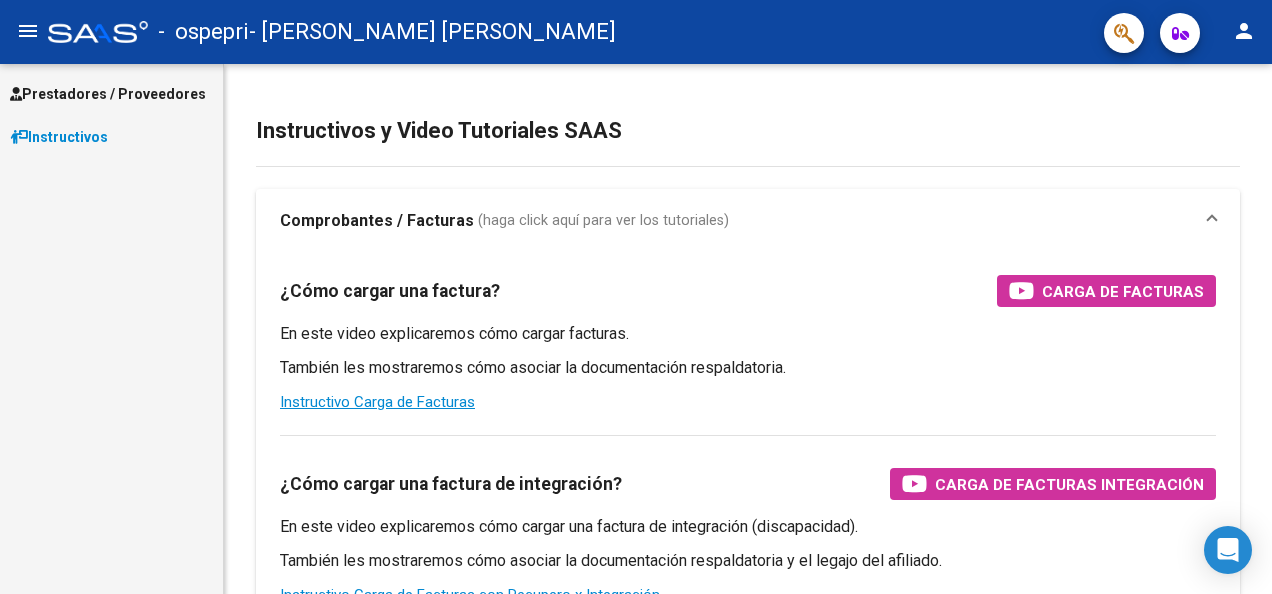 scroll, scrollTop: 0, scrollLeft: 0, axis: both 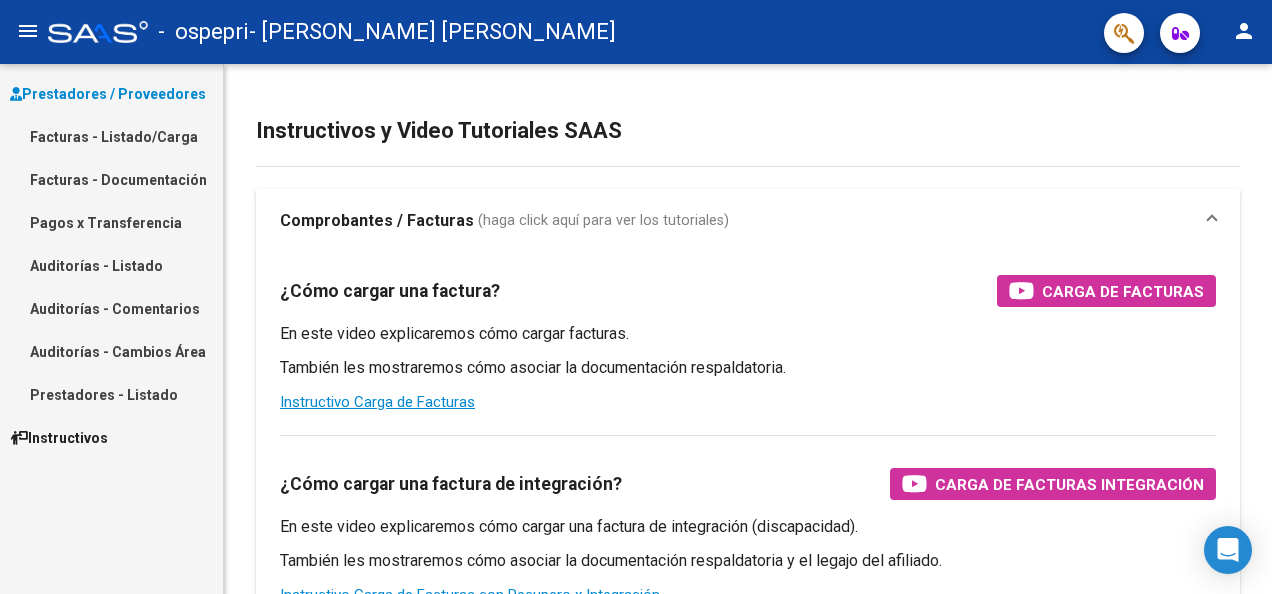 click on "Facturas - Listado/Carga" at bounding box center (111, 136) 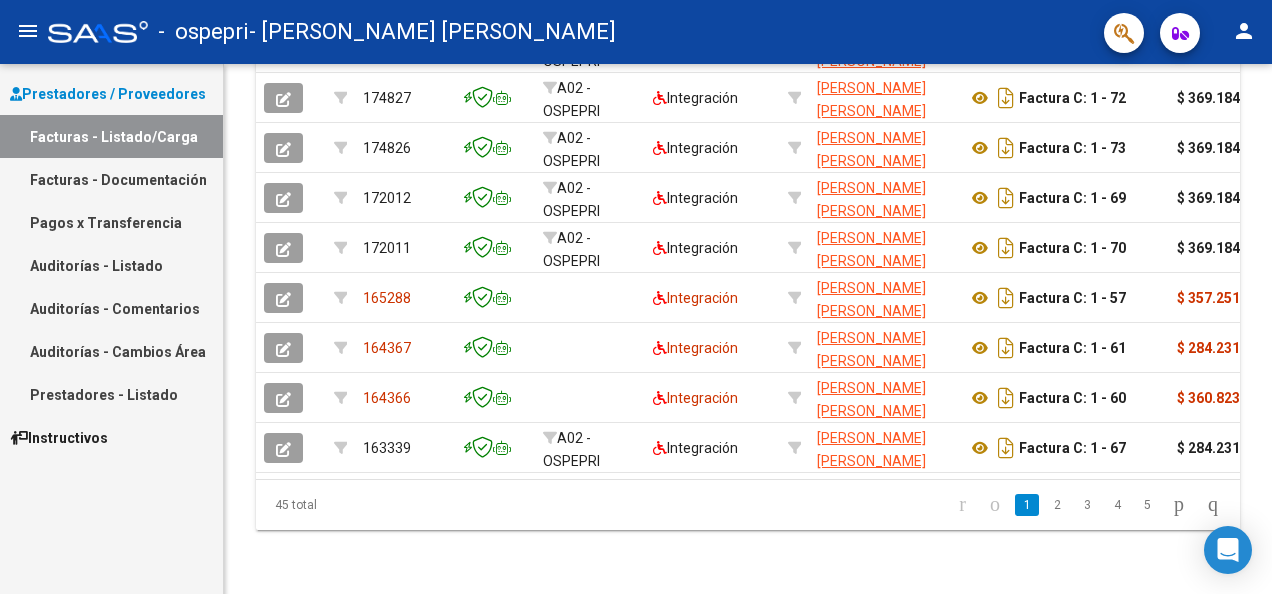 scroll, scrollTop: 0, scrollLeft: 0, axis: both 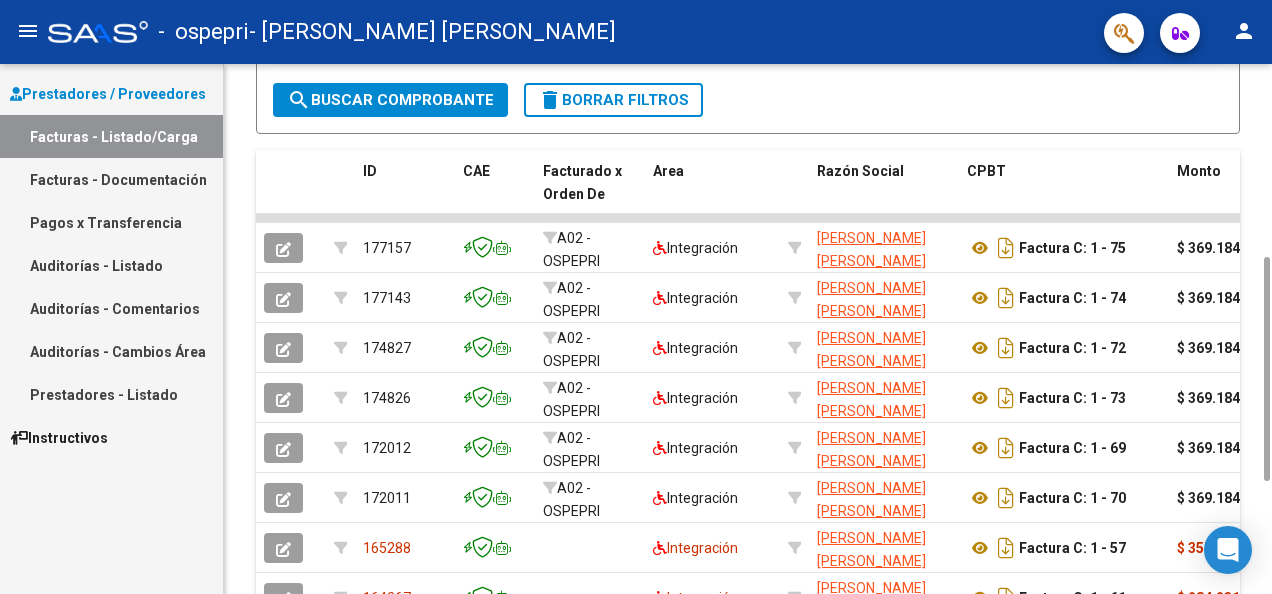 drag, startPoint x: 1264, startPoint y: 248, endPoint x: 1275, endPoint y: 438, distance: 190.31816 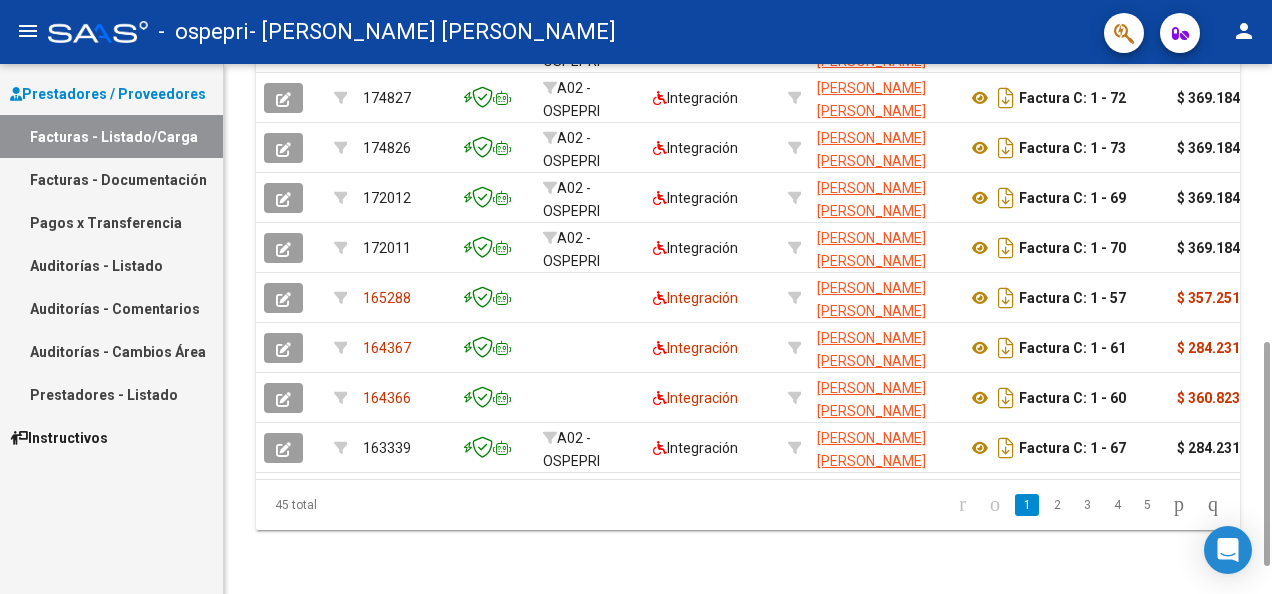 scroll, scrollTop: 721, scrollLeft: 0, axis: vertical 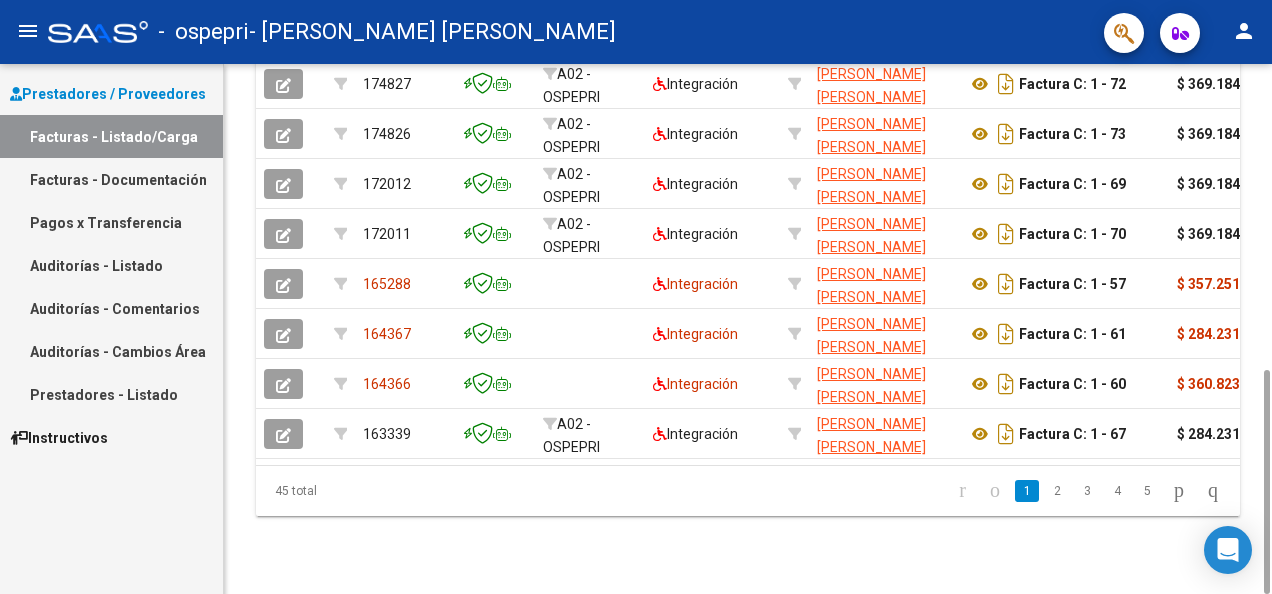 drag, startPoint x: 1264, startPoint y: 426, endPoint x: 1274, endPoint y: 559, distance: 133.37541 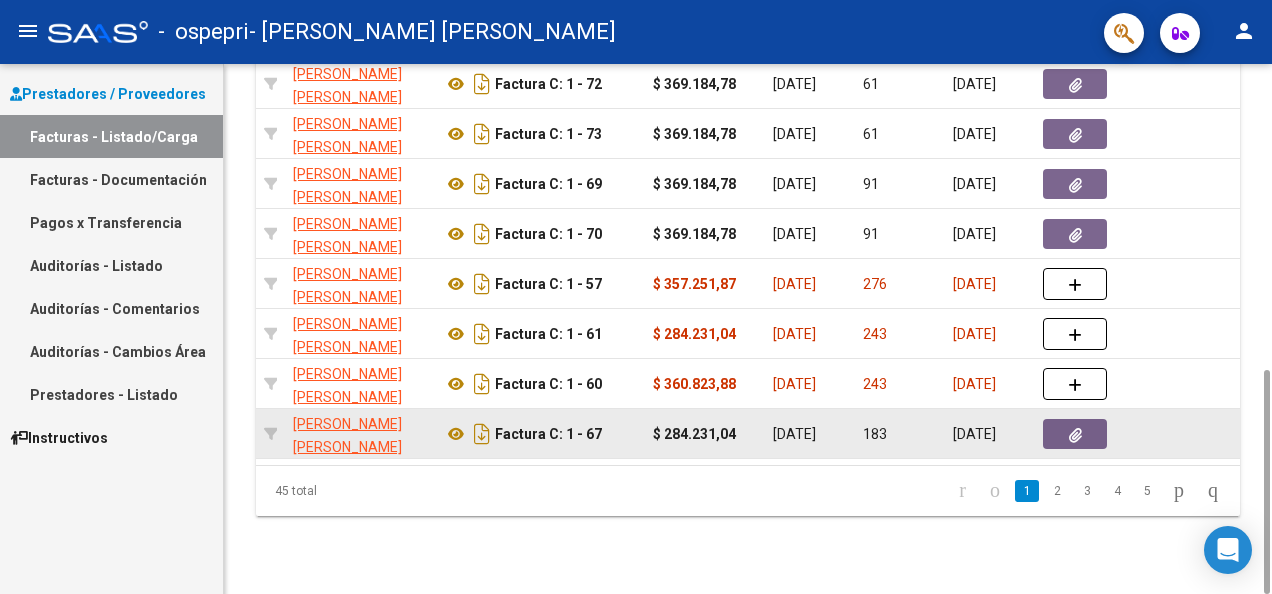 scroll, scrollTop: 0, scrollLeft: 530, axis: horizontal 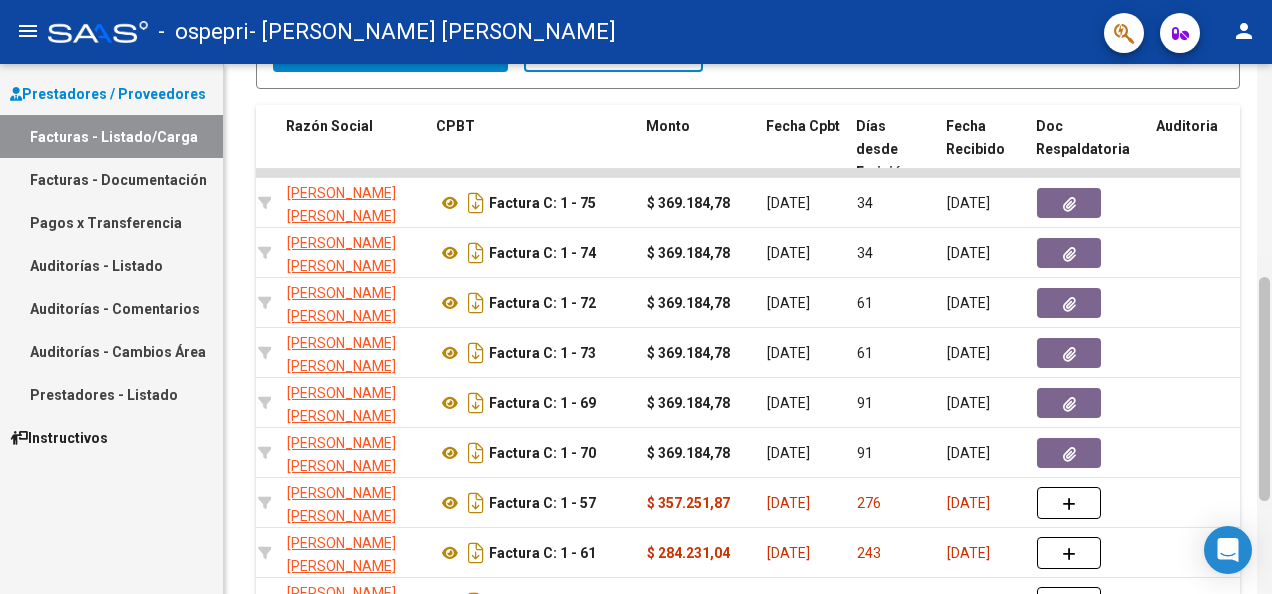 drag, startPoint x: 1268, startPoint y: 372, endPoint x: 1269, endPoint y: 309, distance: 63.007935 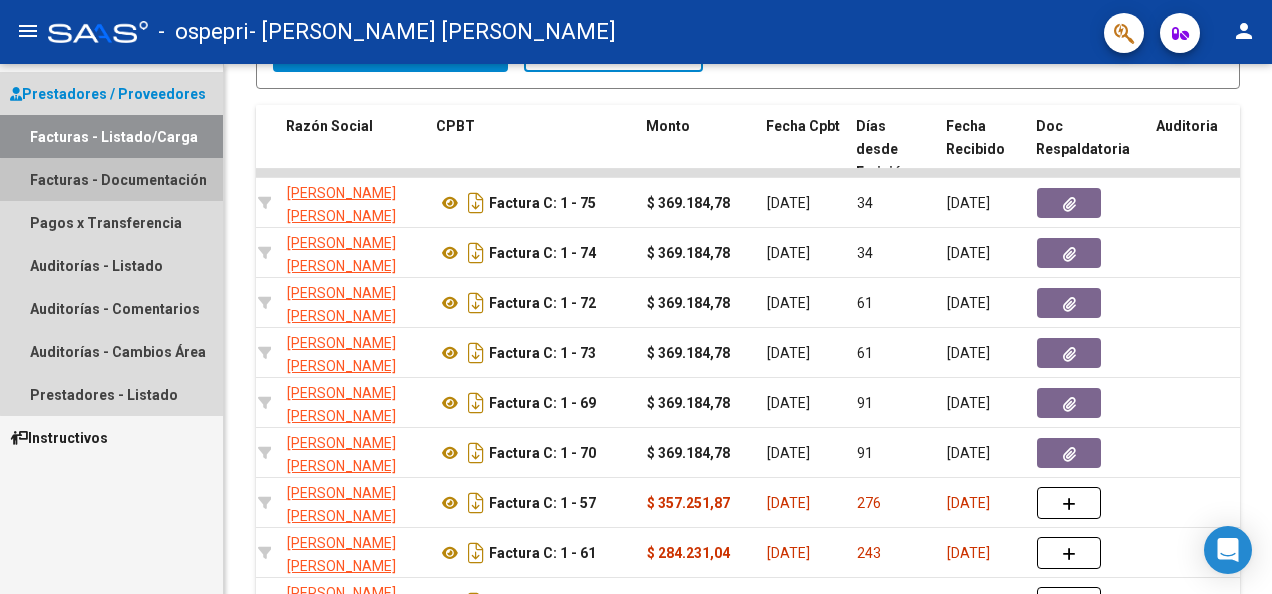 click on "Facturas - Documentación" at bounding box center (111, 179) 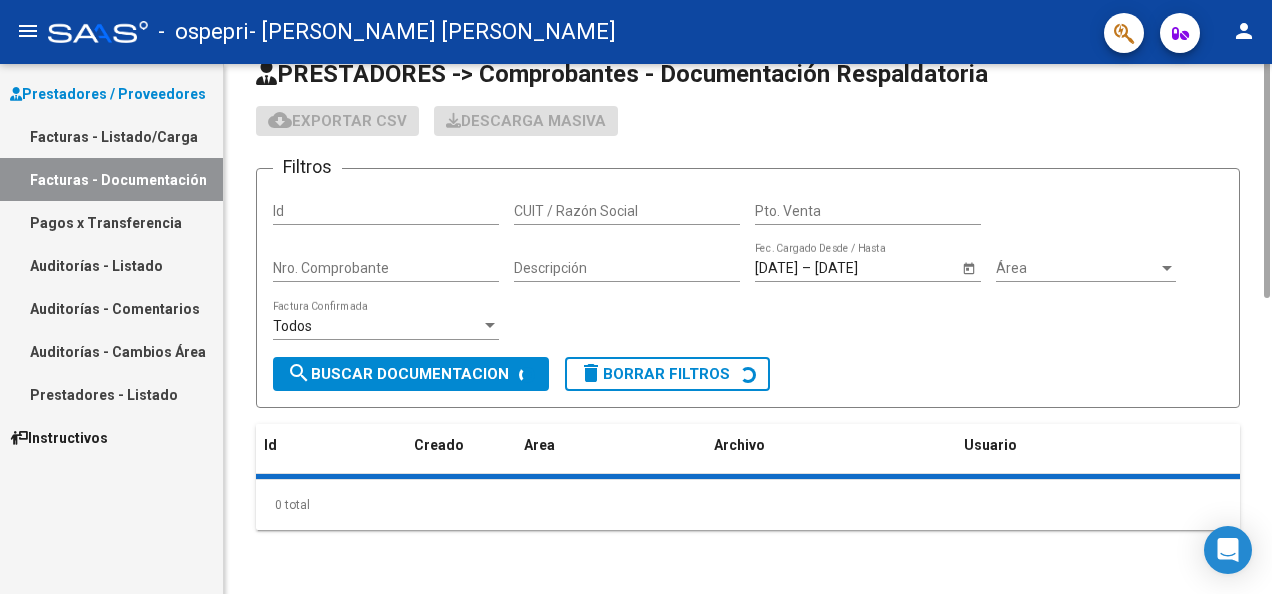 scroll, scrollTop: 0, scrollLeft: 0, axis: both 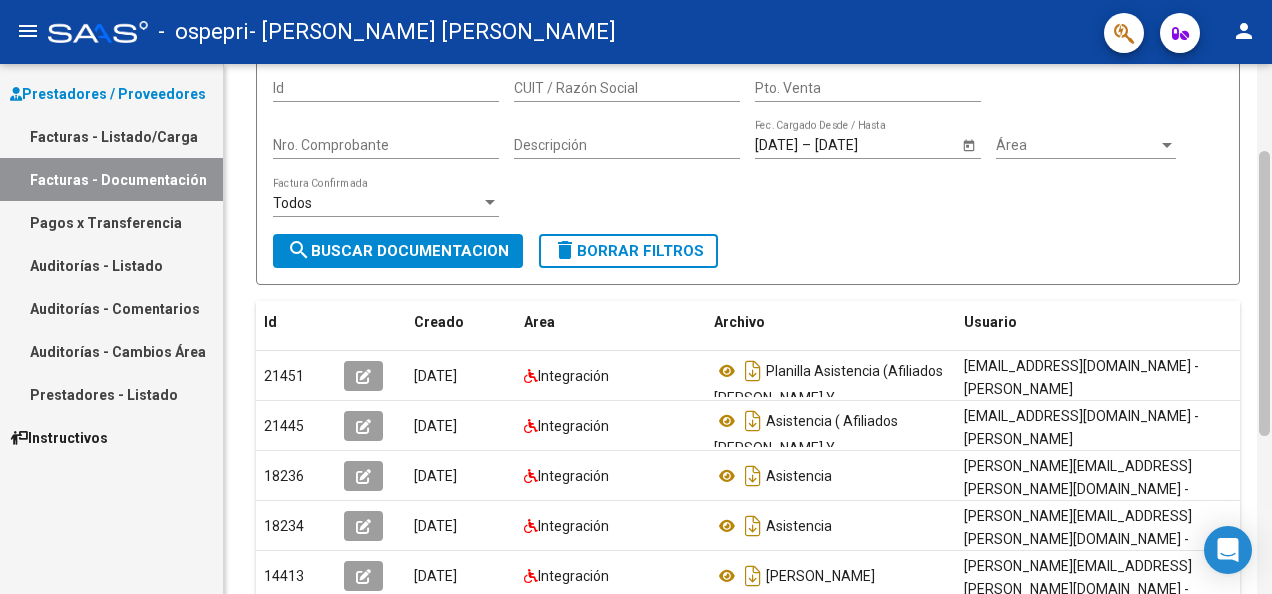 drag, startPoint x: 1274, startPoint y: 298, endPoint x: 1266, endPoint y: 376, distance: 78.40918 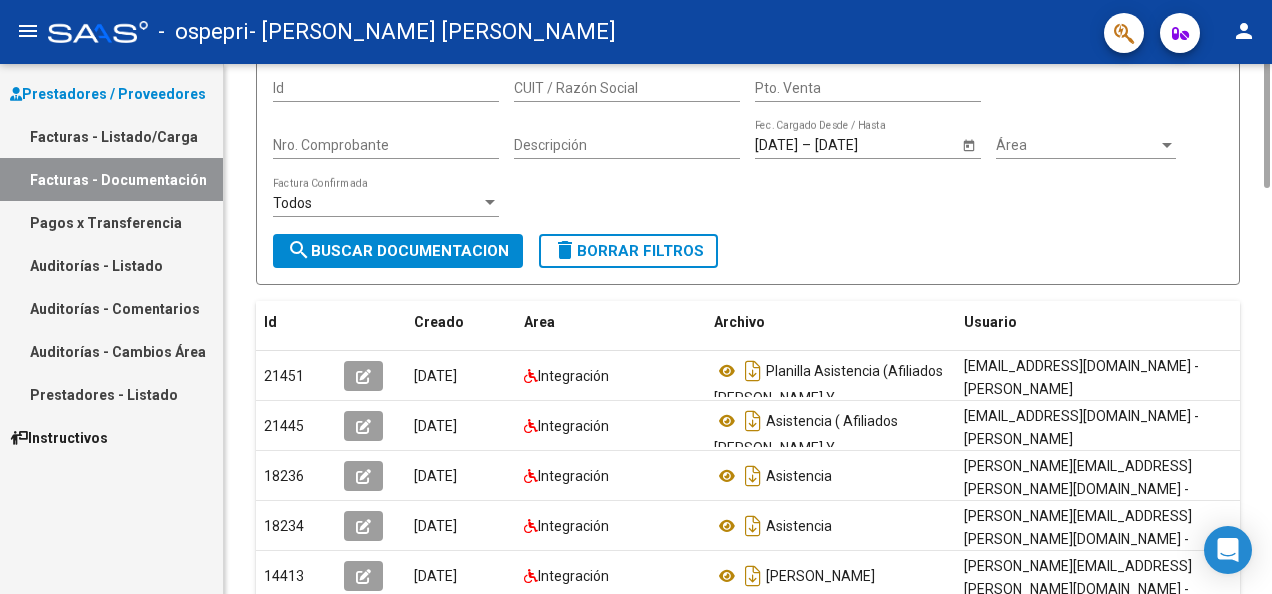 scroll, scrollTop: 0, scrollLeft: 0, axis: both 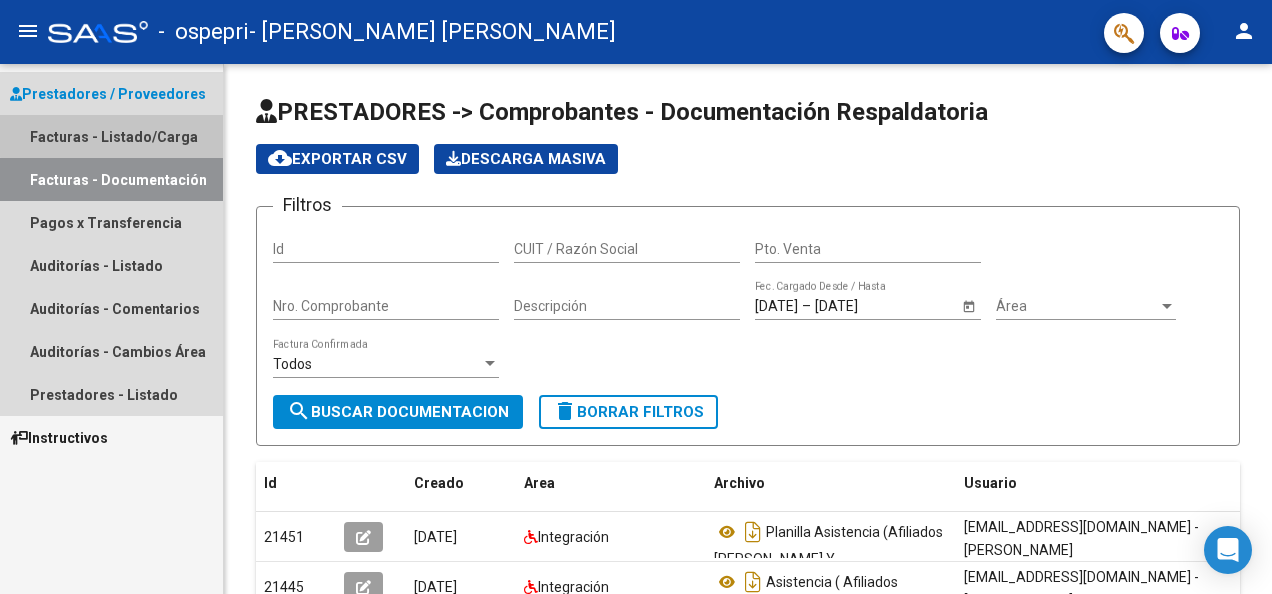 click on "Facturas - Listado/Carga" at bounding box center (111, 136) 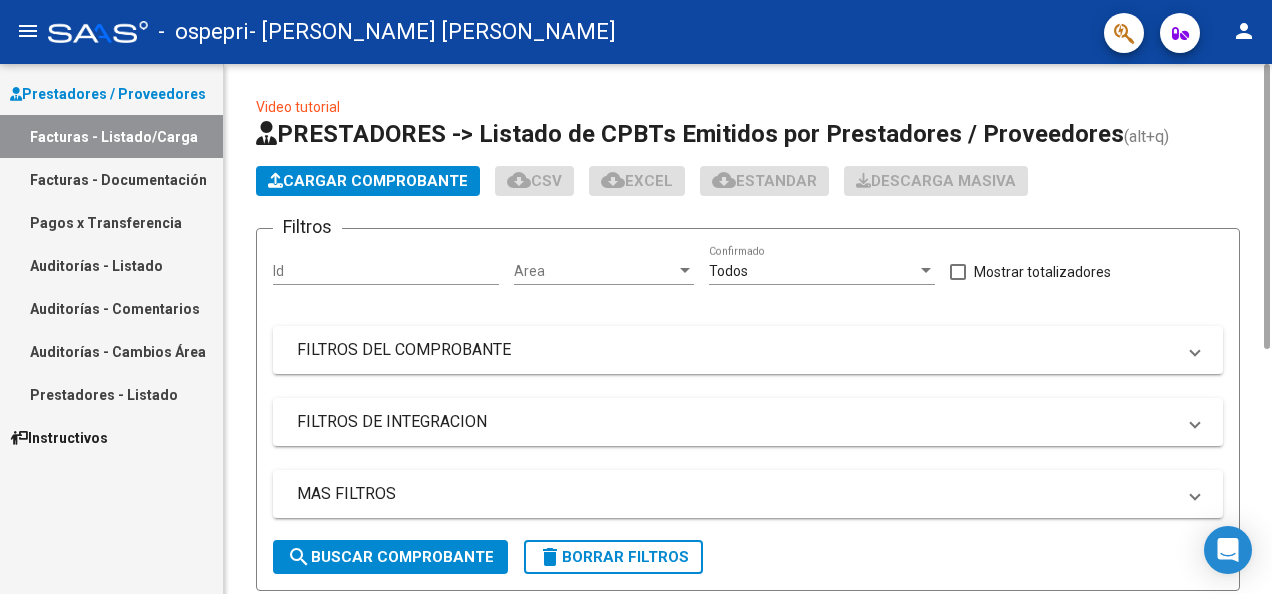 scroll, scrollTop: 726, scrollLeft: 0, axis: vertical 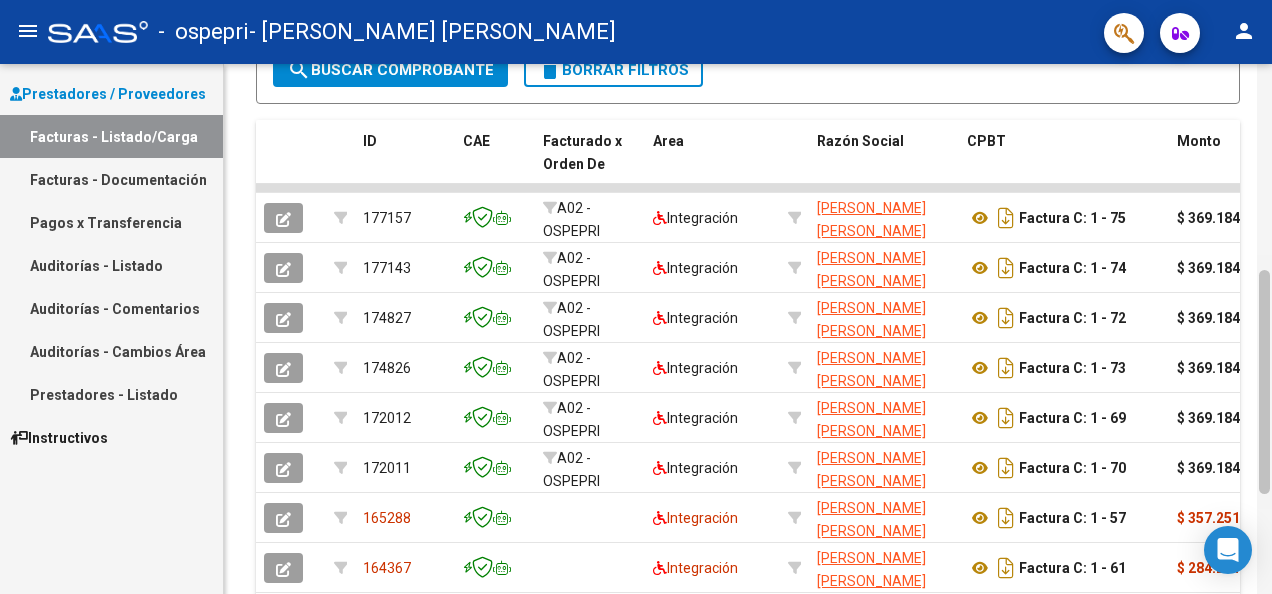 drag, startPoint x: 1266, startPoint y: 359, endPoint x: 1258, endPoint y: 331, distance: 29.12044 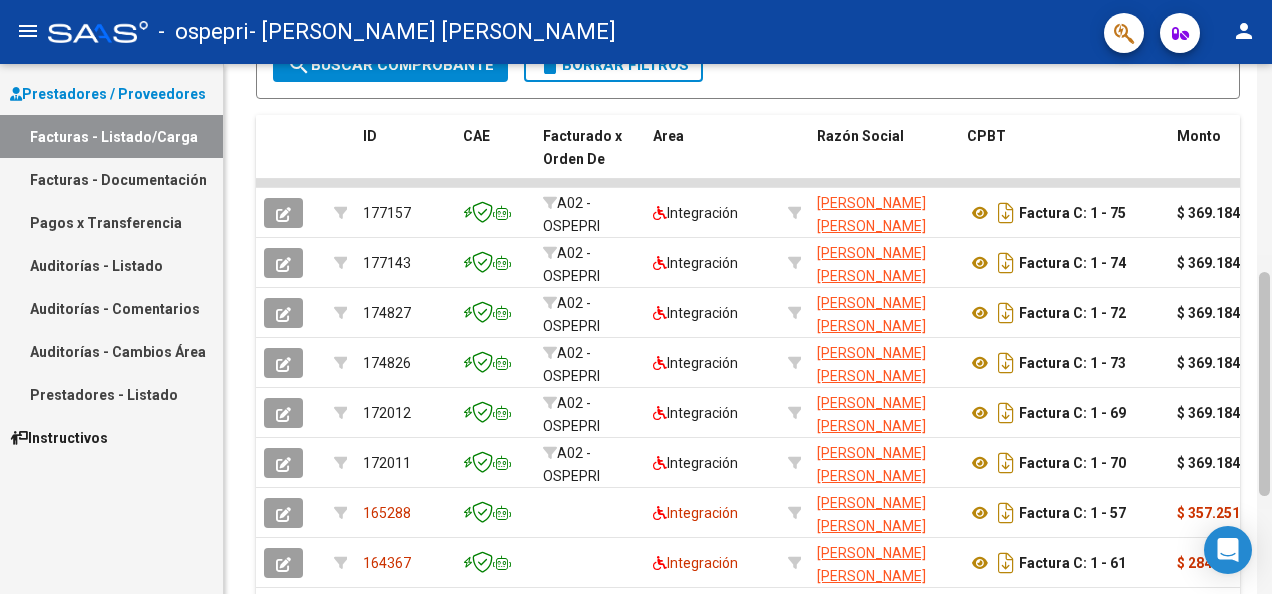 scroll, scrollTop: 395, scrollLeft: 0, axis: vertical 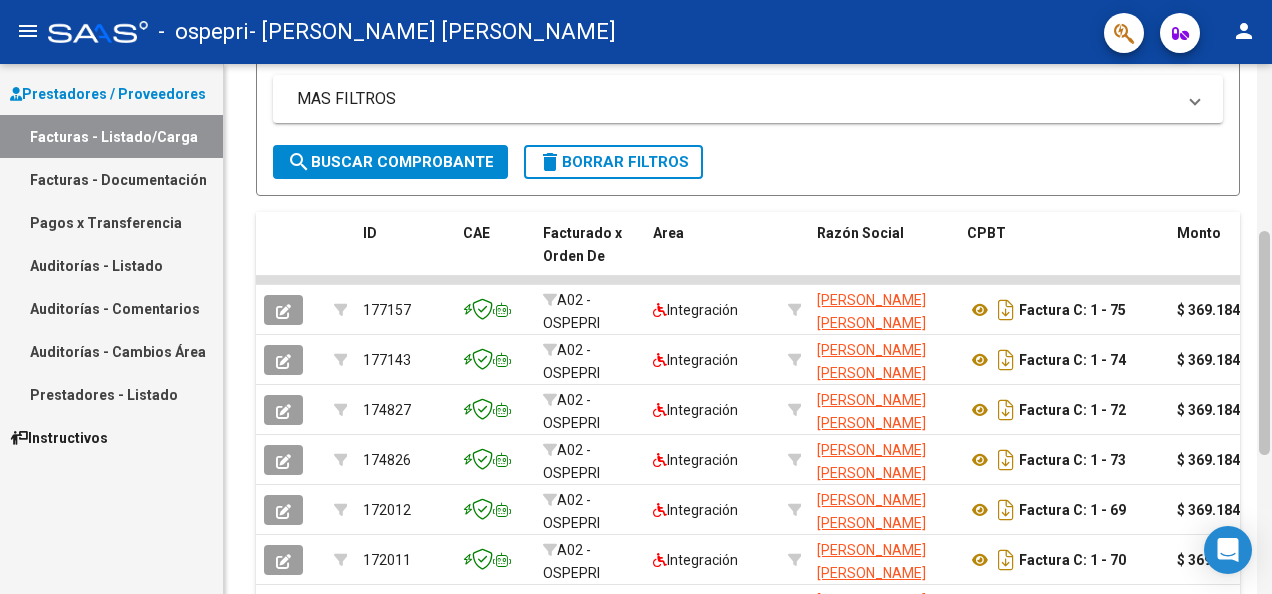 drag, startPoint x: 1266, startPoint y: 366, endPoint x: 1261, endPoint y: 325, distance: 41.303753 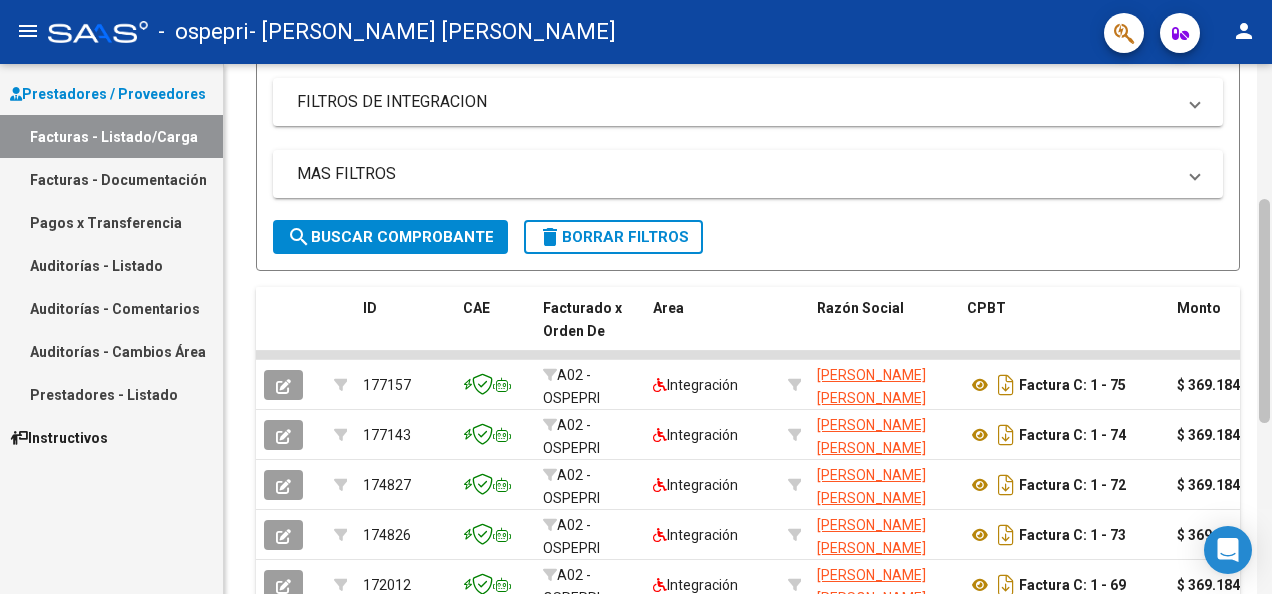 drag, startPoint x: 1258, startPoint y: 324, endPoint x: 1258, endPoint y: 296, distance: 28 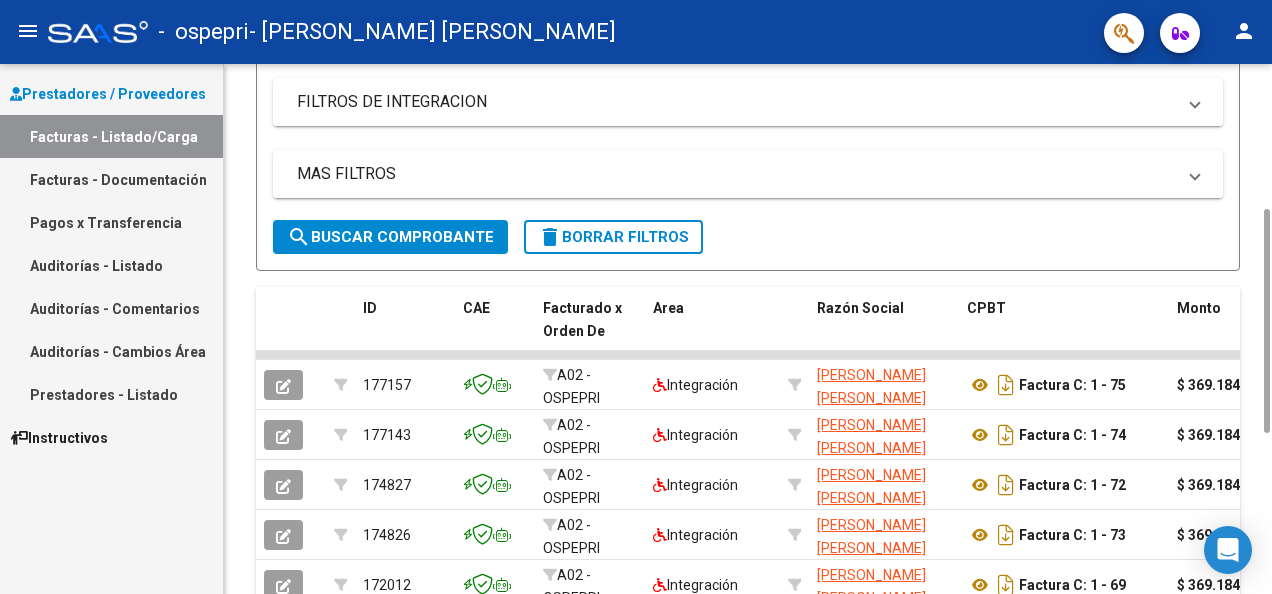scroll, scrollTop: 327, scrollLeft: 0, axis: vertical 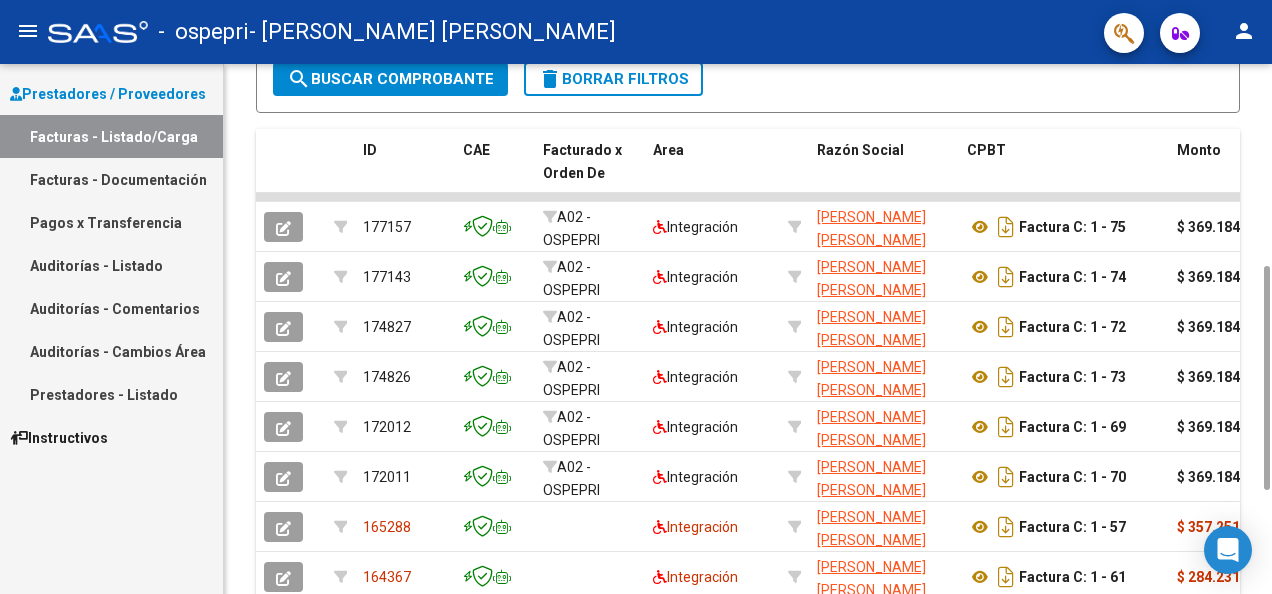 drag, startPoint x: 1264, startPoint y: 292, endPoint x: 1275, endPoint y: 356, distance: 64.93843 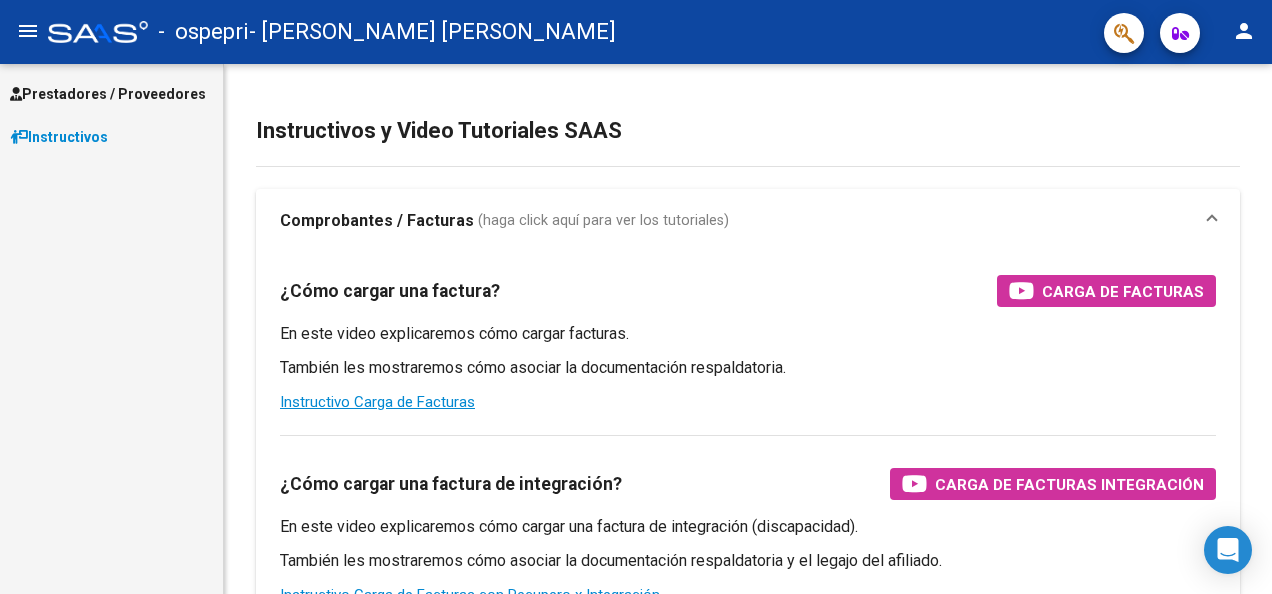 scroll, scrollTop: 0, scrollLeft: 0, axis: both 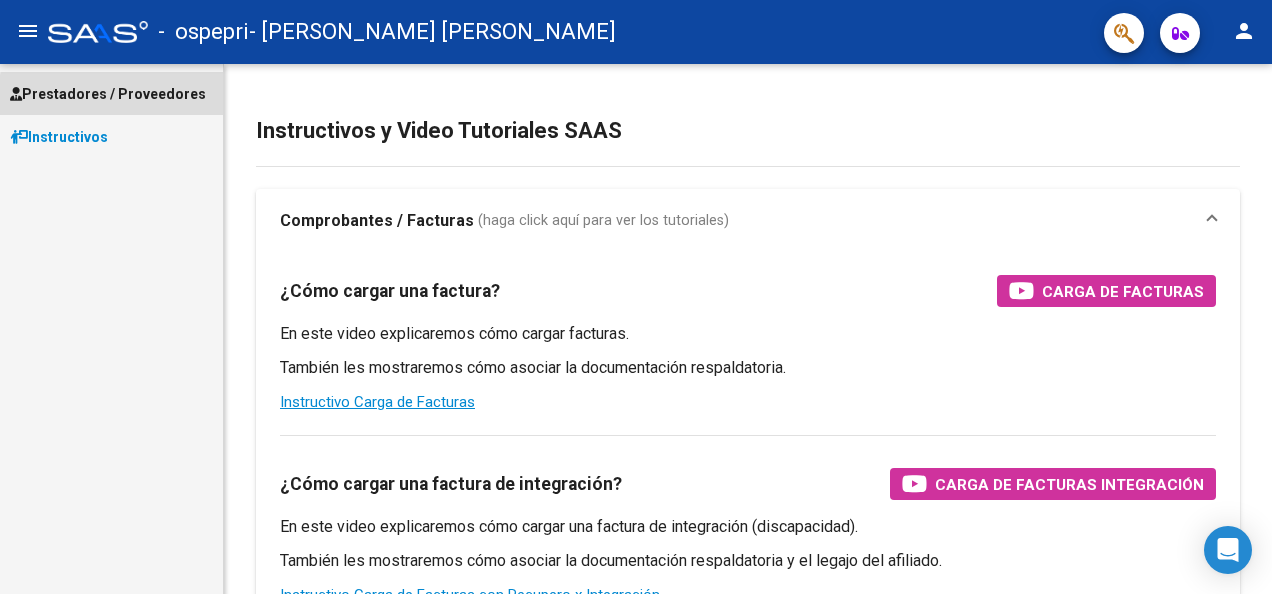 click on "Prestadores / Proveedores" at bounding box center [108, 94] 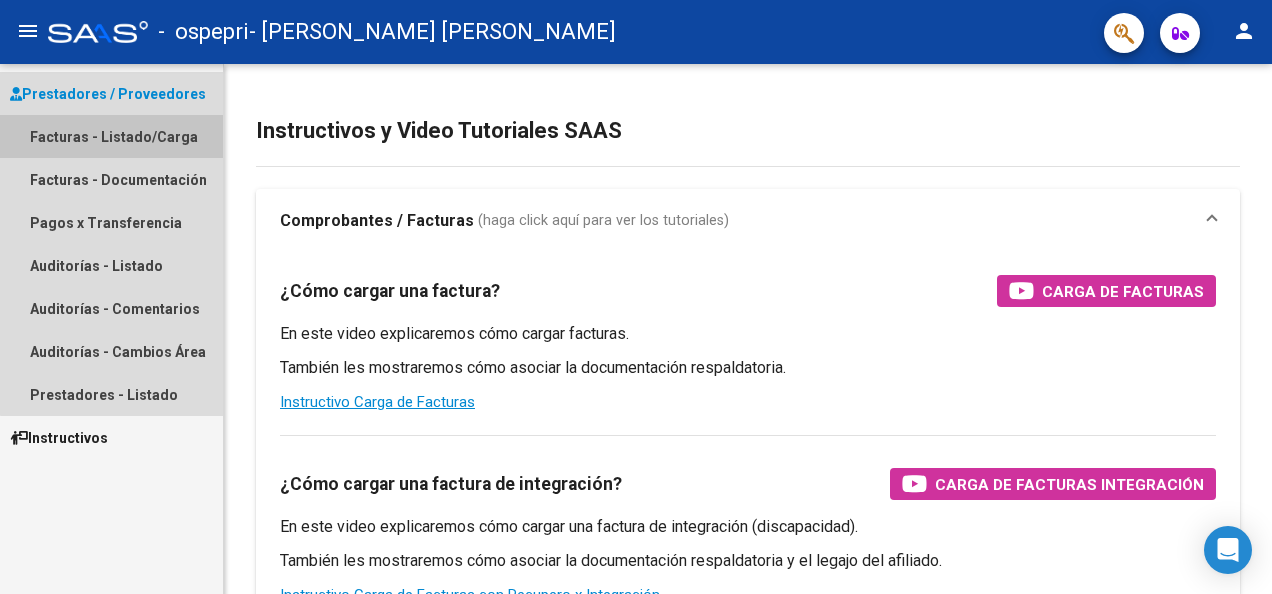 click on "Facturas - Listado/Carga" at bounding box center [111, 136] 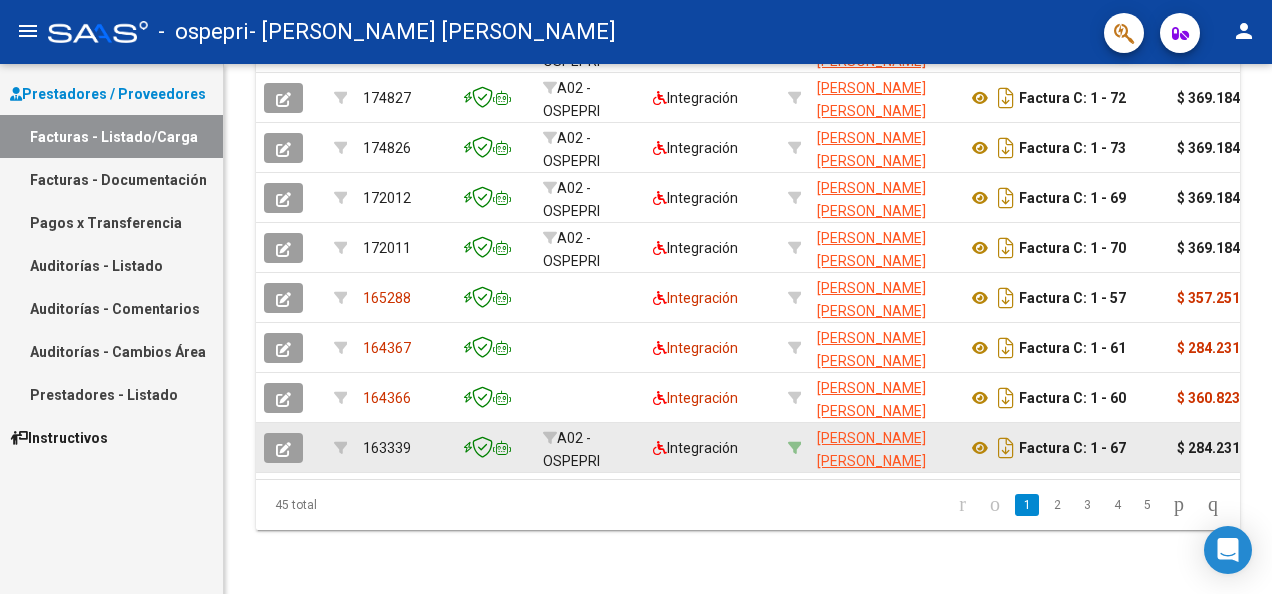 scroll, scrollTop: 0, scrollLeft: 0, axis: both 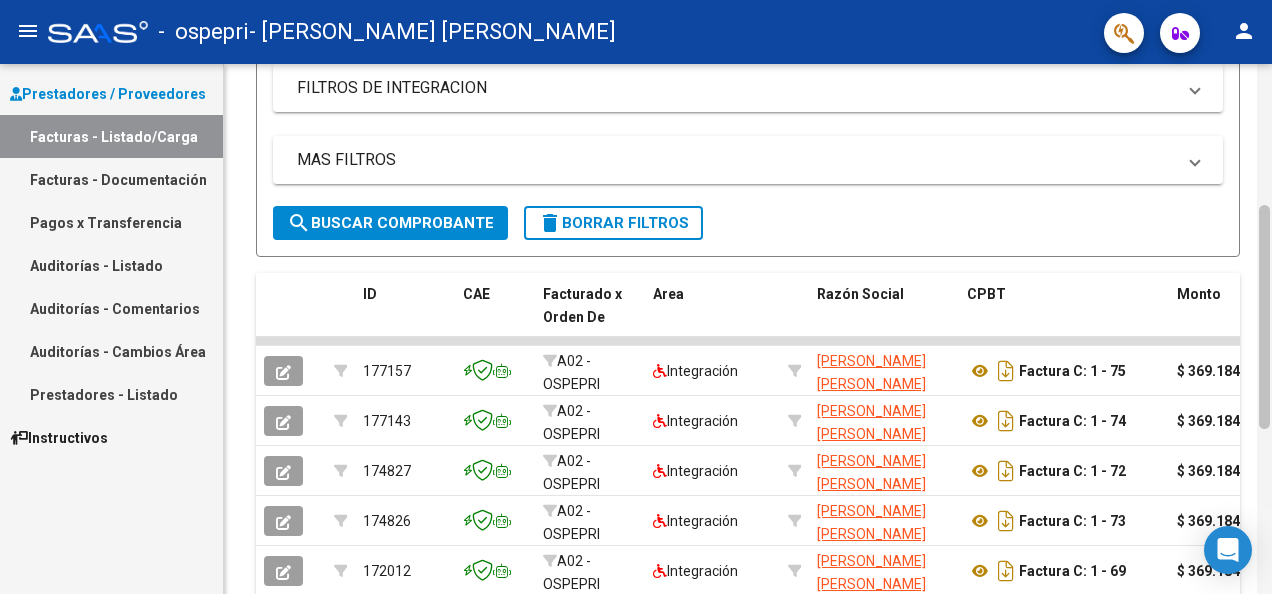 drag, startPoint x: 1265, startPoint y: 272, endPoint x: 1270, endPoint y: 413, distance: 141.08862 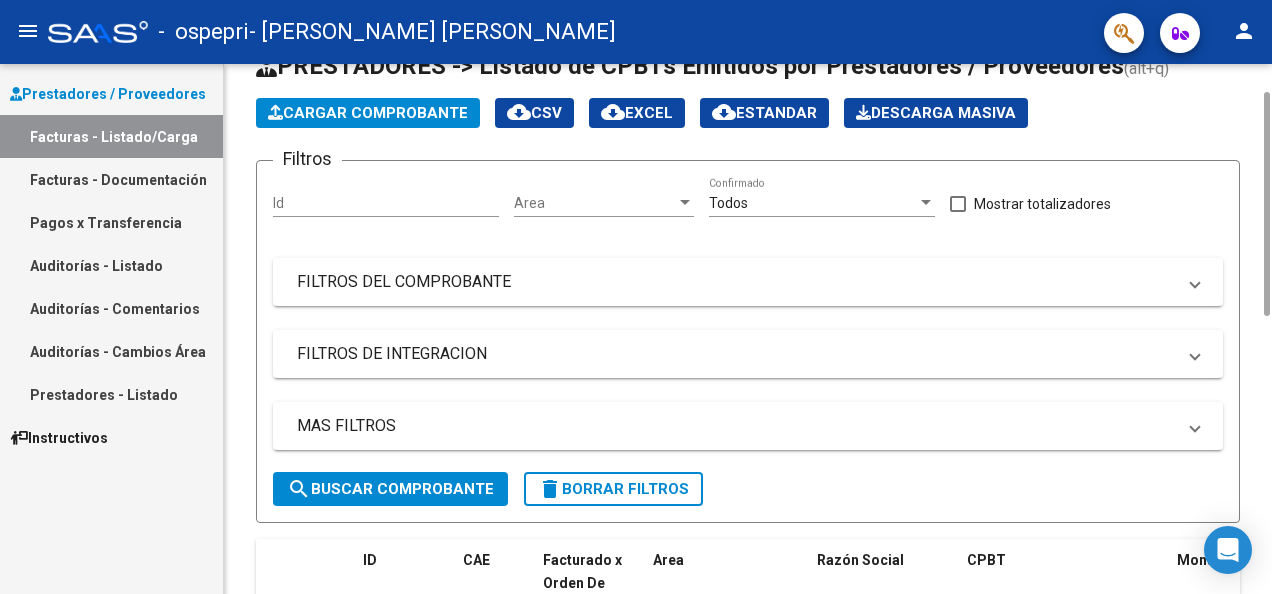 scroll, scrollTop: 66, scrollLeft: 0, axis: vertical 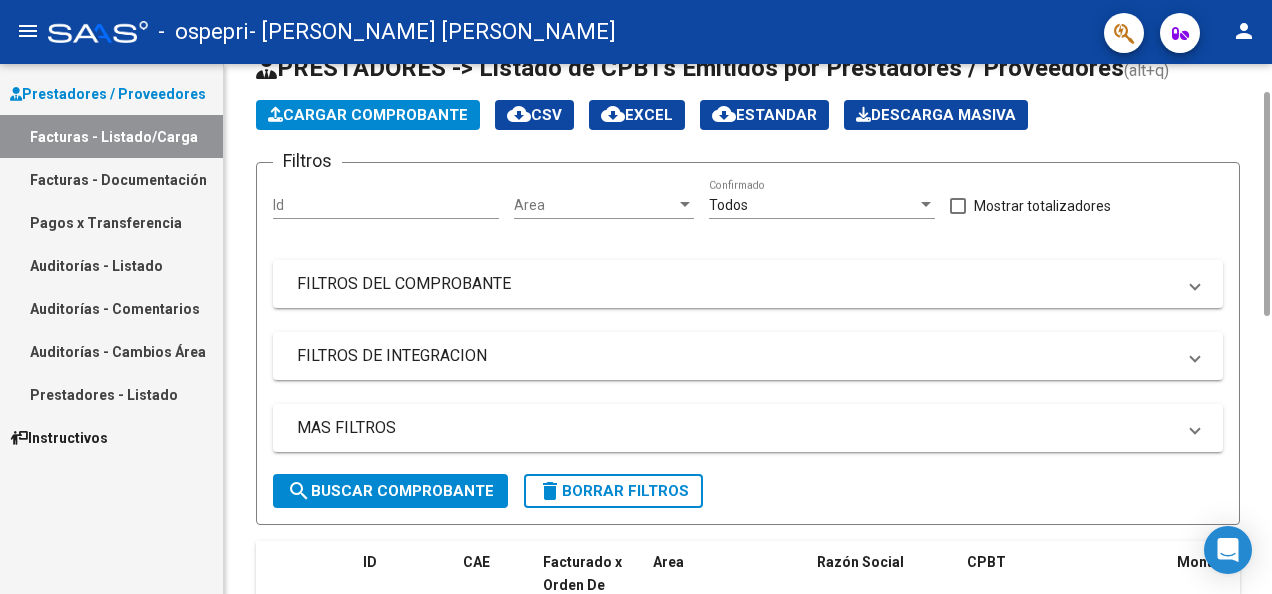 drag, startPoint x: 1266, startPoint y: 406, endPoint x: 1242, endPoint y: 292, distance: 116.498924 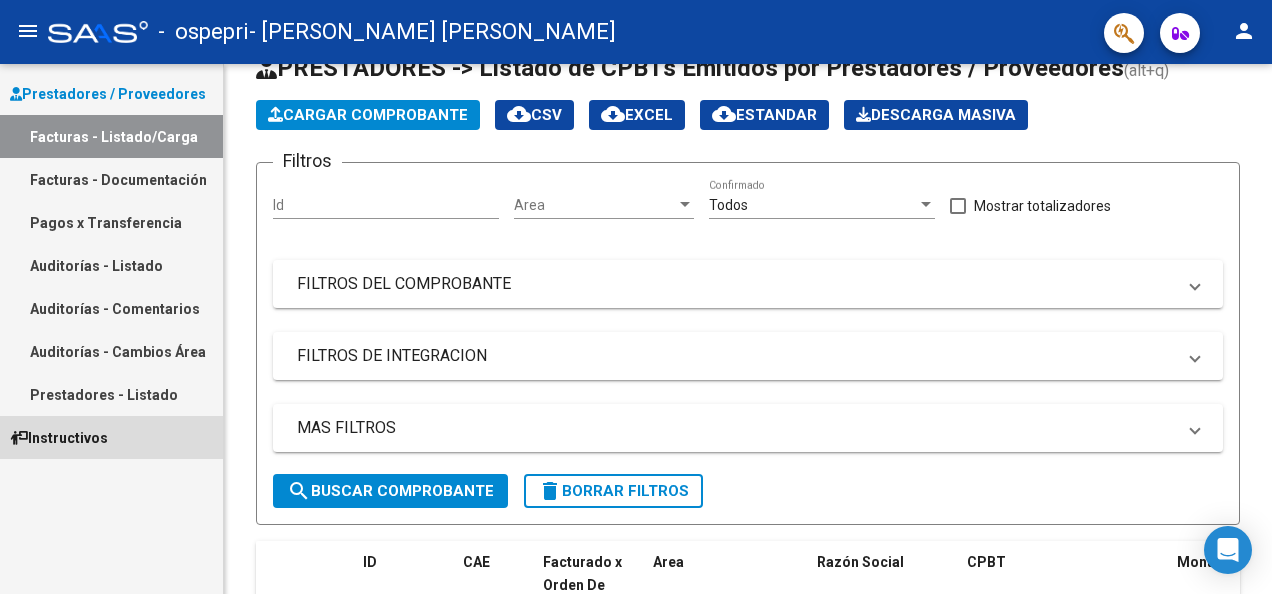 click on "Instructivos" at bounding box center (59, 438) 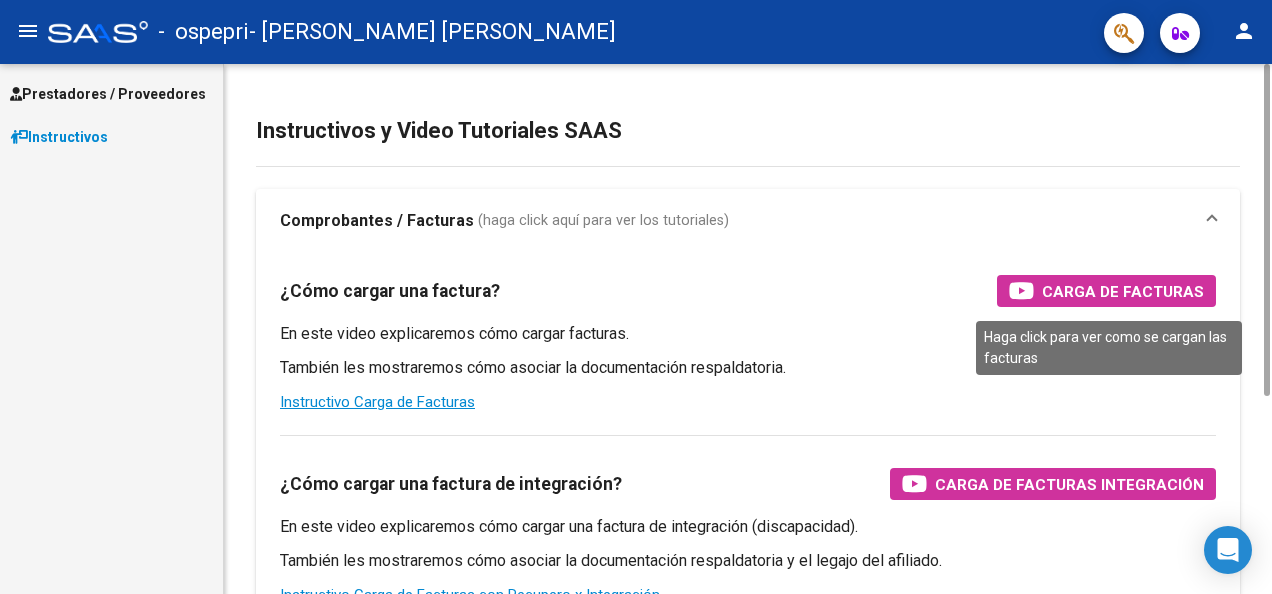 click on "Carga de Facturas" at bounding box center (1123, 291) 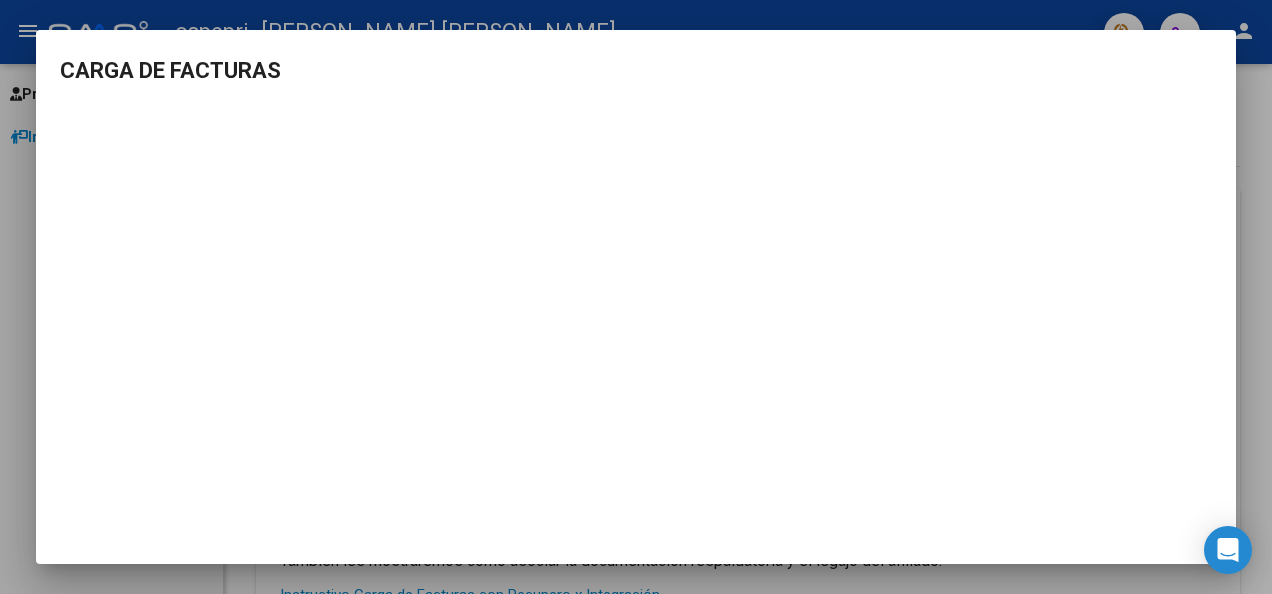 click on "CARGA DE FACTURAS" at bounding box center [636, 289] 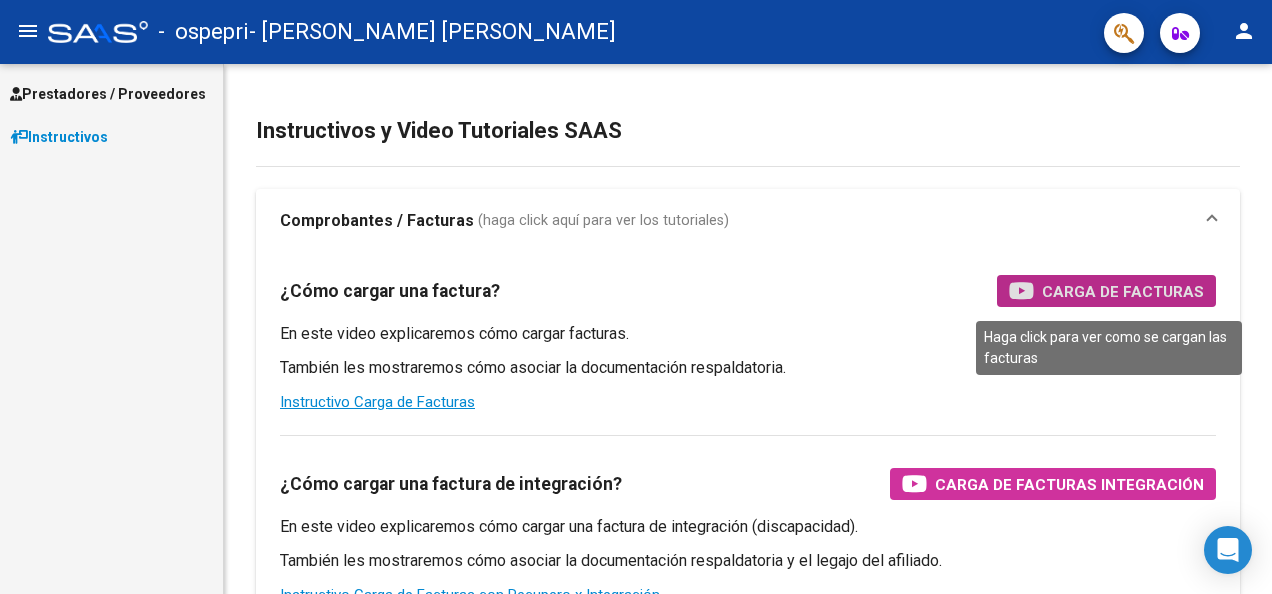 type 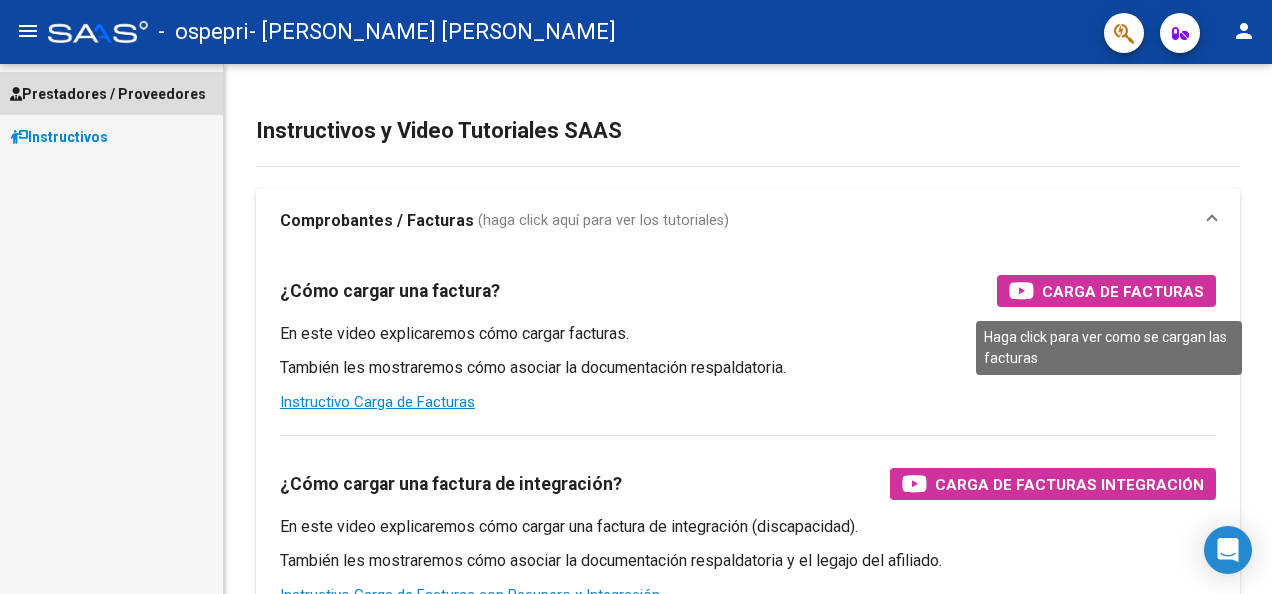 click on "Prestadores / Proveedores" at bounding box center (108, 94) 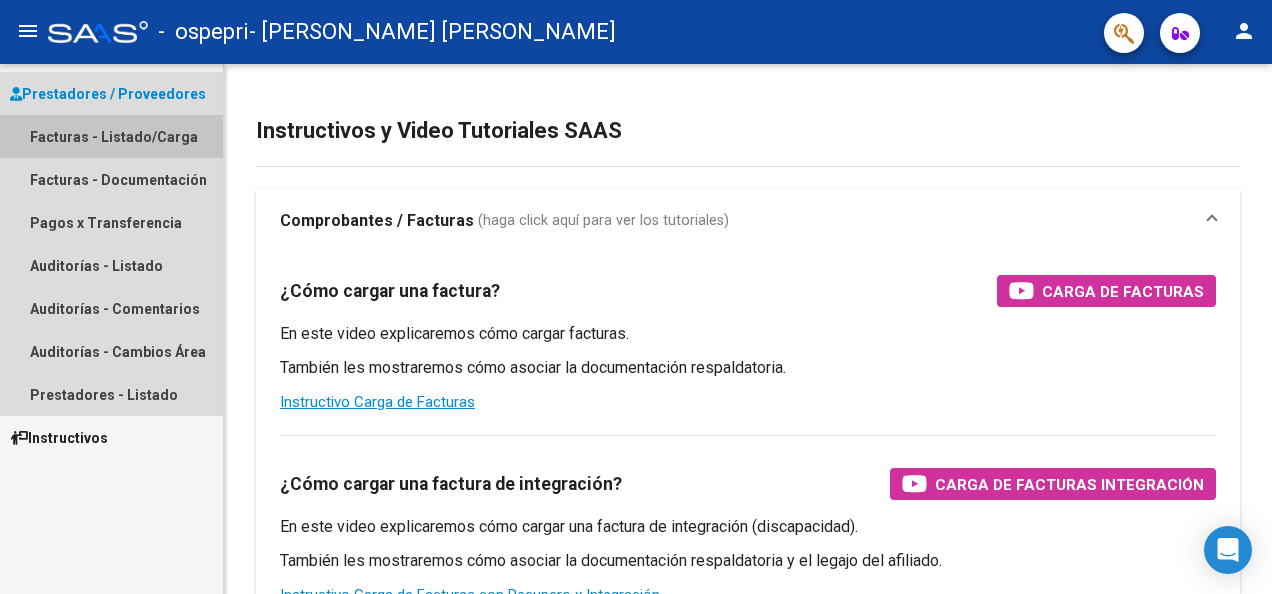 click on "Facturas - Listado/Carga" at bounding box center [111, 136] 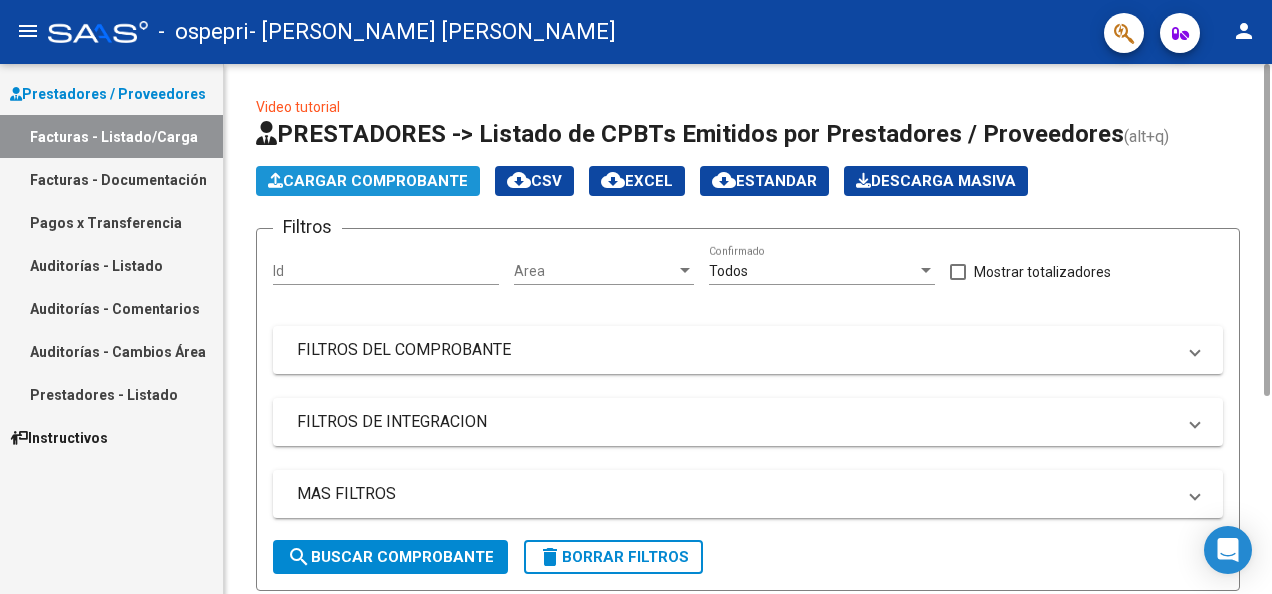 click on "Cargar Comprobante" 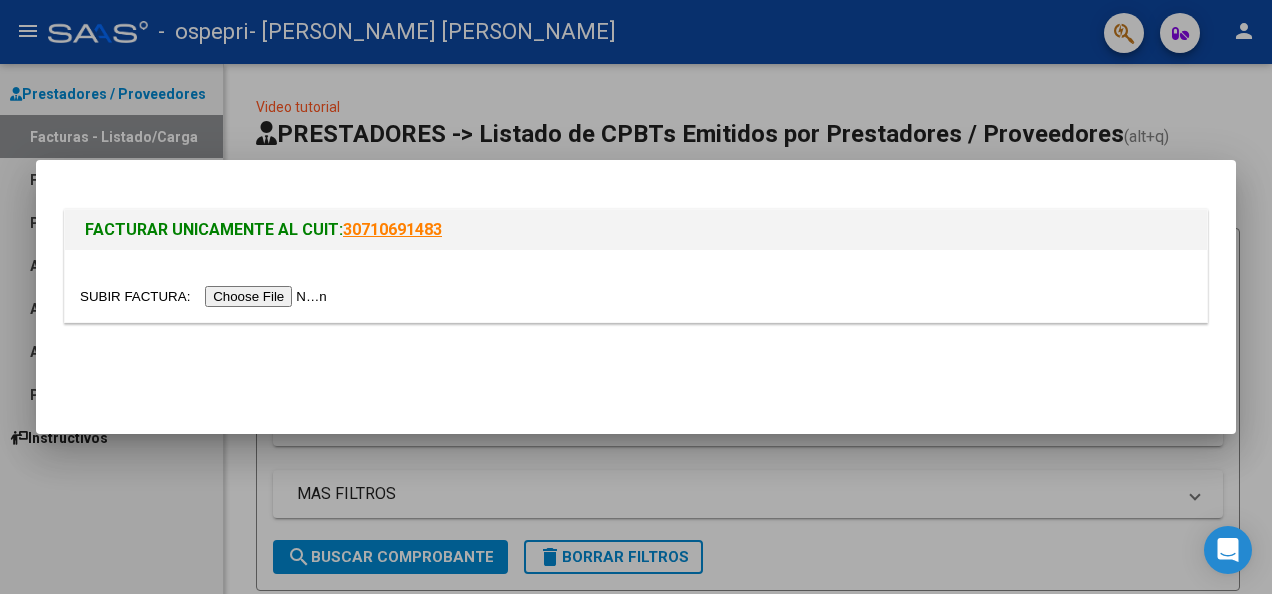 click at bounding box center [636, 297] 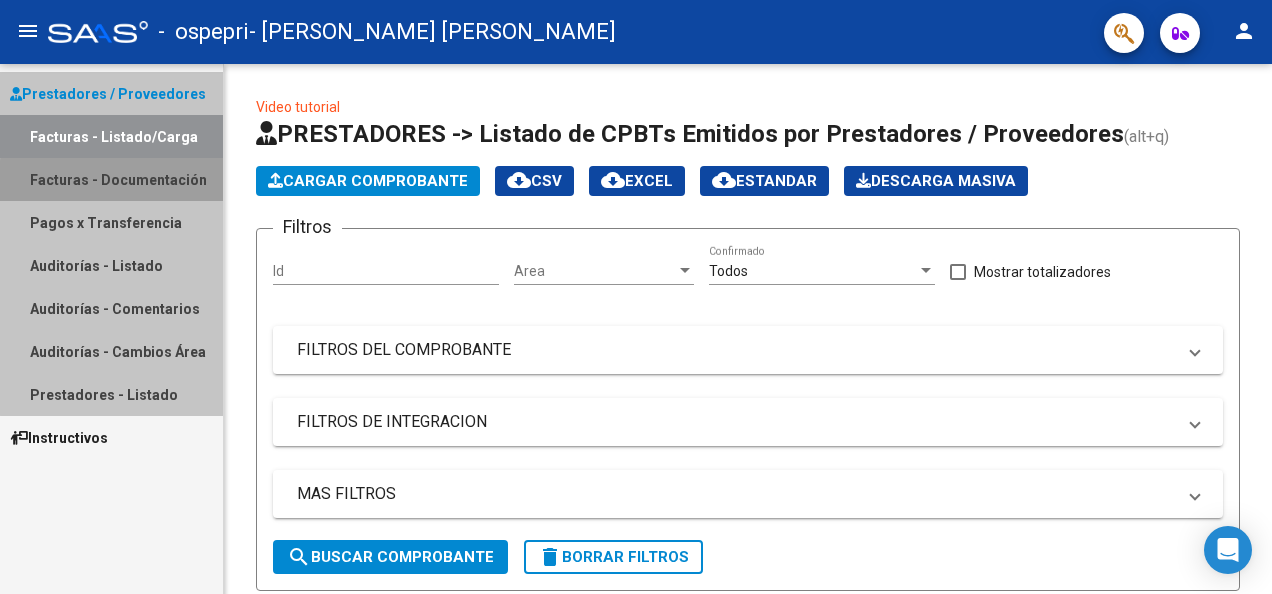 click on "Facturas - Documentación" at bounding box center [111, 179] 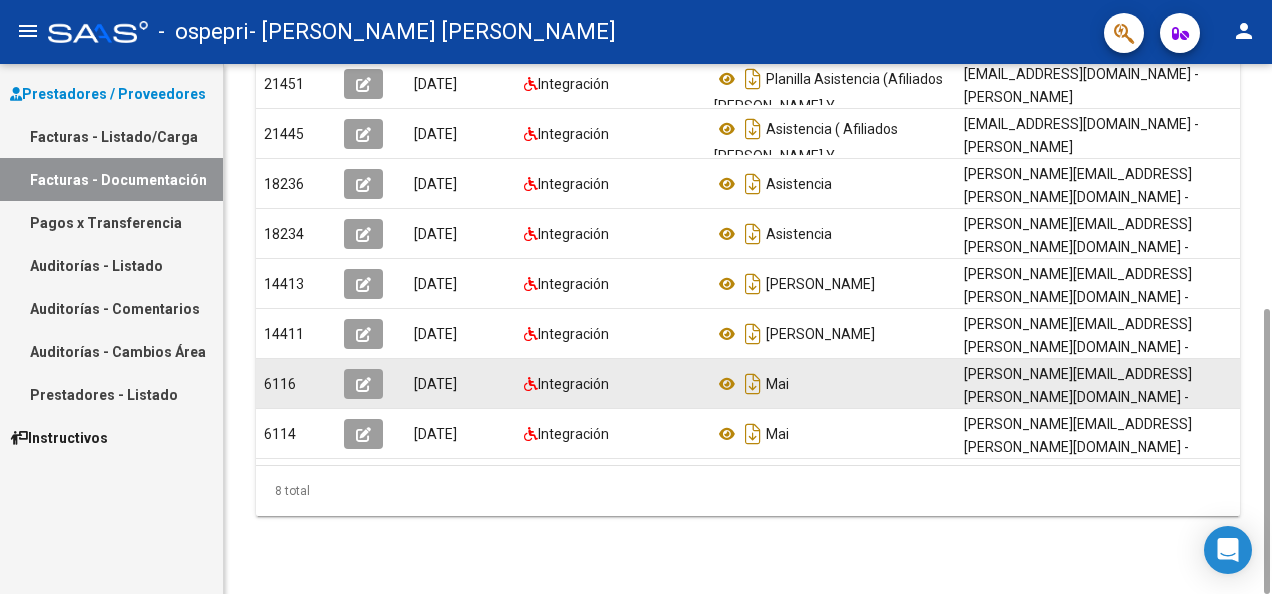scroll, scrollTop: 0, scrollLeft: 0, axis: both 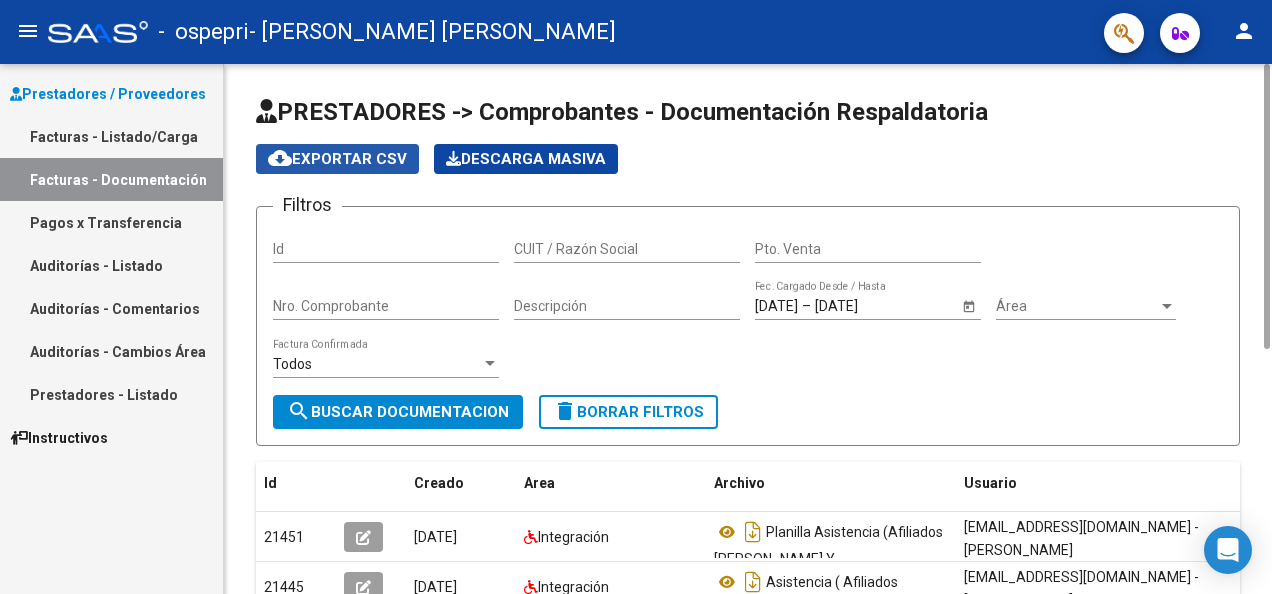 click on "cloud_download  Exportar CSV" 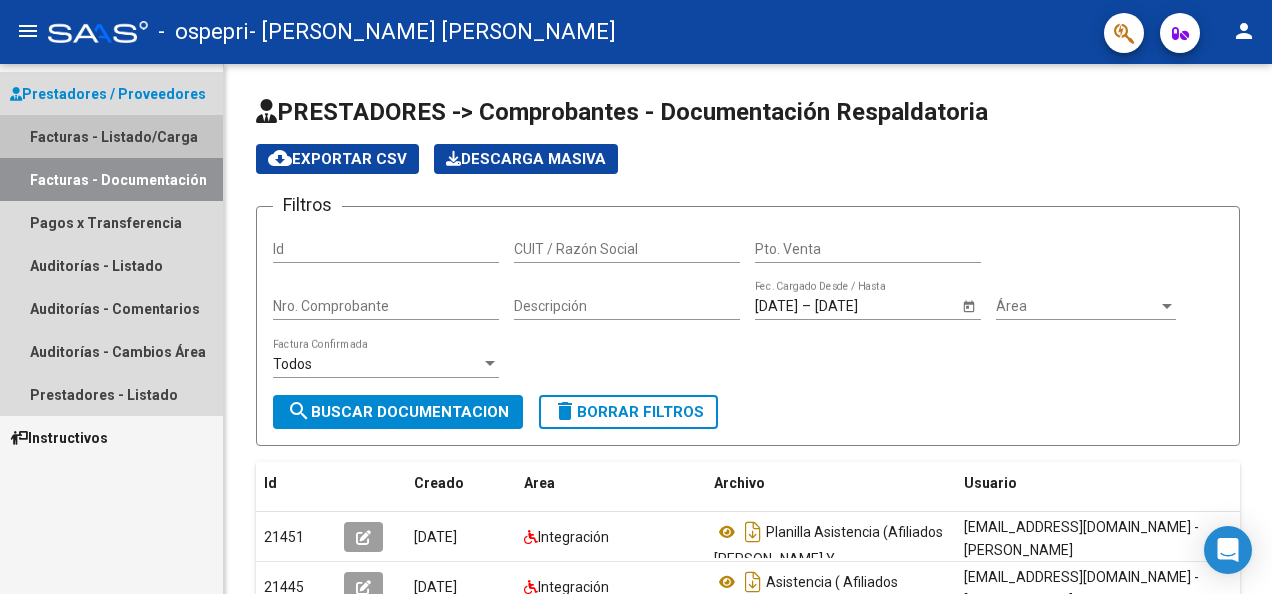 click on "Facturas - Listado/Carga" at bounding box center [111, 136] 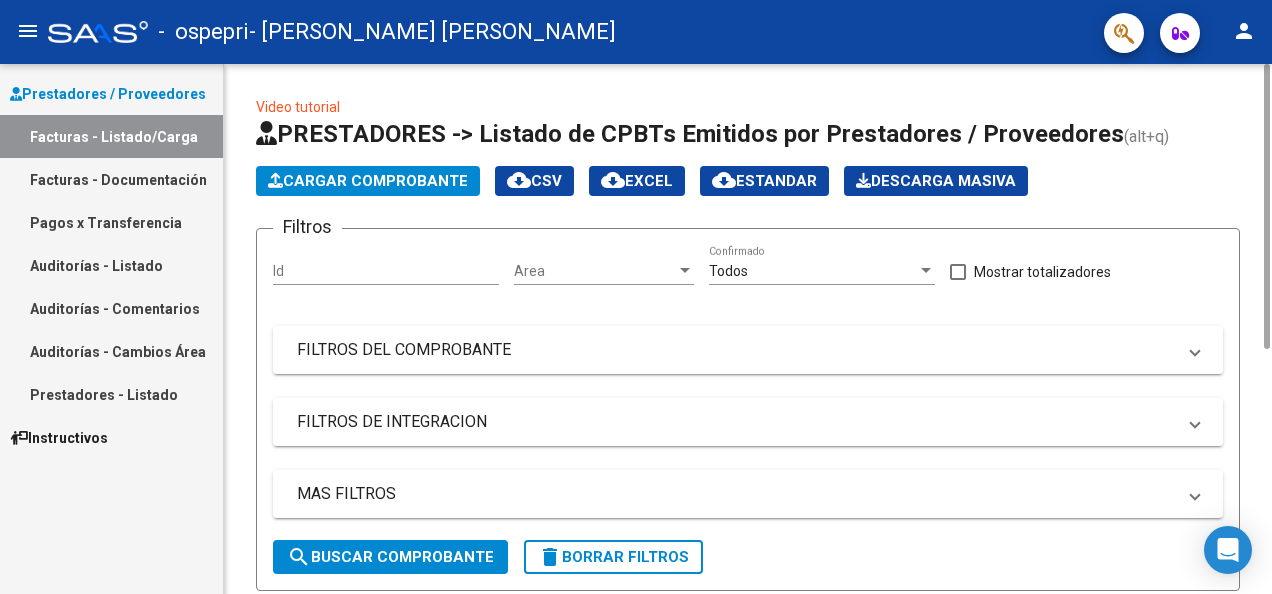 scroll, scrollTop: 721, scrollLeft: 0, axis: vertical 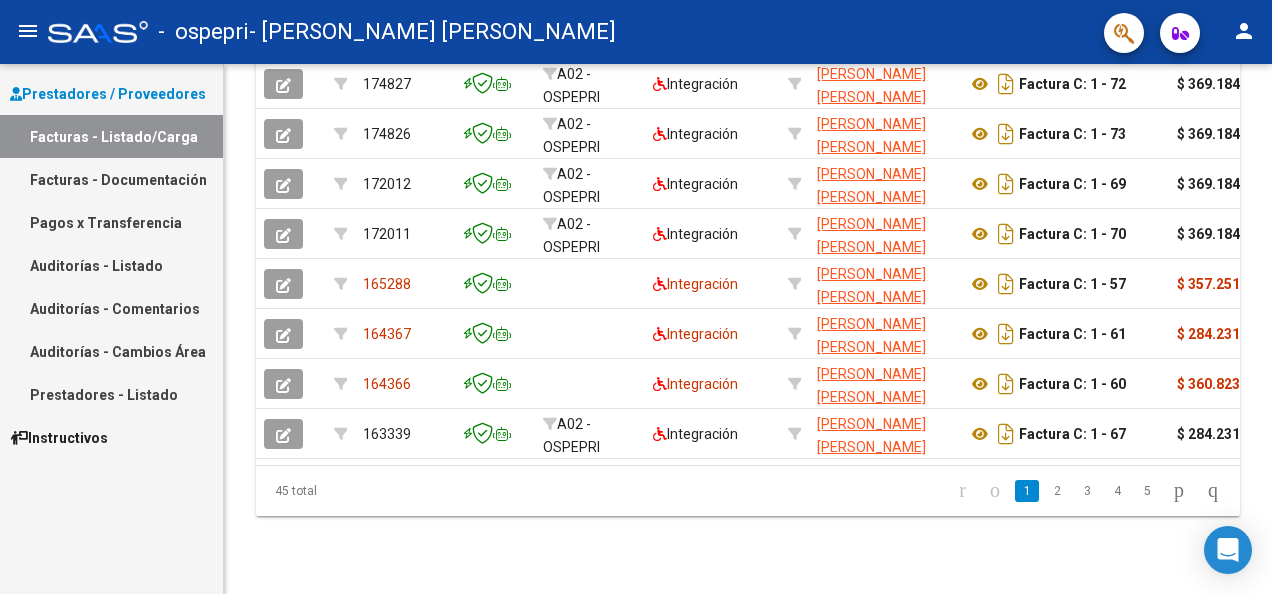 click on "Facturas - Documentación" at bounding box center (111, 179) 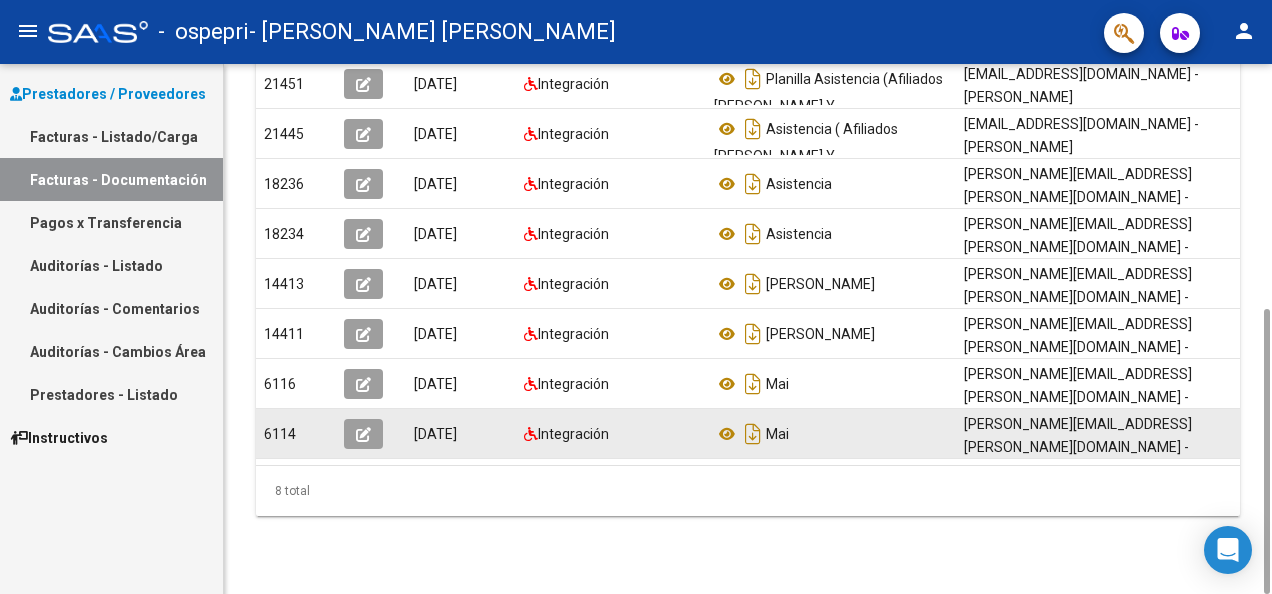 scroll, scrollTop: 0, scrollLeft: 0, axis: both 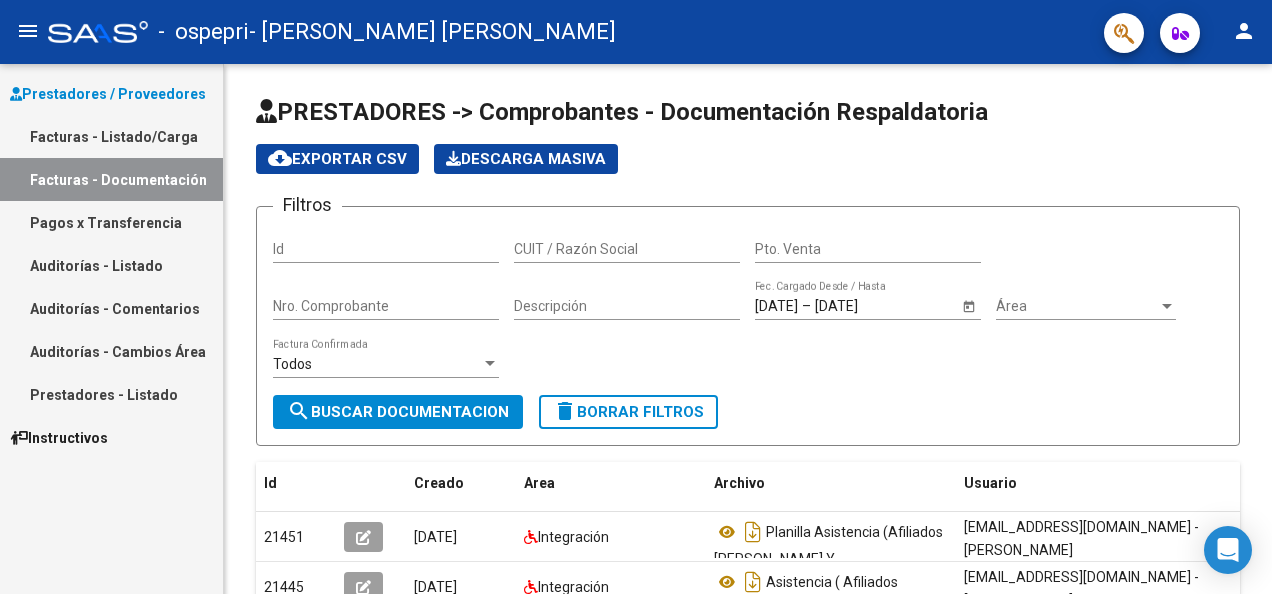 click on "Facturas - Listado/Carga" at bounding box center [111, 136] 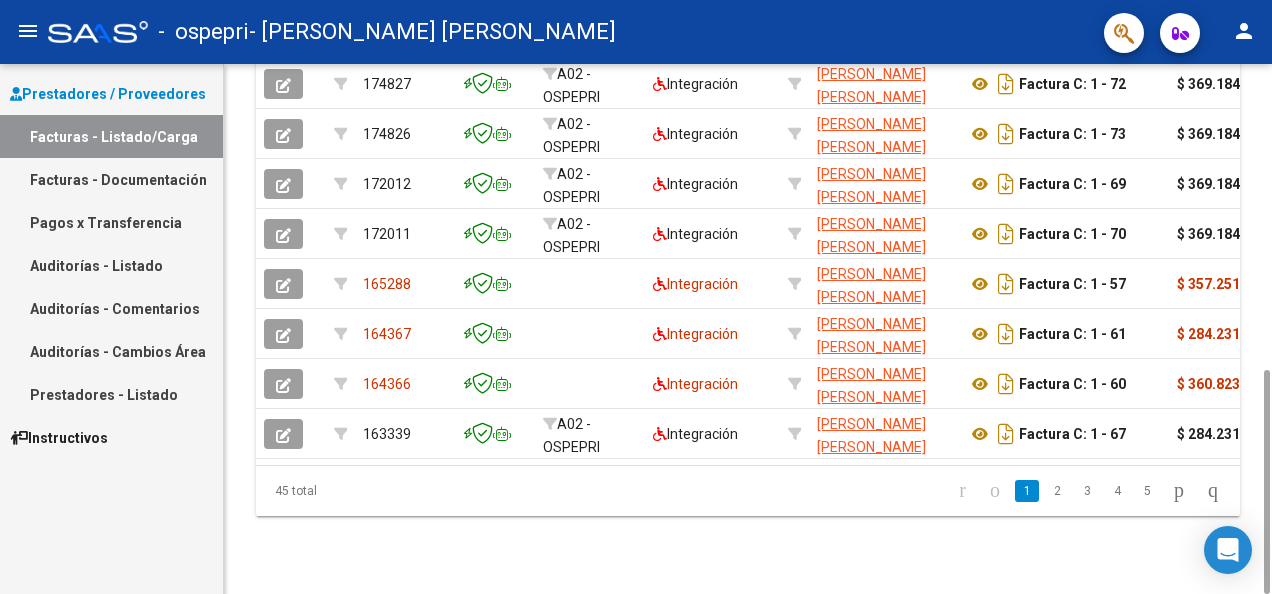 scroll, scrollTop: 0, scrollLeft: 0, axis: both 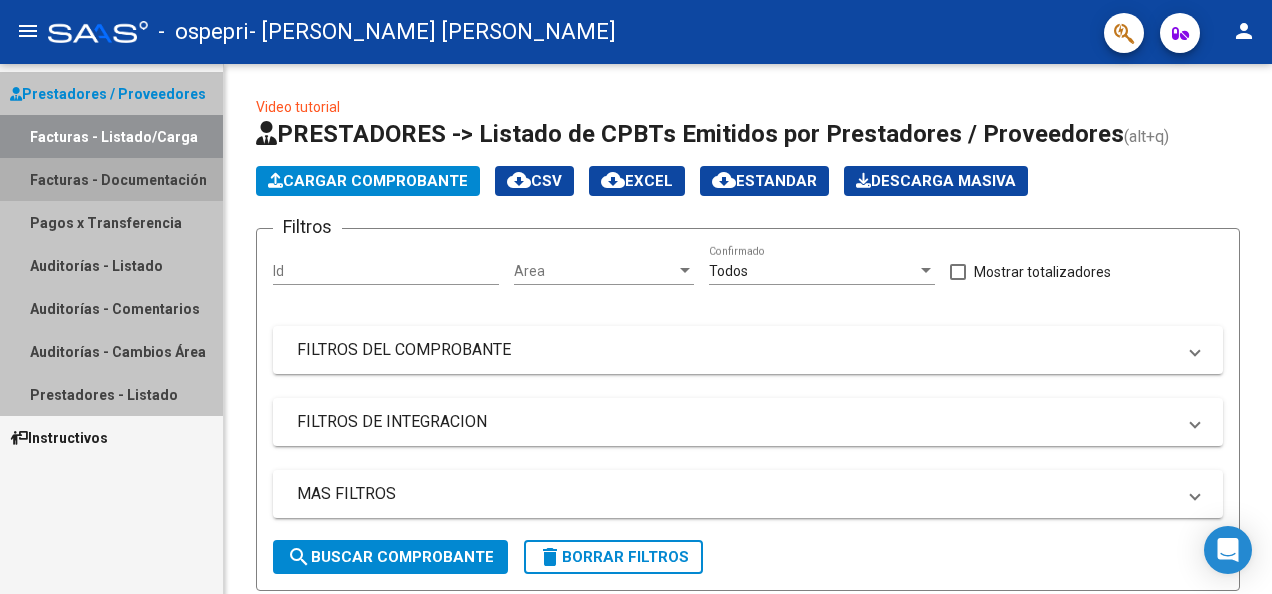 click on "Facturas - Documentación" at bounding box center (111, 179) 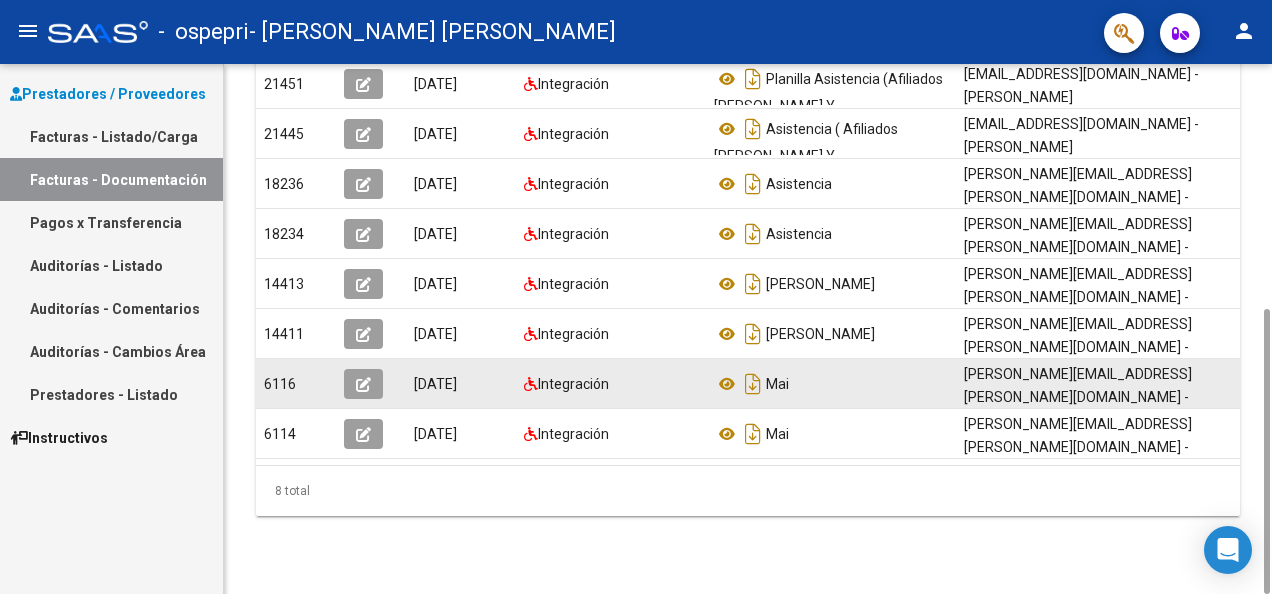 scroll, scrollTop: 0, scrollLeft: 0, axis: both 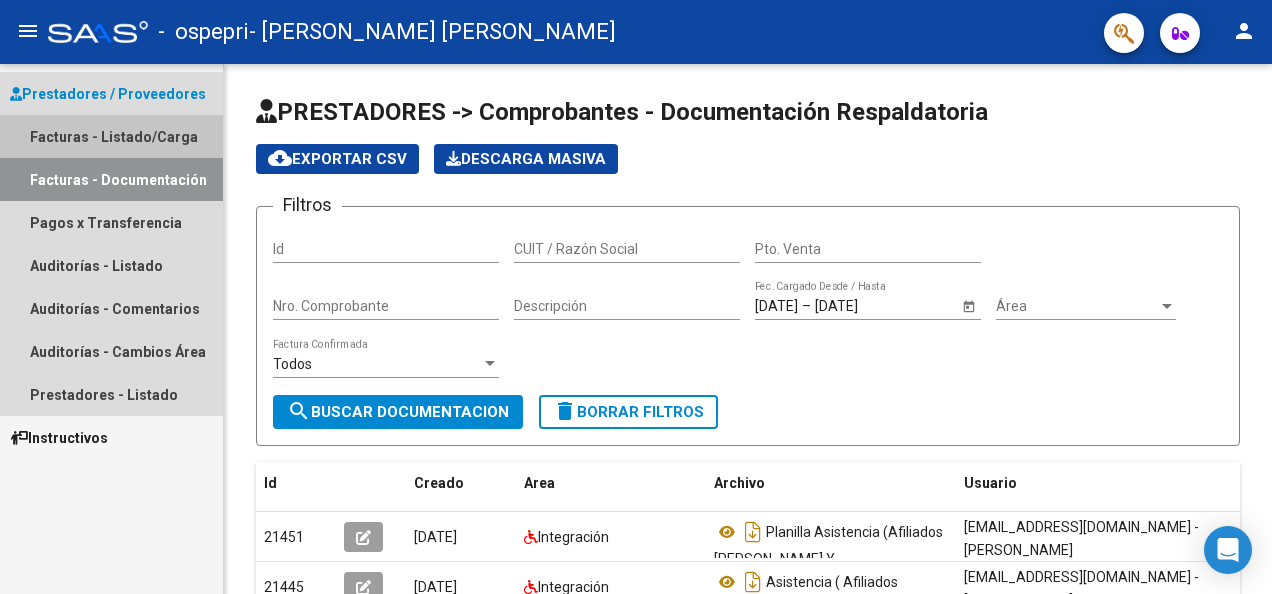 click on "Facturas - Listado/Carga" at bounding box center (111, 136) 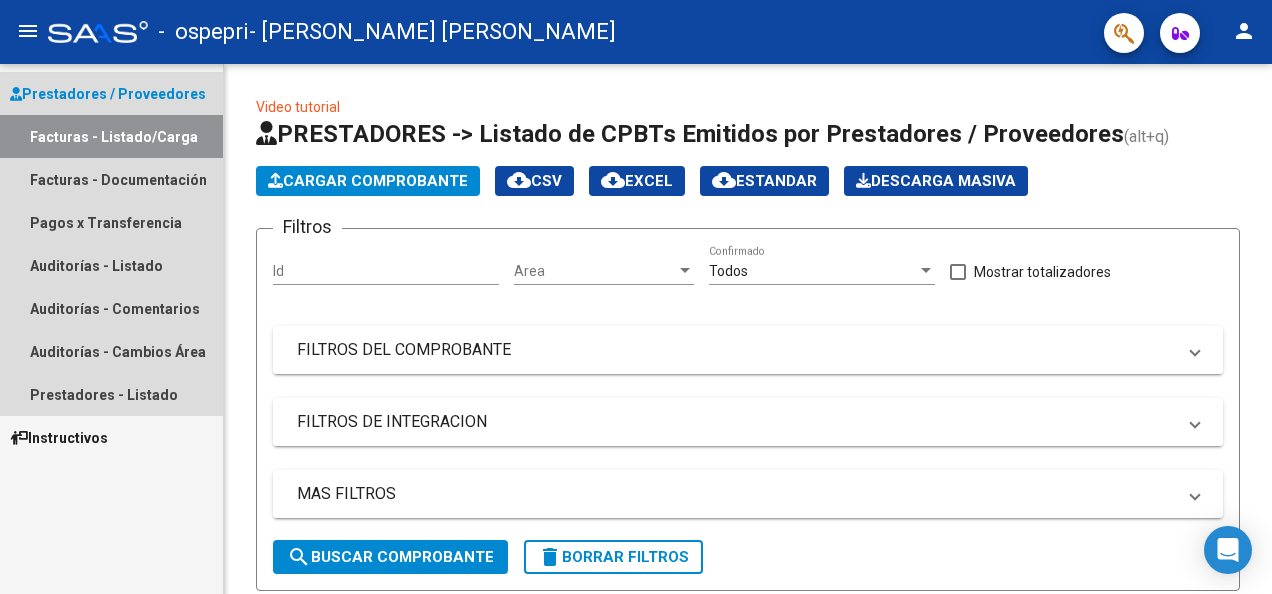 click on "Facturas - Listado/Carga" at bounding box center [111, 136] 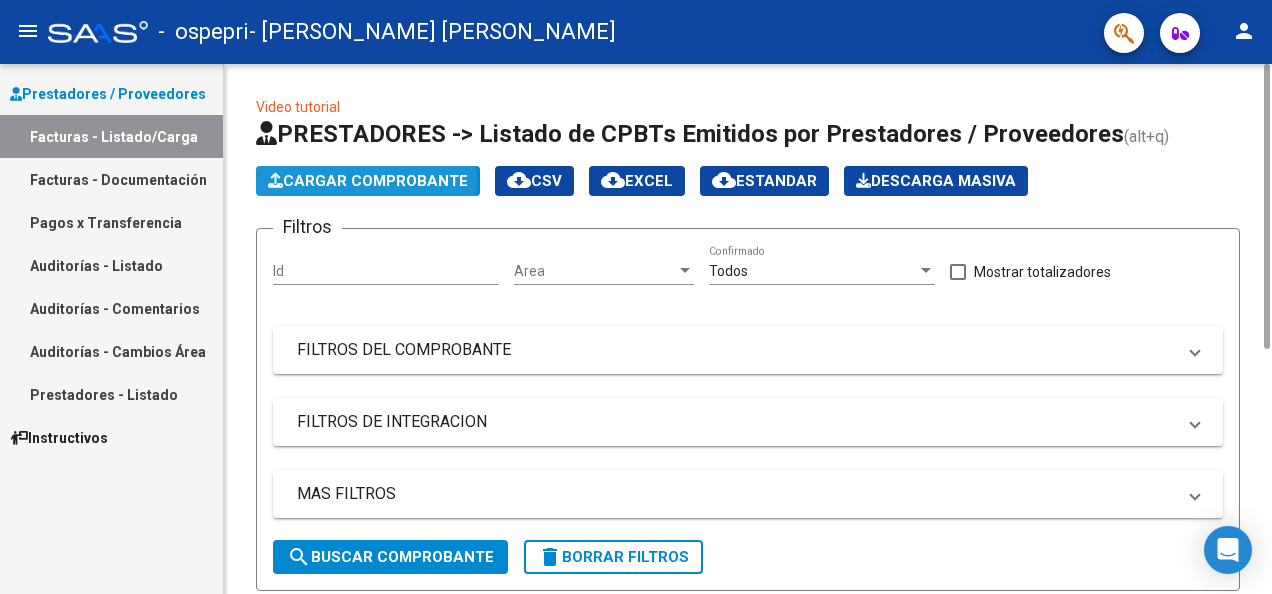 click on "Cargar Comprobante" 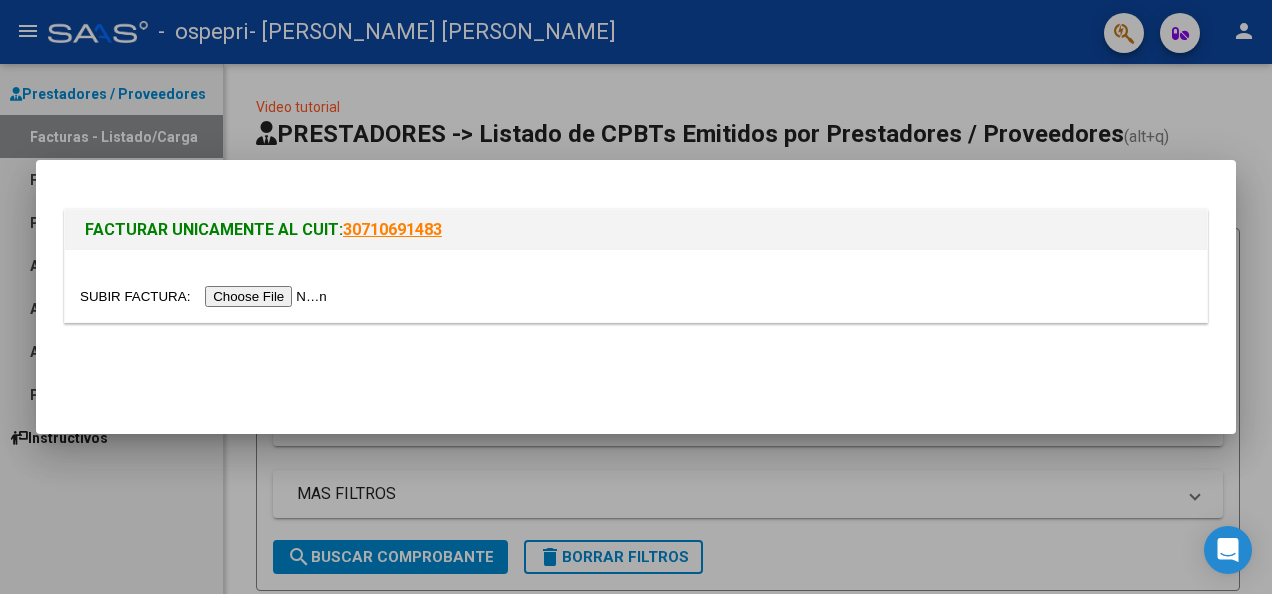 click at bounding box center (206, 296) 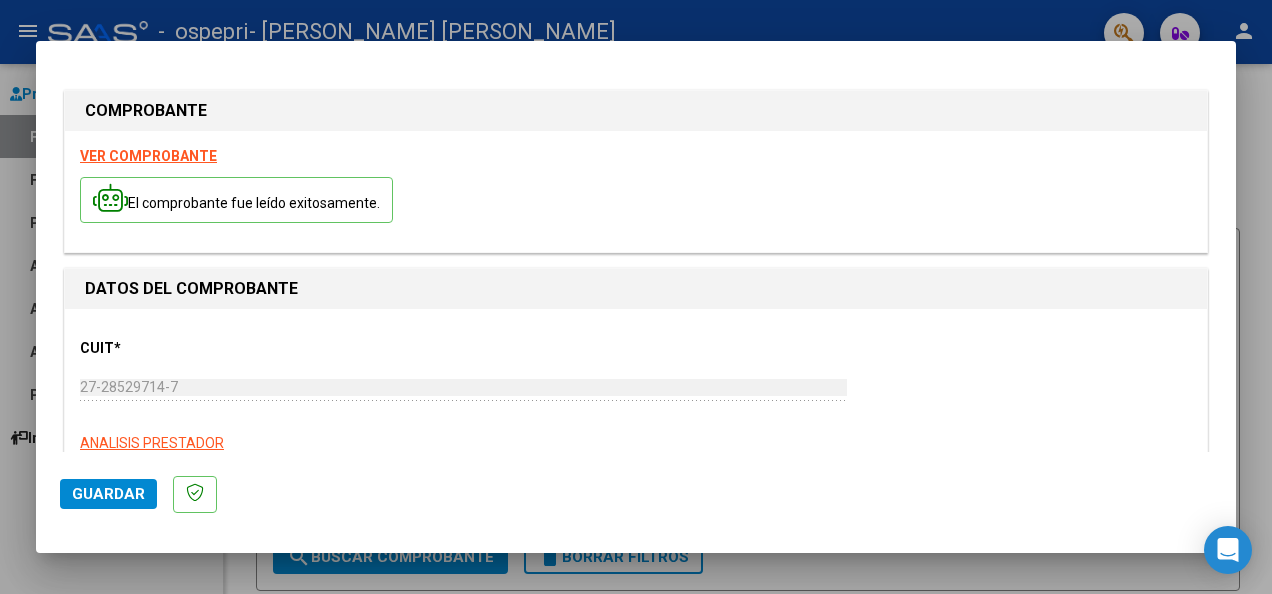 scroll, scrollTop: 500, scrollLeft: 0, axis: vertical 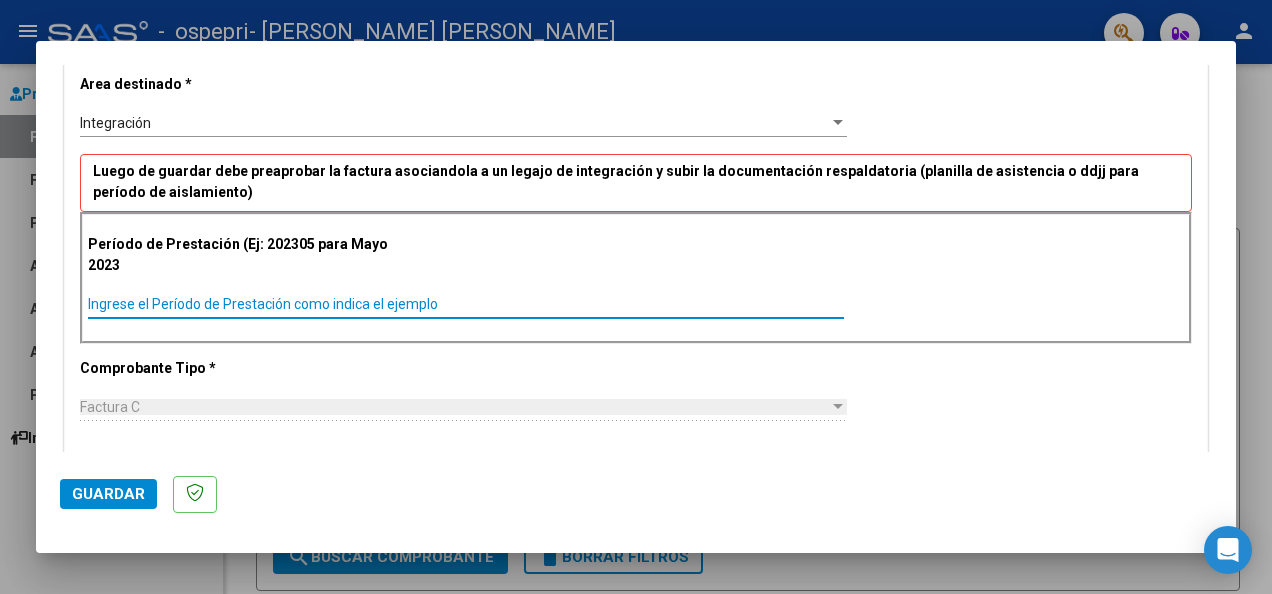 click on "Ingrese el Período de Prestación como indica el ejemplo" at bounding box center [466, 304] 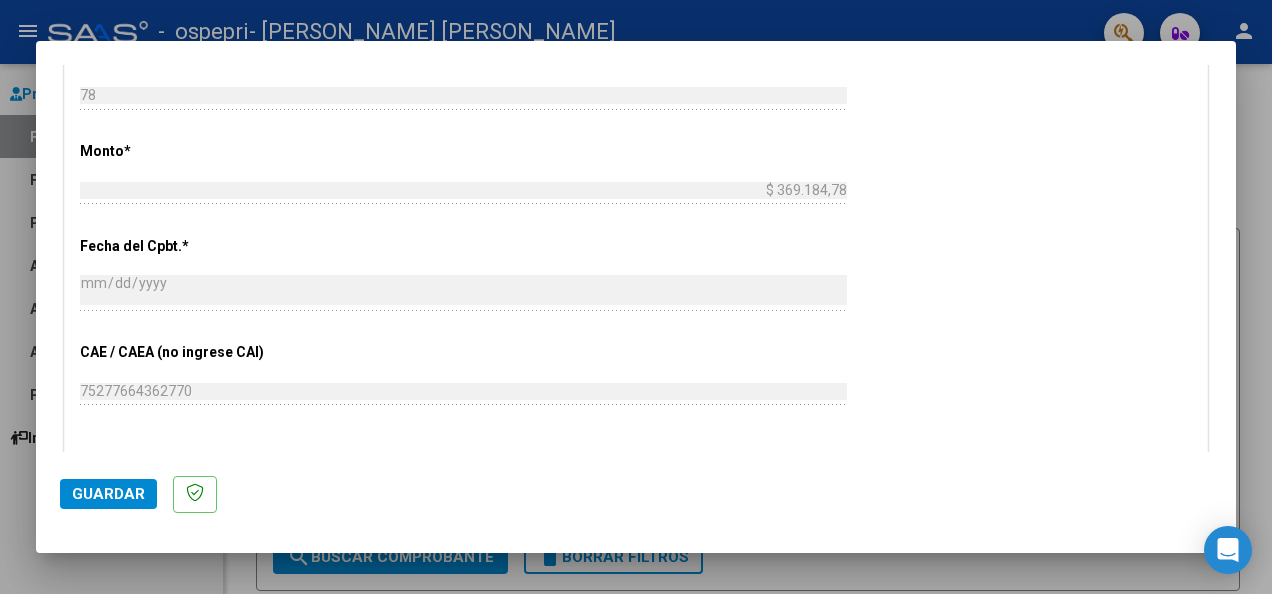 scroll, scrollTop: 1271, scrollLeft: 0, axis: vertical 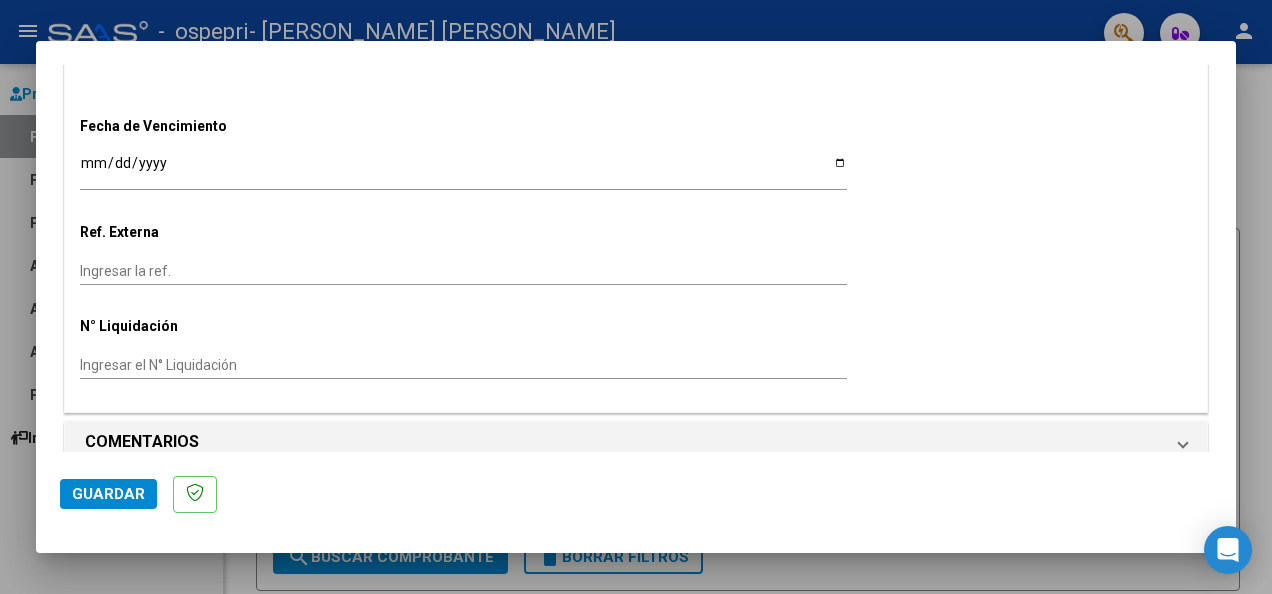 type on "202506" 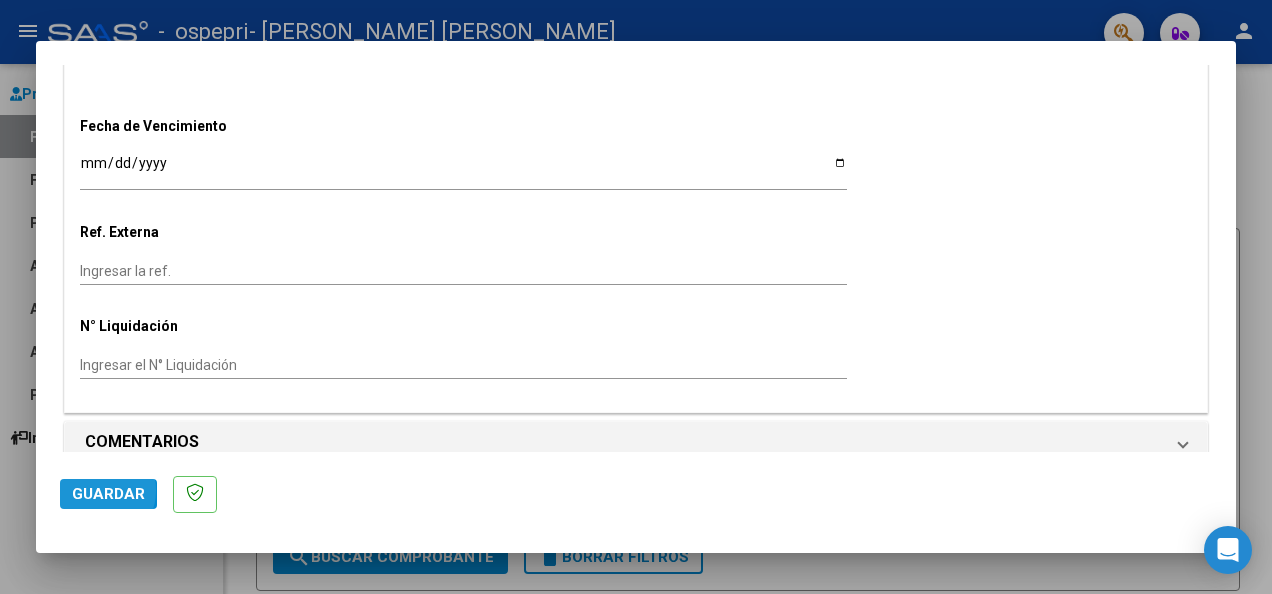 click on "Guardar" 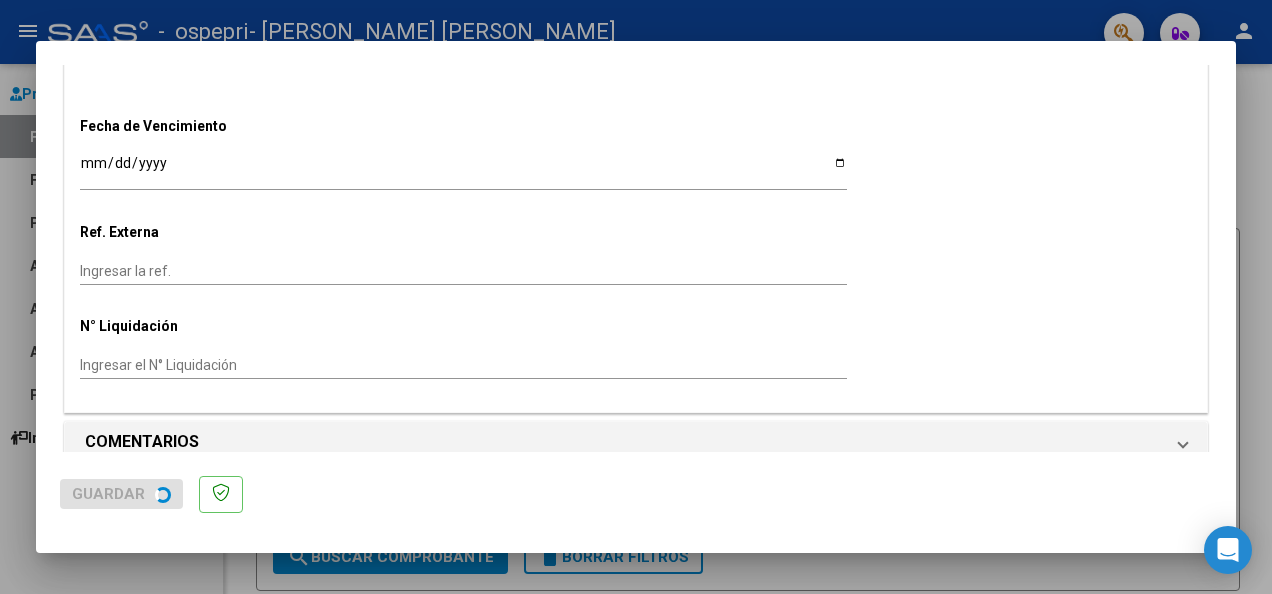 scroll, scrollTop: 0, scrollLeft: 0, axis: both 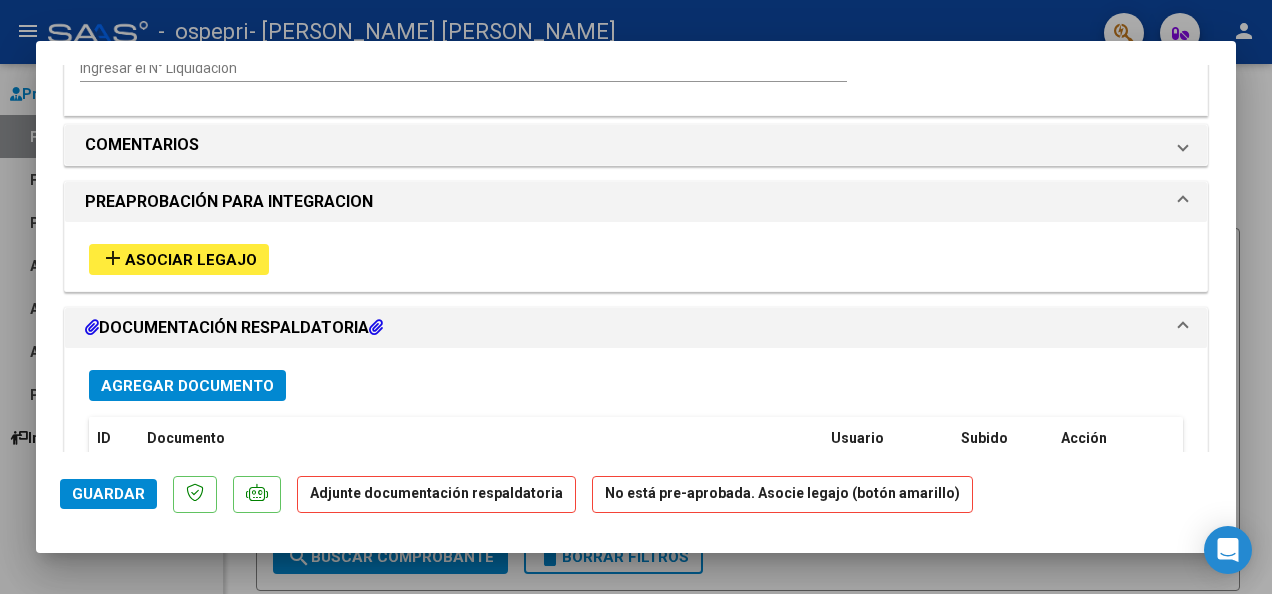 click on "Asociar Legajo" at bounding box center [191, 260] 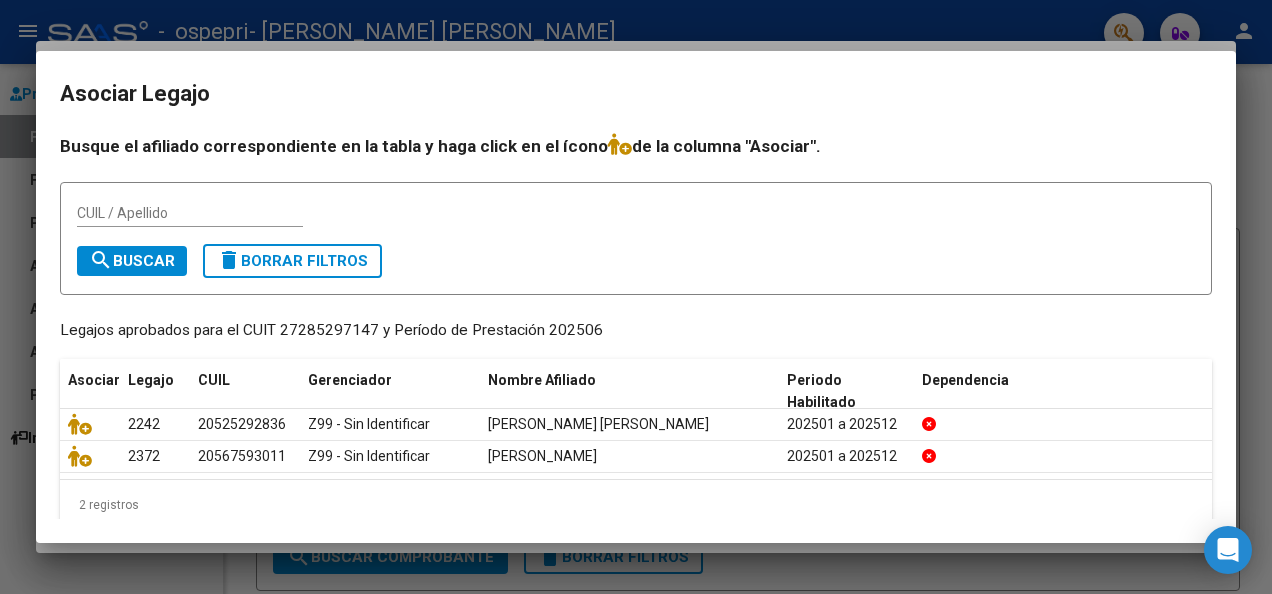 scroll, scrollTop: 23, scrollLeft: 0, axis: vertical 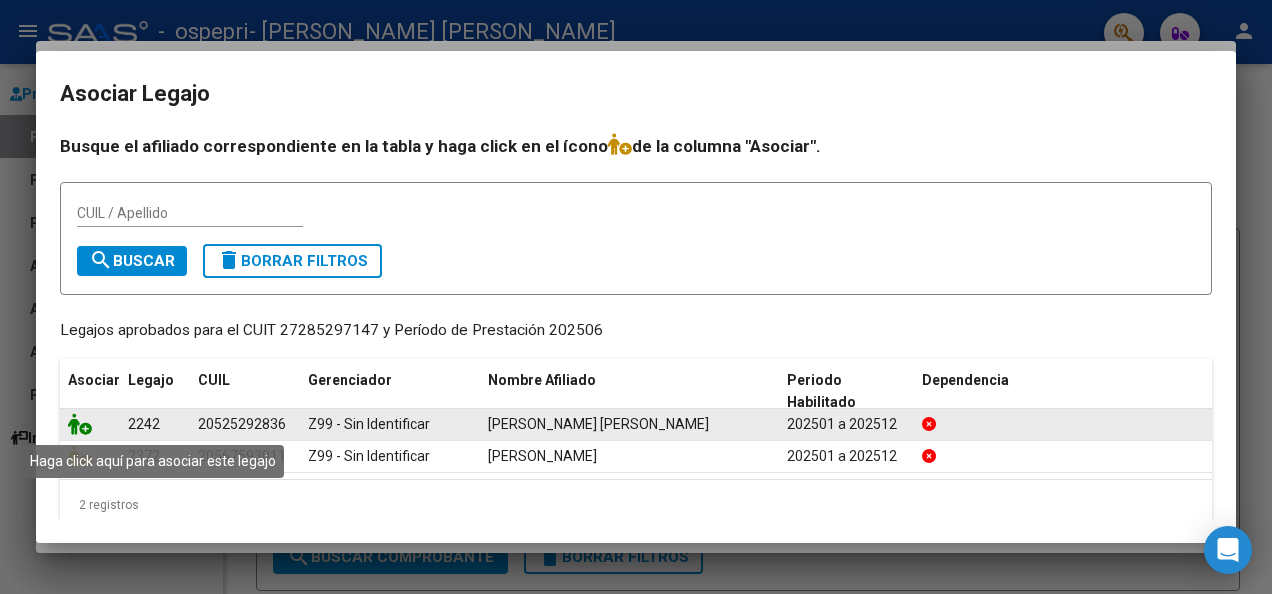 click 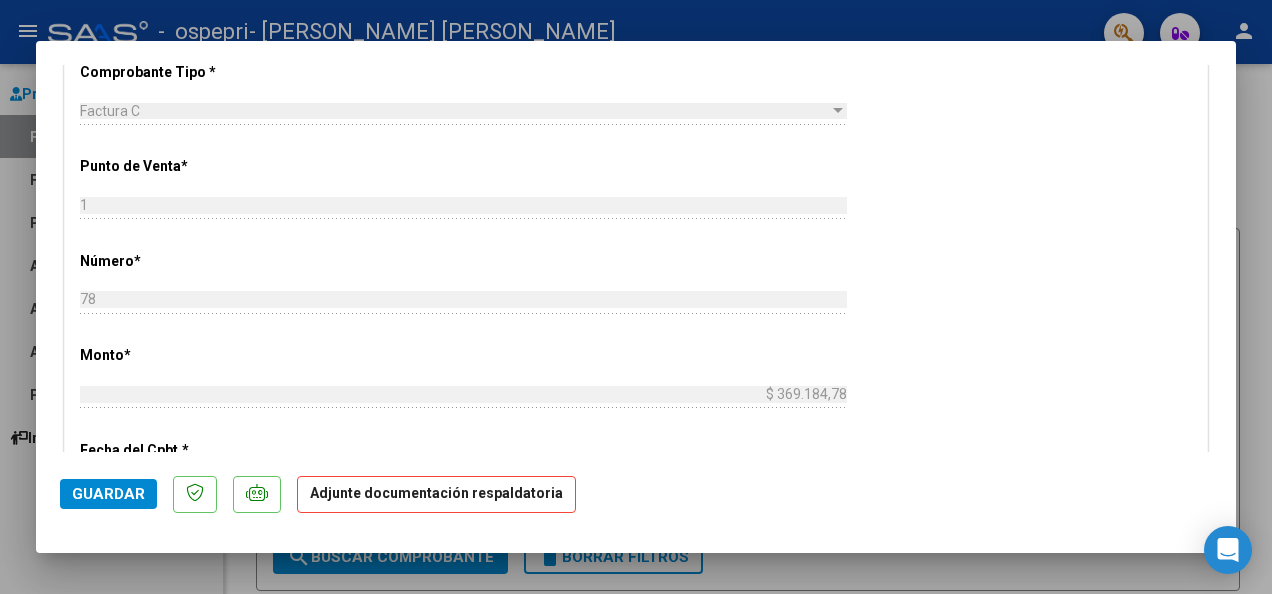 scroll, scrollTop: 676, scrollLeft: 0, axis: vertical 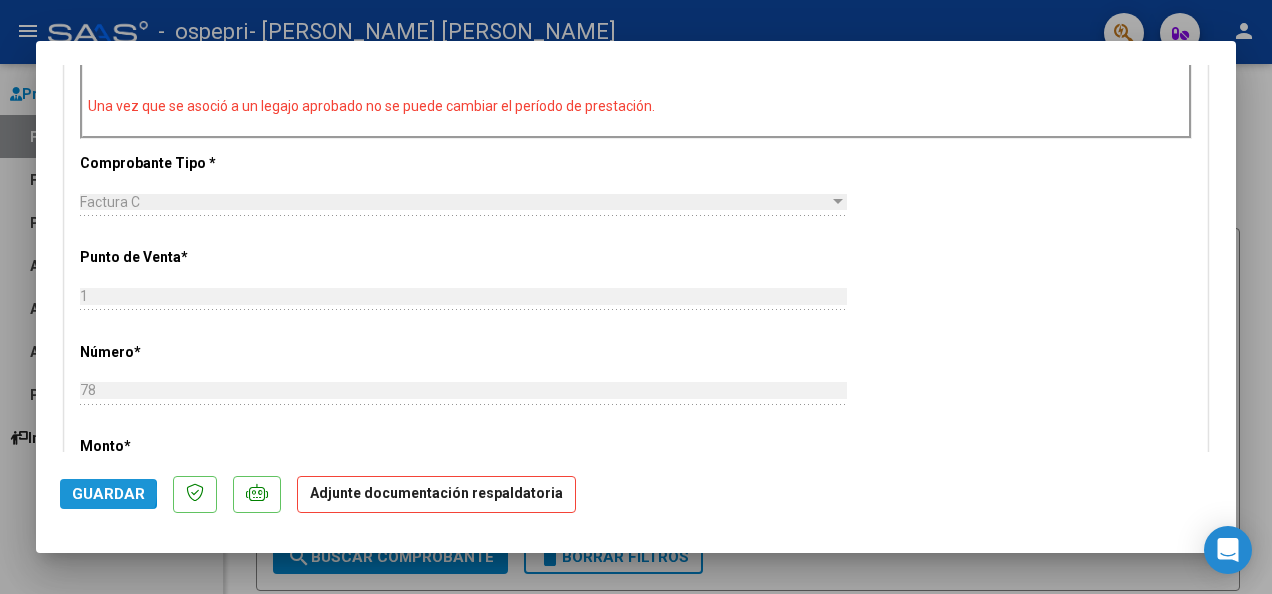 click on "Guardar" 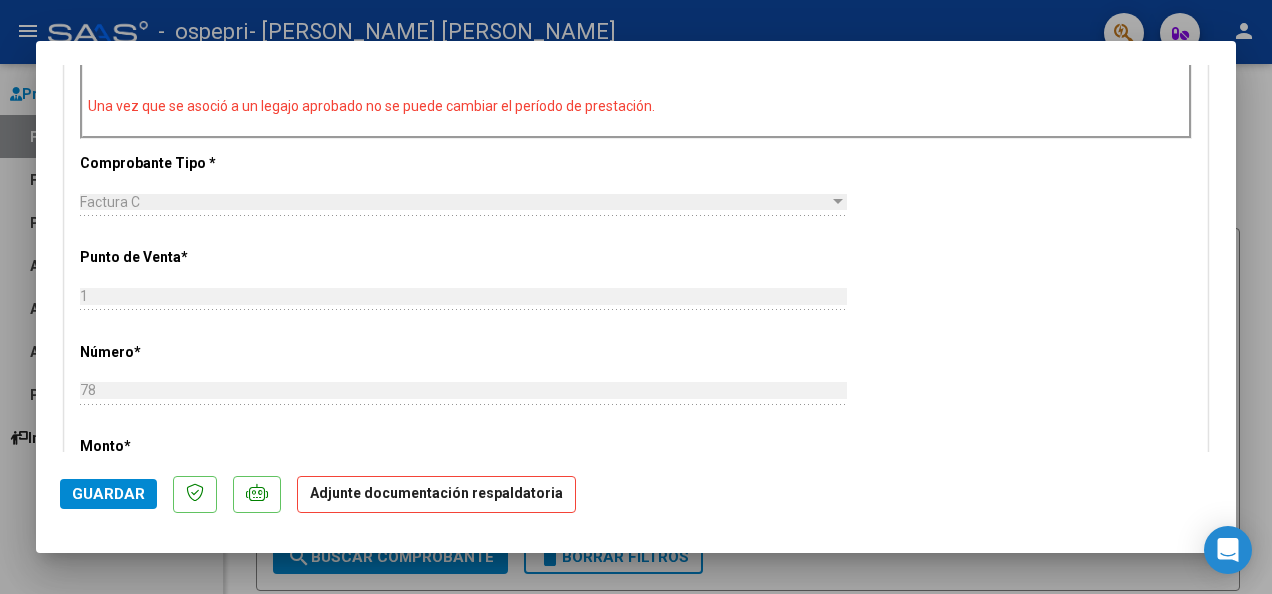 click on "Adjunte documentación respaldatoria" 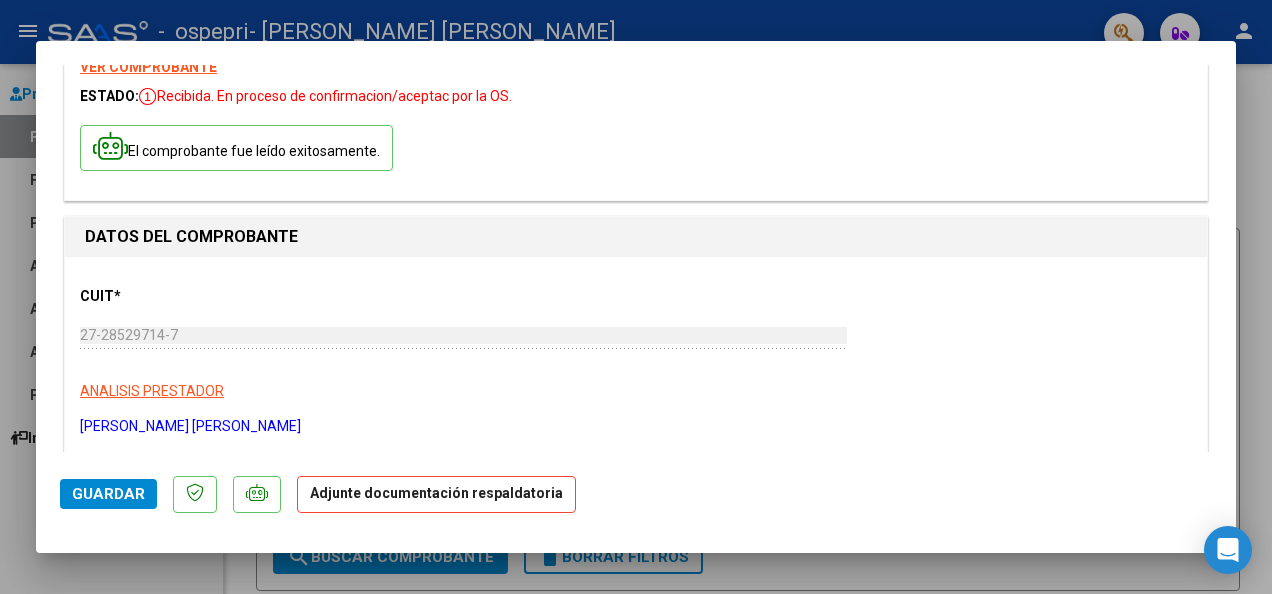 scroll, scrollTop: 0, scrollLeft: 0, axis: both 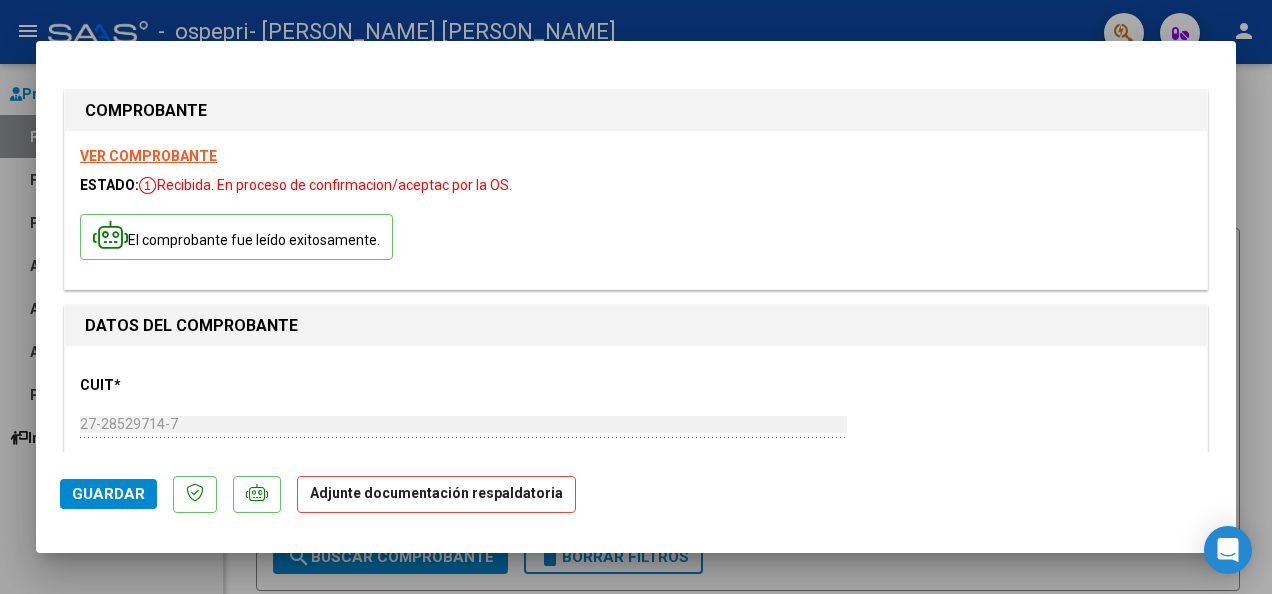 click at bounding box center [636, 297] 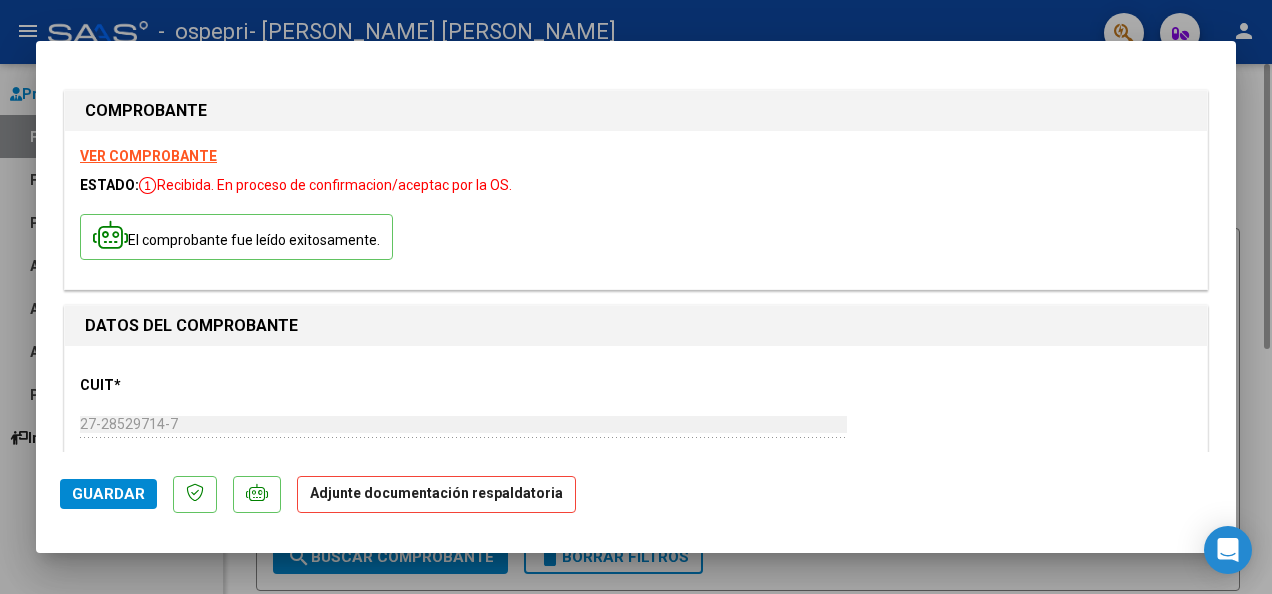 type 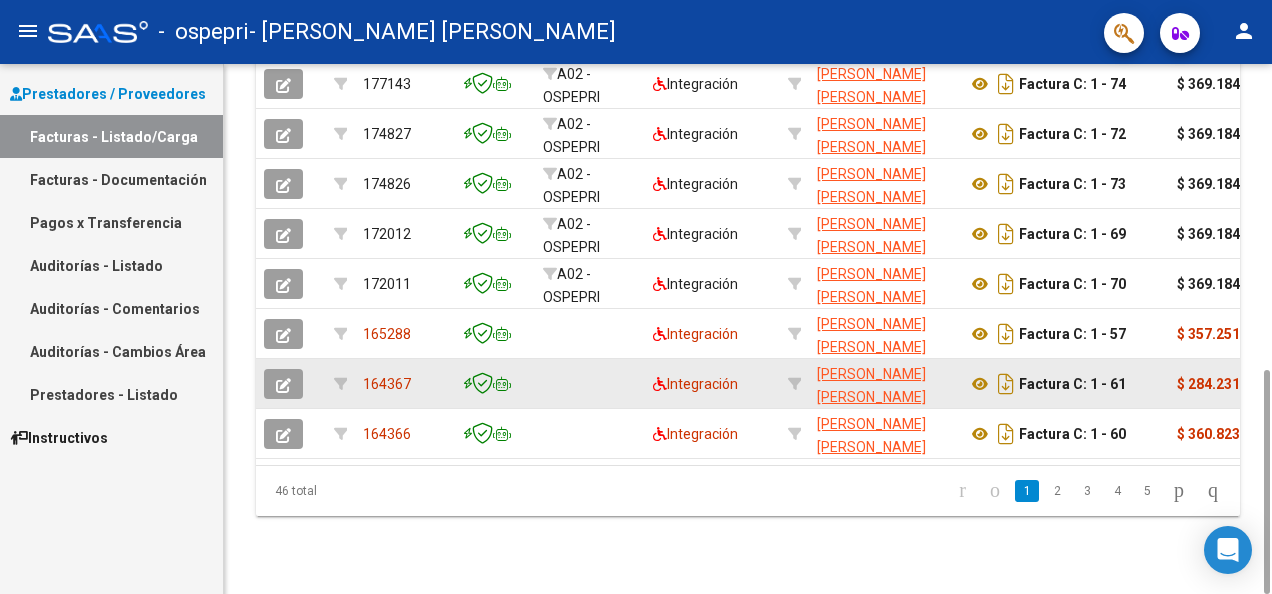 scroll, scrollTop: 0, scrollLeft: 0, axis: both 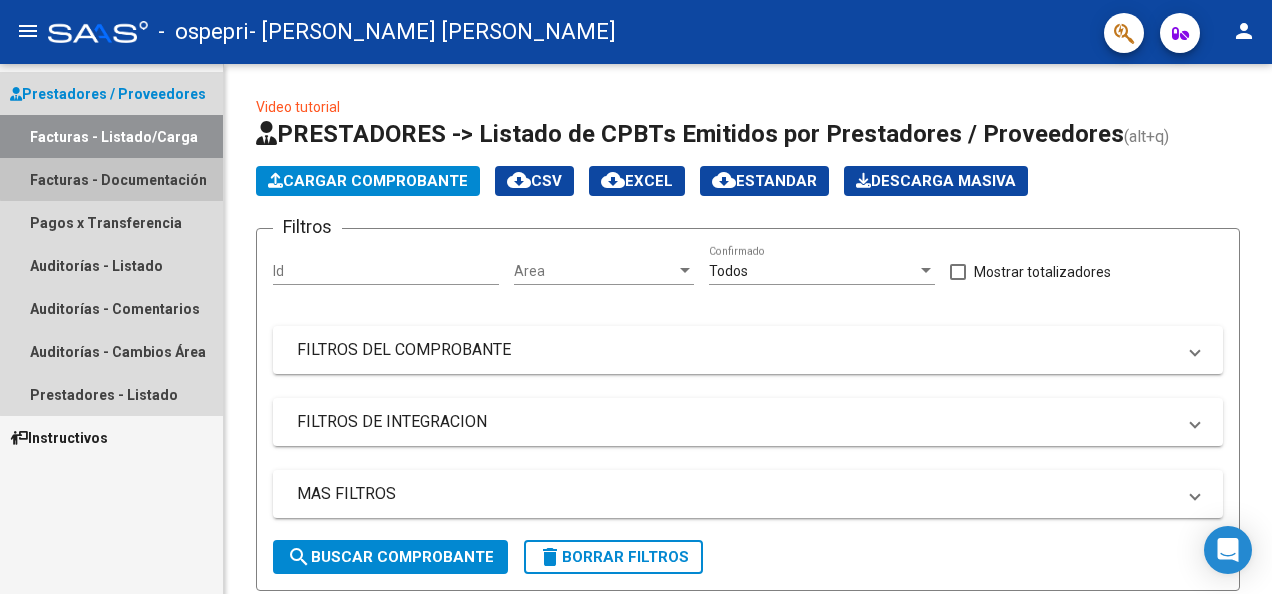 click on "Facturas - Documentación" at bounding box center (111, 179) 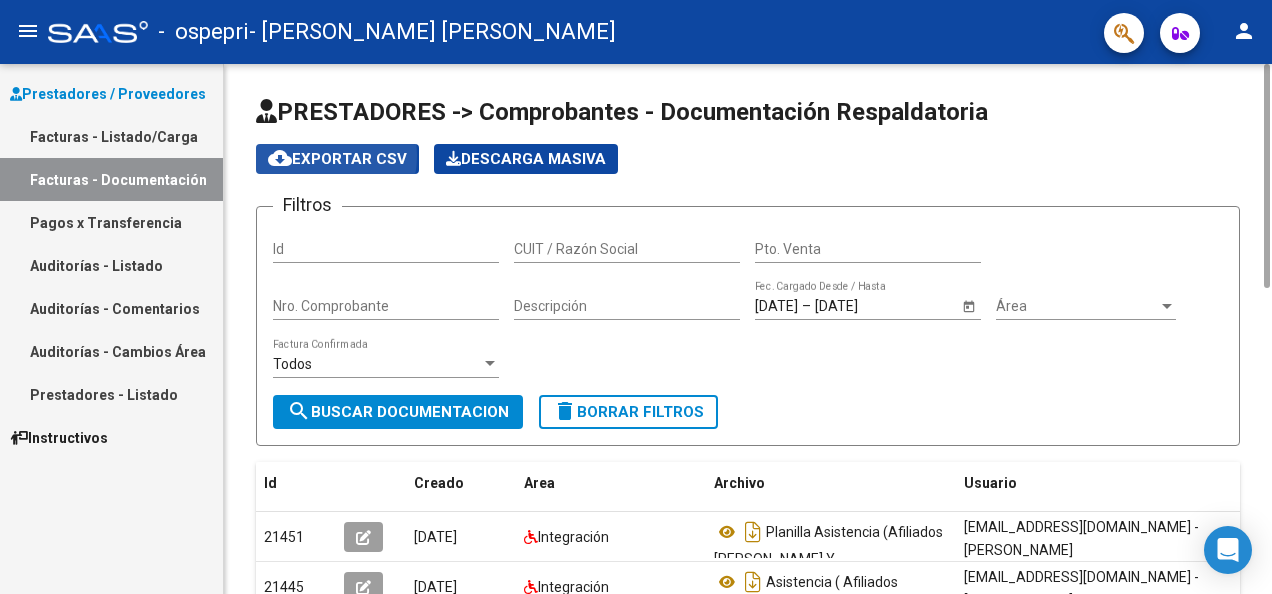 click on "cloud_download  Exportar CSV" 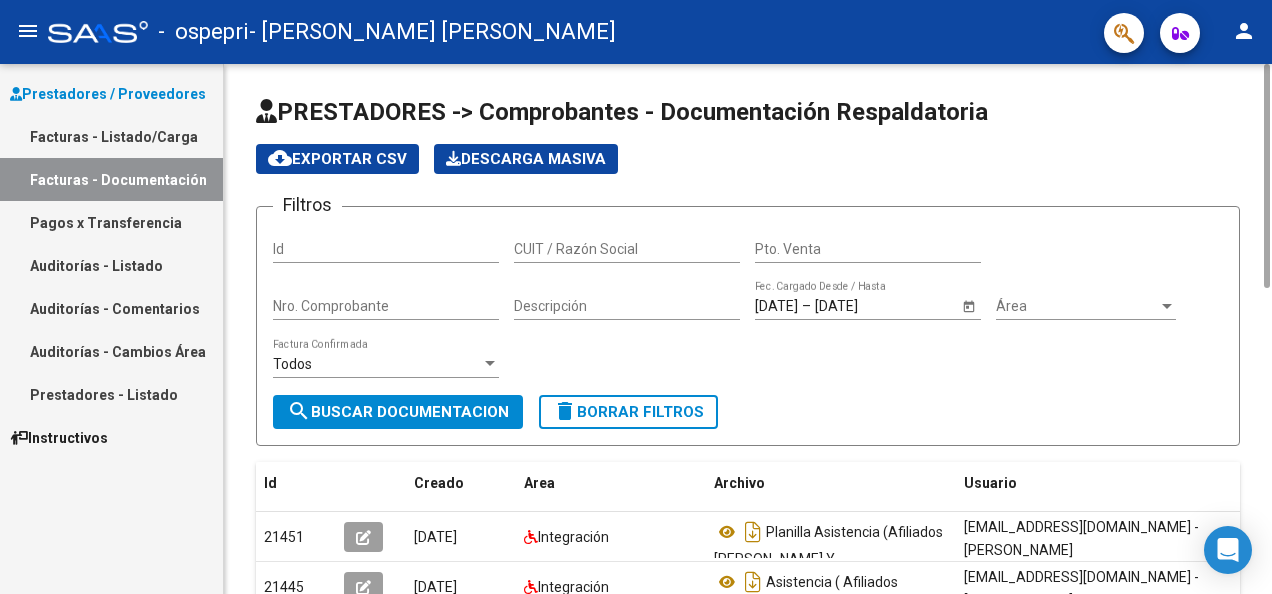 click on "PRESTADORES -> Comprobantes - Documentación Respaldatoria" 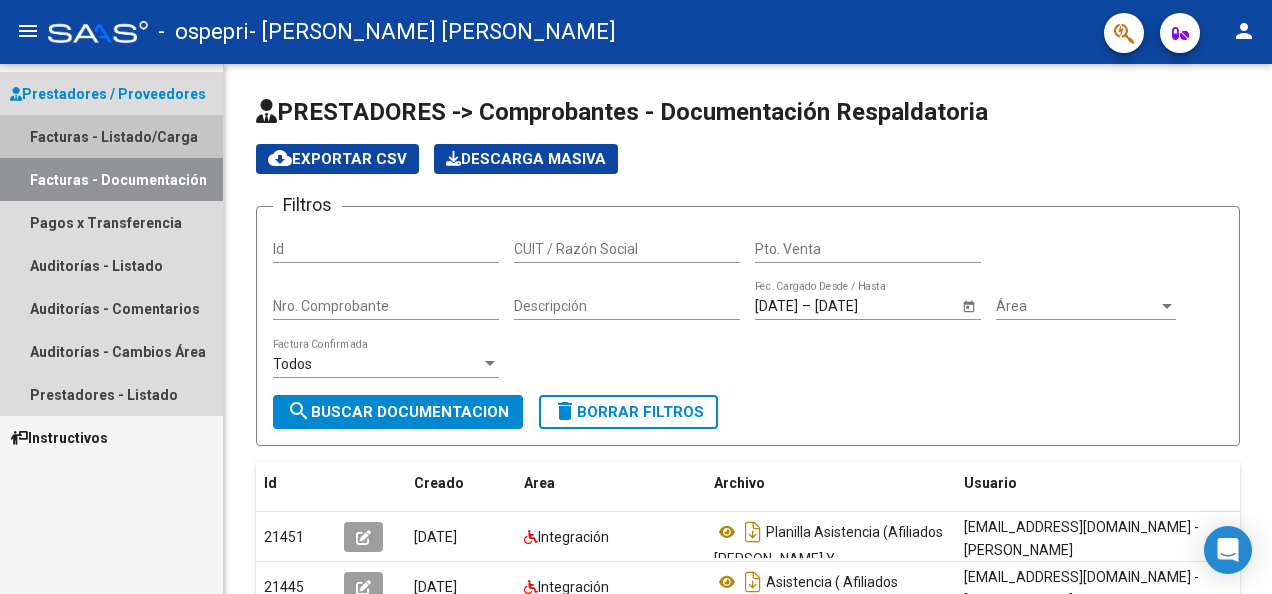 click on "Facturas - Listado/Carga" at bounding box center [111, 136] 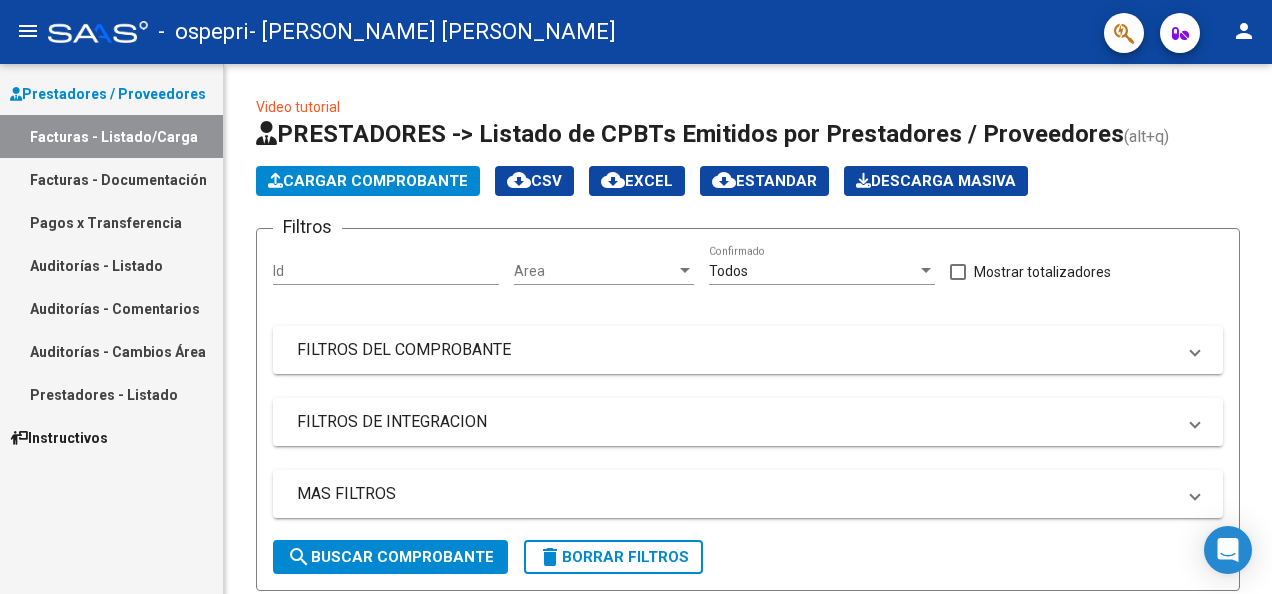 scroll, scrollTop: 721, scrollLeft: 0, axis: vertical 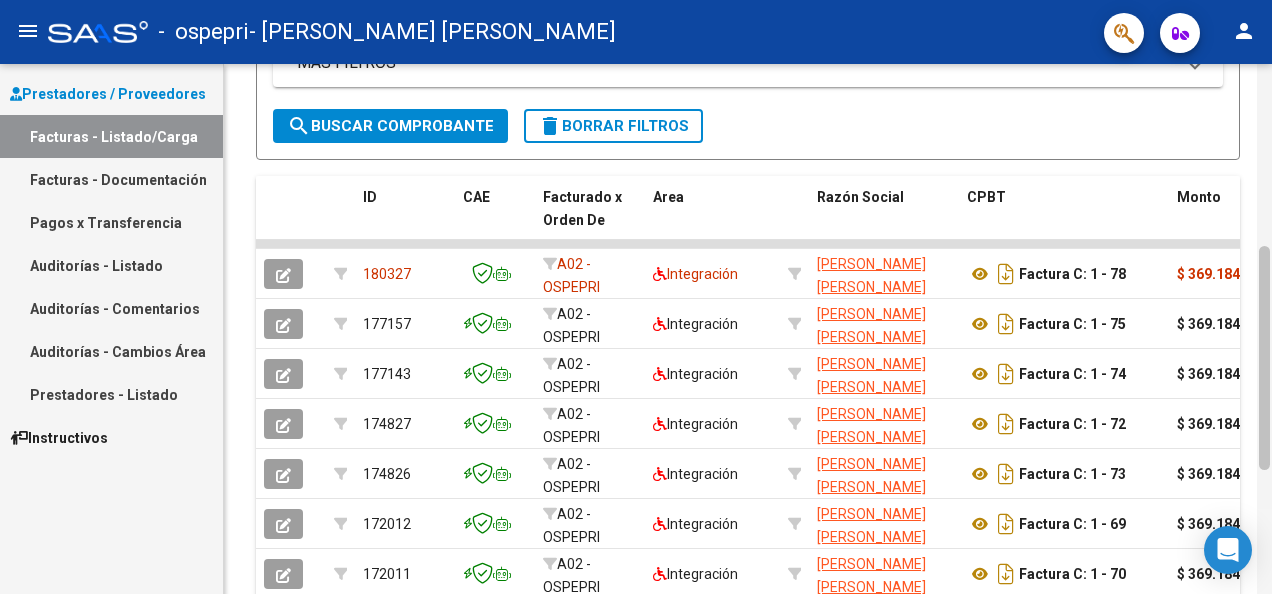 drag, startPoint x: 1262, startPoint y: 404, endPoint x: 1271, endPoint y: 281, distance: 123.32883 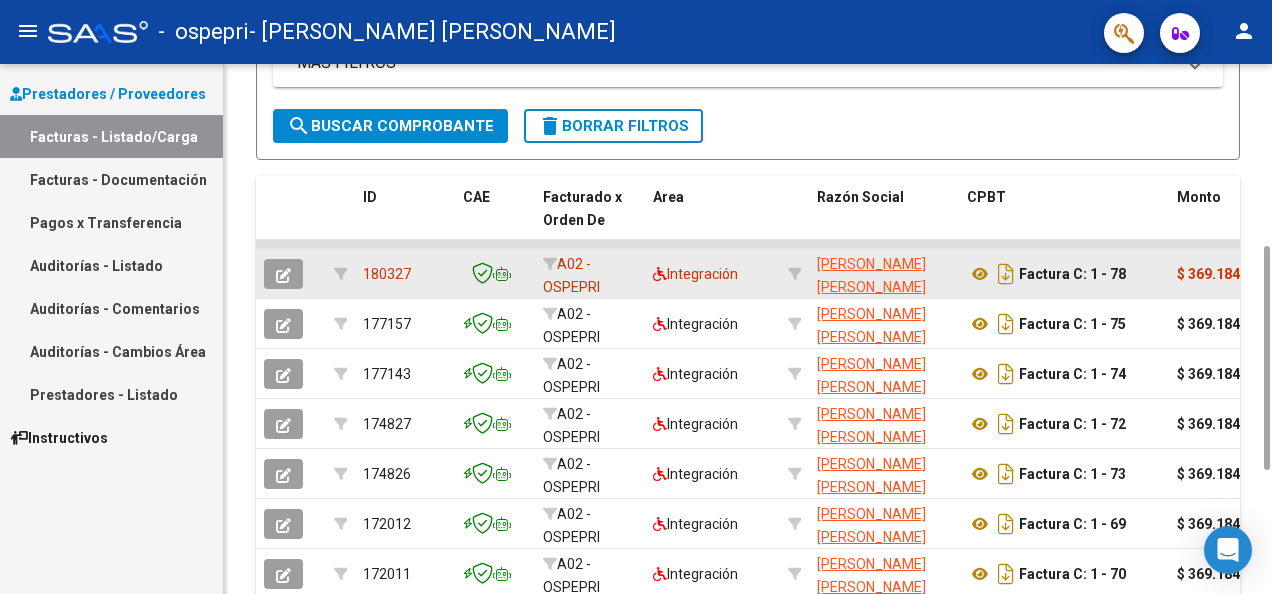 click on "180327" 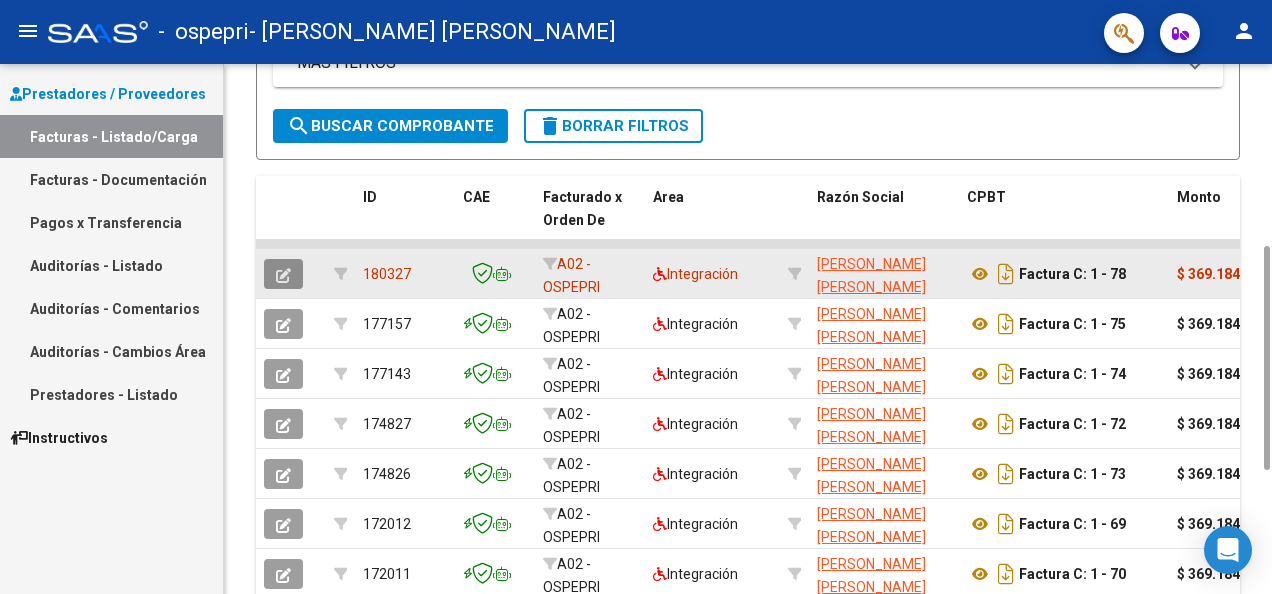 click 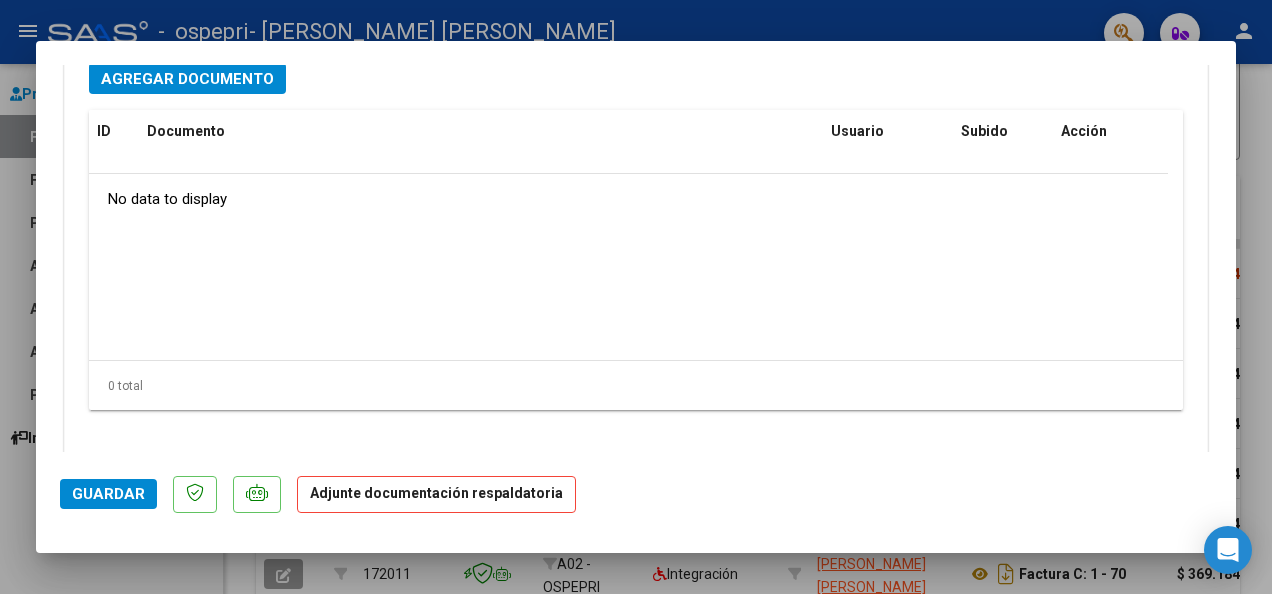 scroll, scrollTop: 1682, scrollLeft: 0, axis: vertical 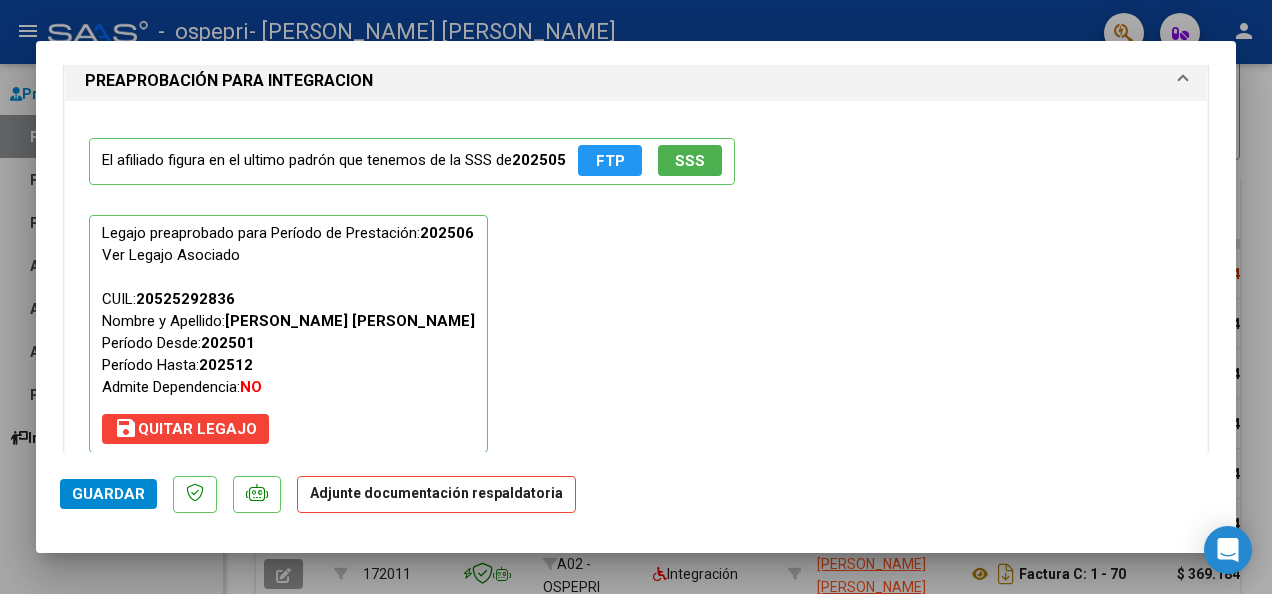 click on "Adjunte documentación respaldatoria" 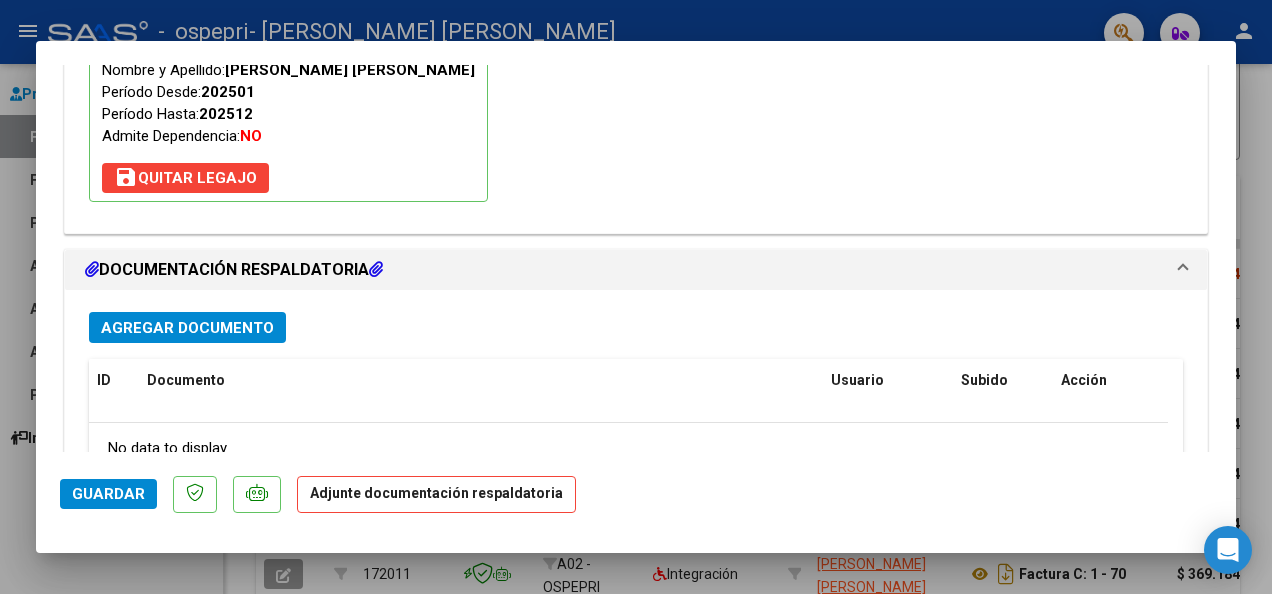 scroll, scrollTop: 2182, scrollLeft: 0, axis: vertical 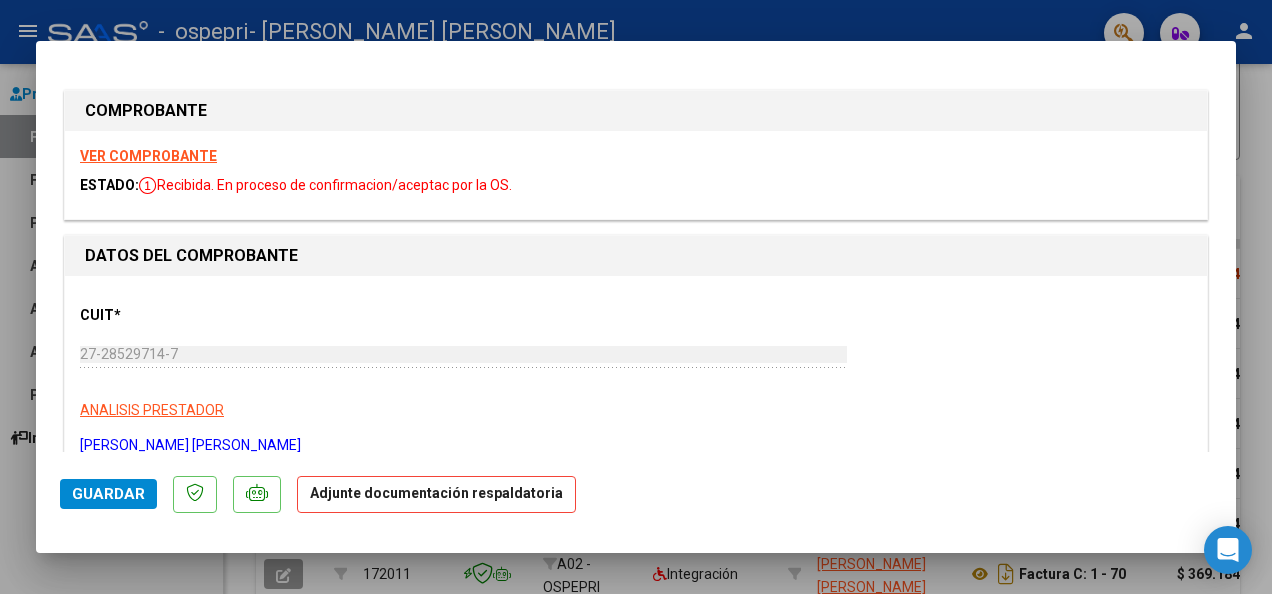 click on "Adjunte documentación respaldatoria" 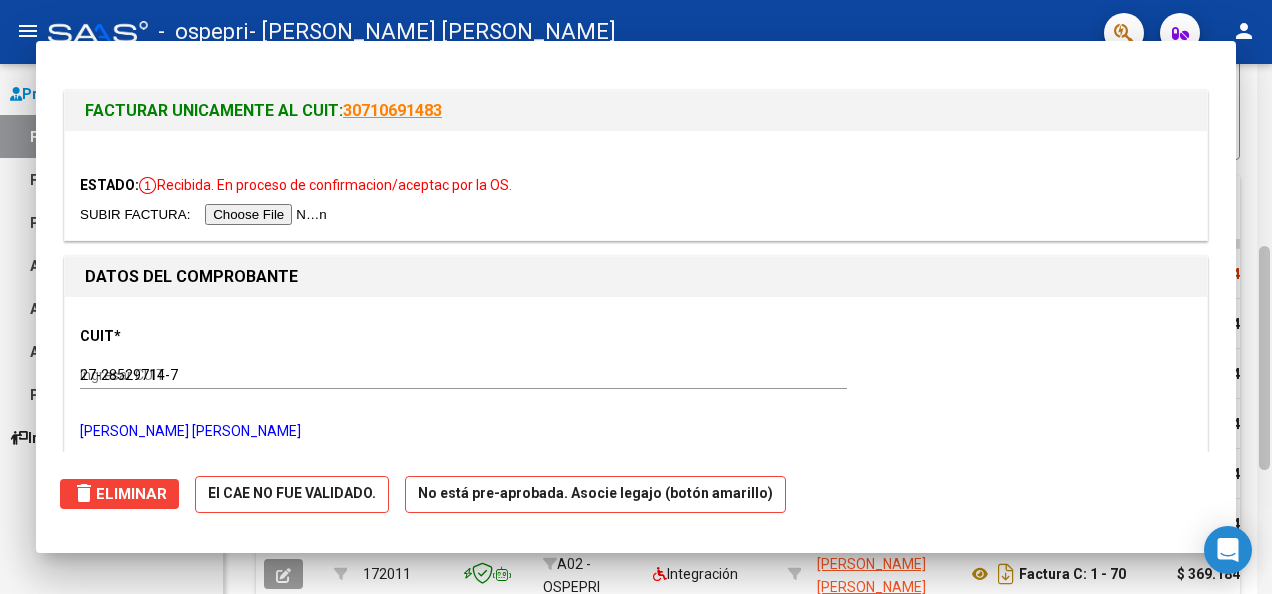 type 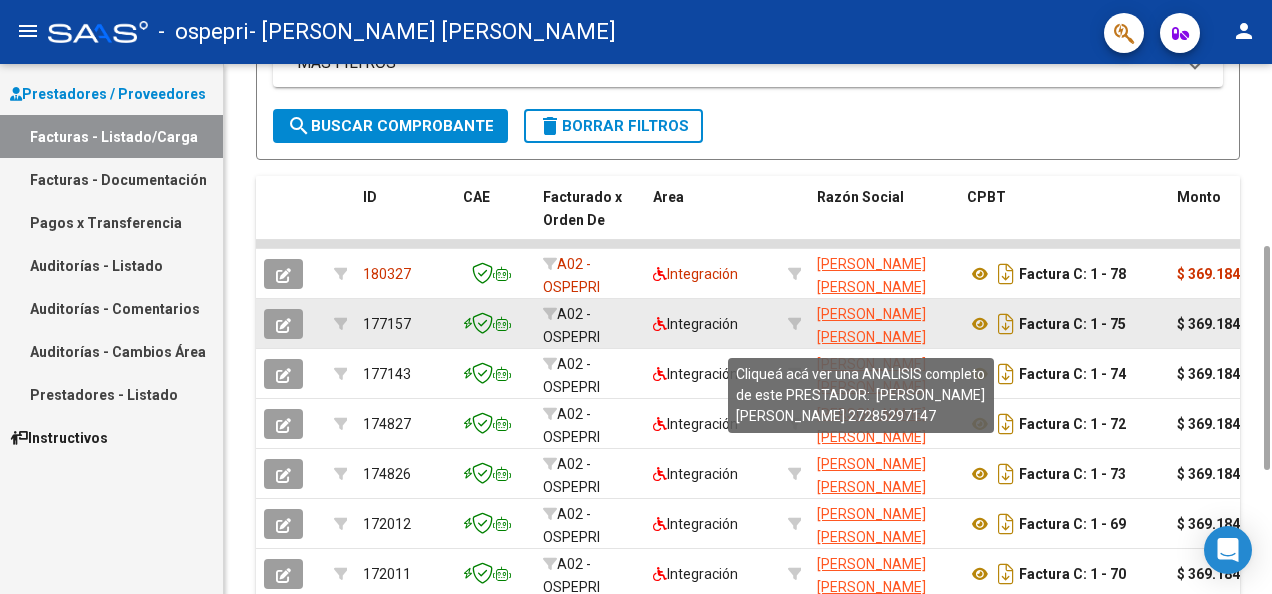 click on "[PERSON_NAME] [PERSON_NAME]" 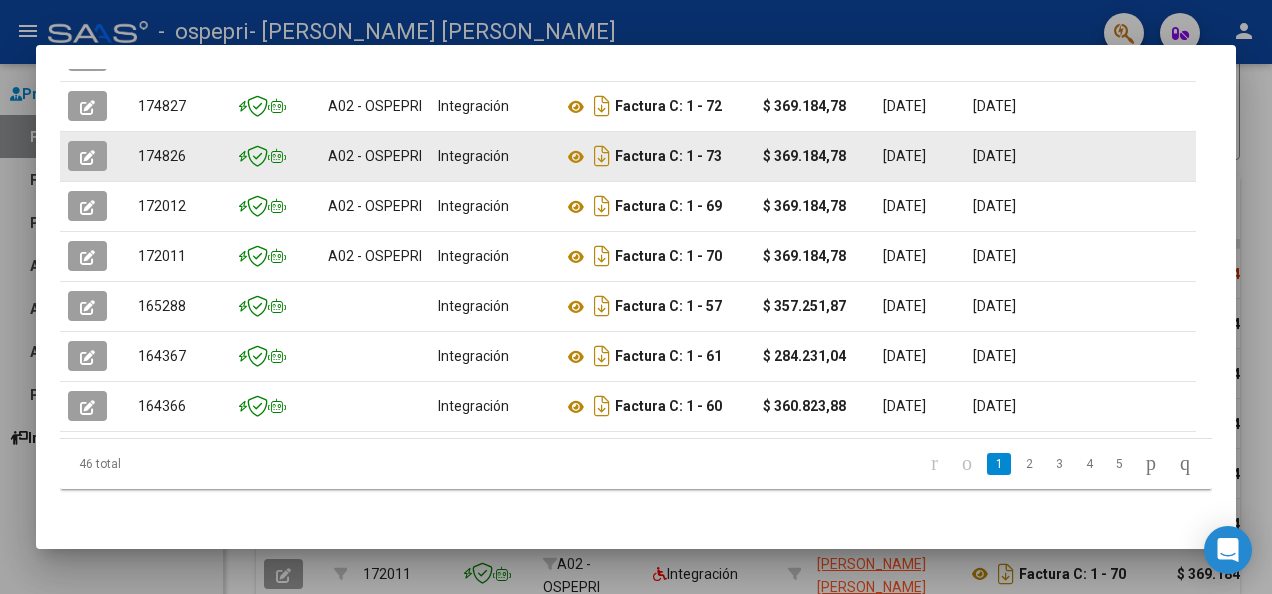 scroll, scrollTop: 662, scrollLeft: 0, axis: vertical 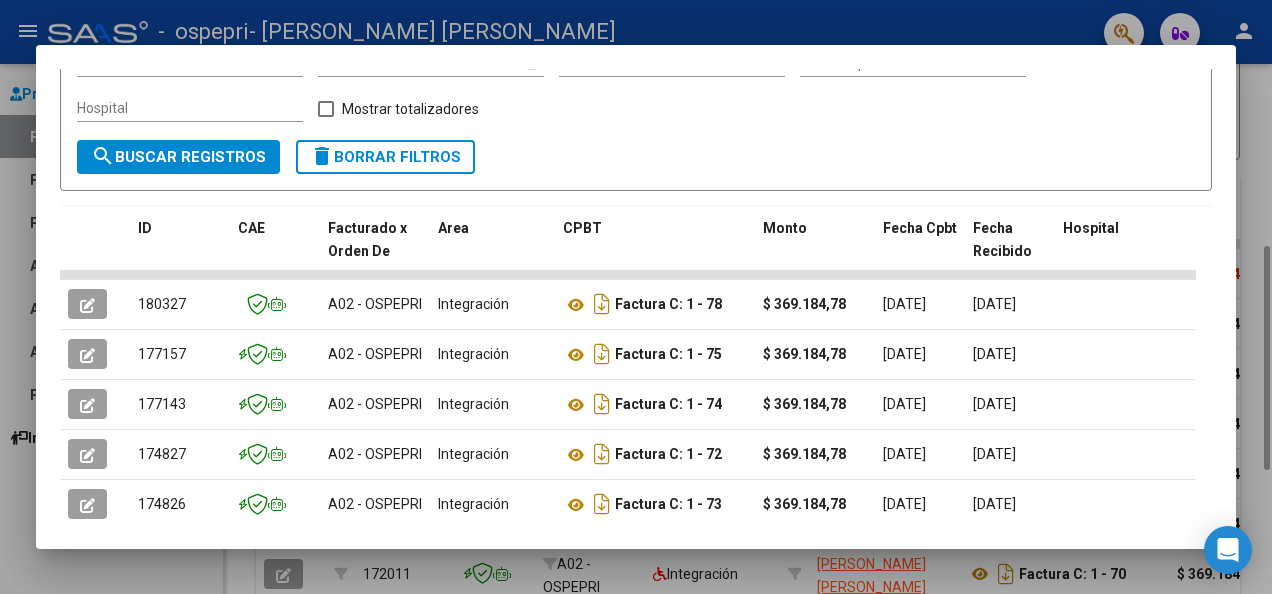 click at bounding box center (636, 297) 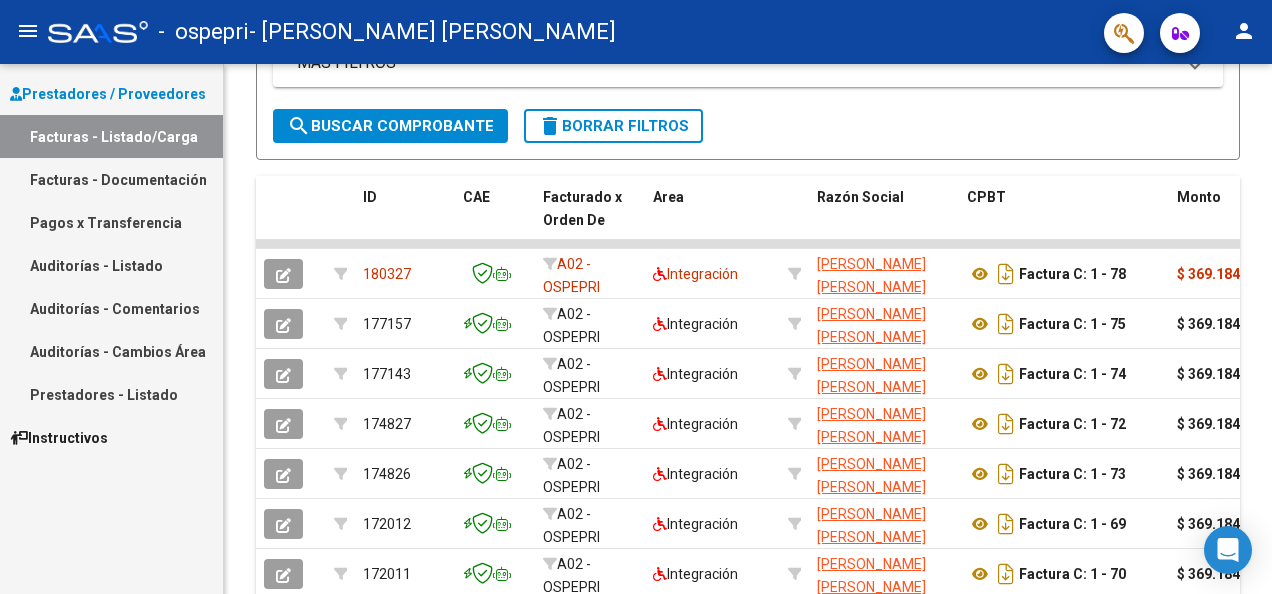 click on "Facturas - Documentación" at bounding box center (111, 179) 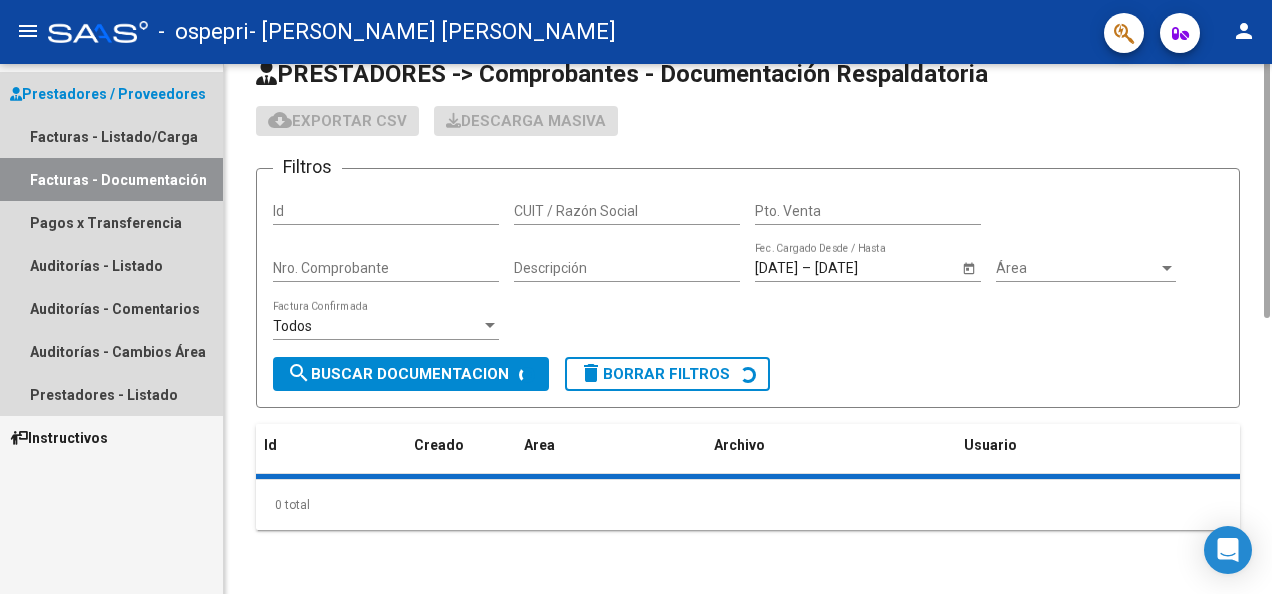 scroll, scrollTop: 0, scrollLeft: 0, axis: both 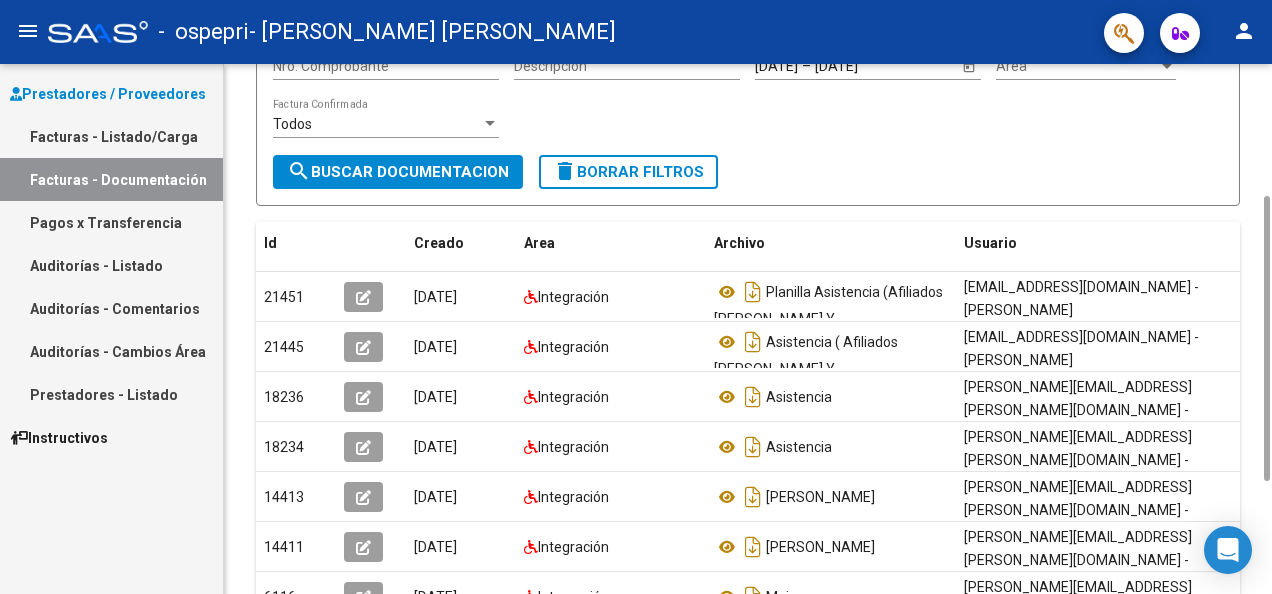 drag, startPoint x: 1265, startPoint y: 315, endPoint x: 1275, endPoint y: 449, distance: 134.37262 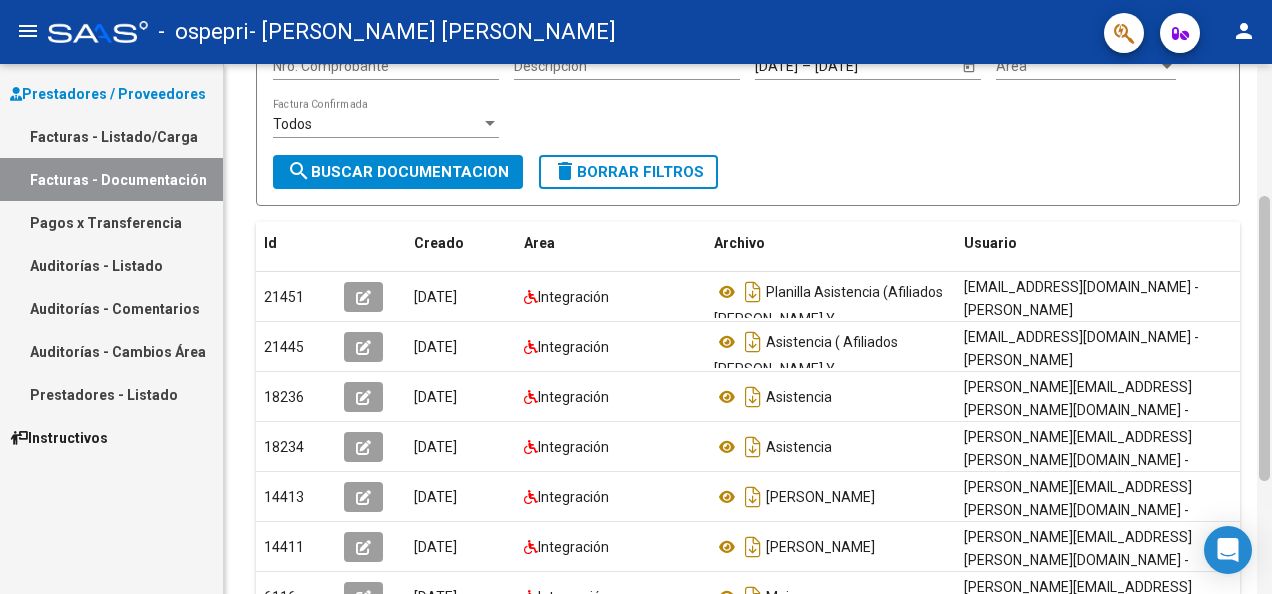 scroll, scrollTop: 242, scrollLeft: 0, axis: vertical 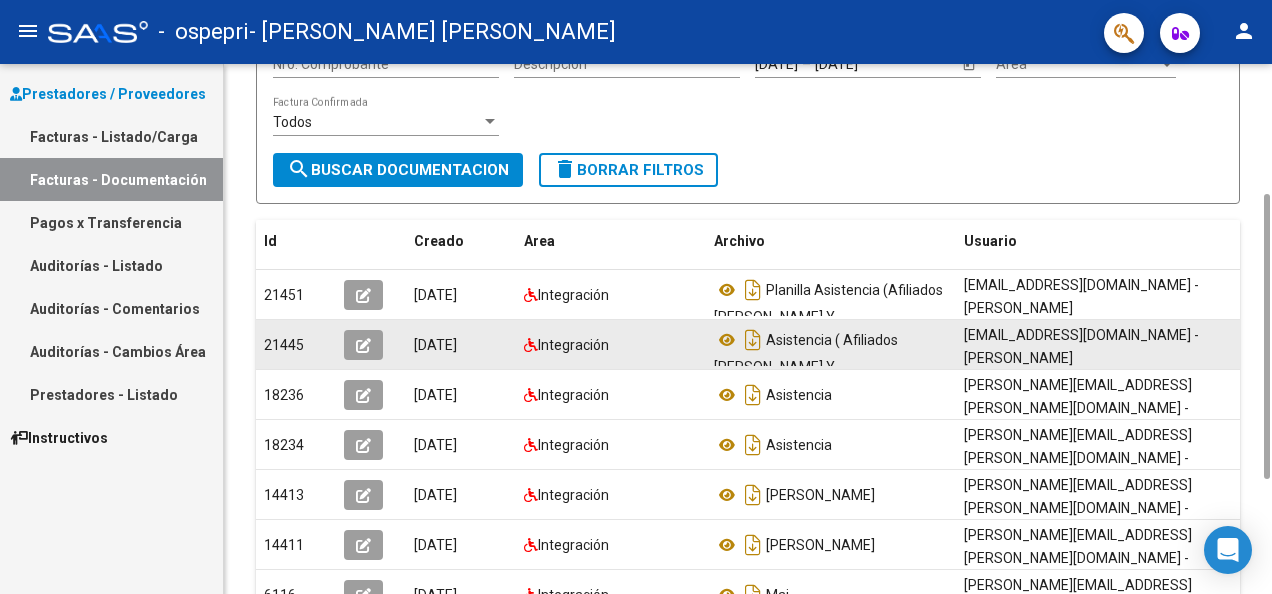 click on "Asistencia ( Afiliados [PERSON_NAME] Y [PERSON_NAME])" 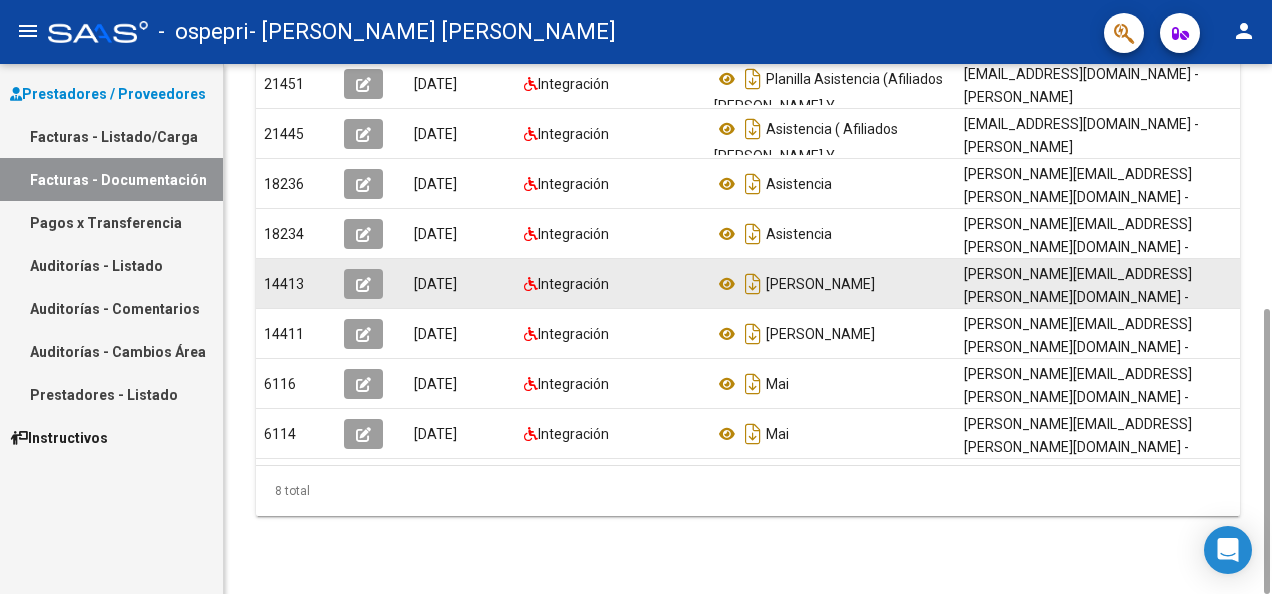scroll, scrollTop: 0, scrollLeft: 0, axis: both 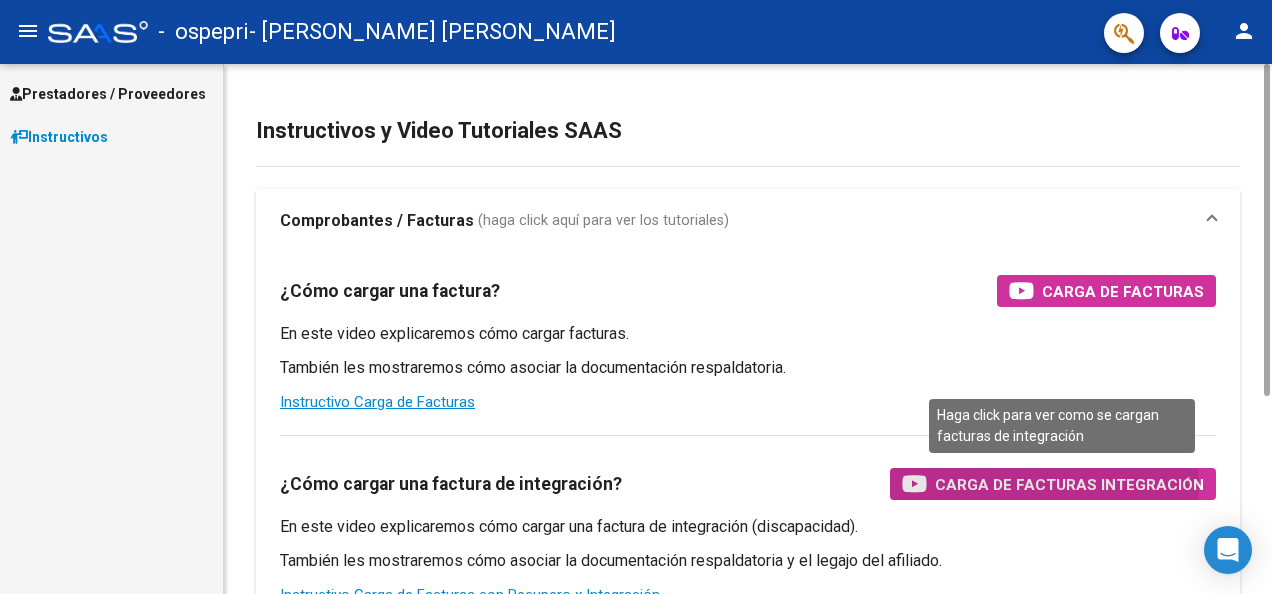 click on "Carga de Facturas Integración" at bounding box center [1069, 484] 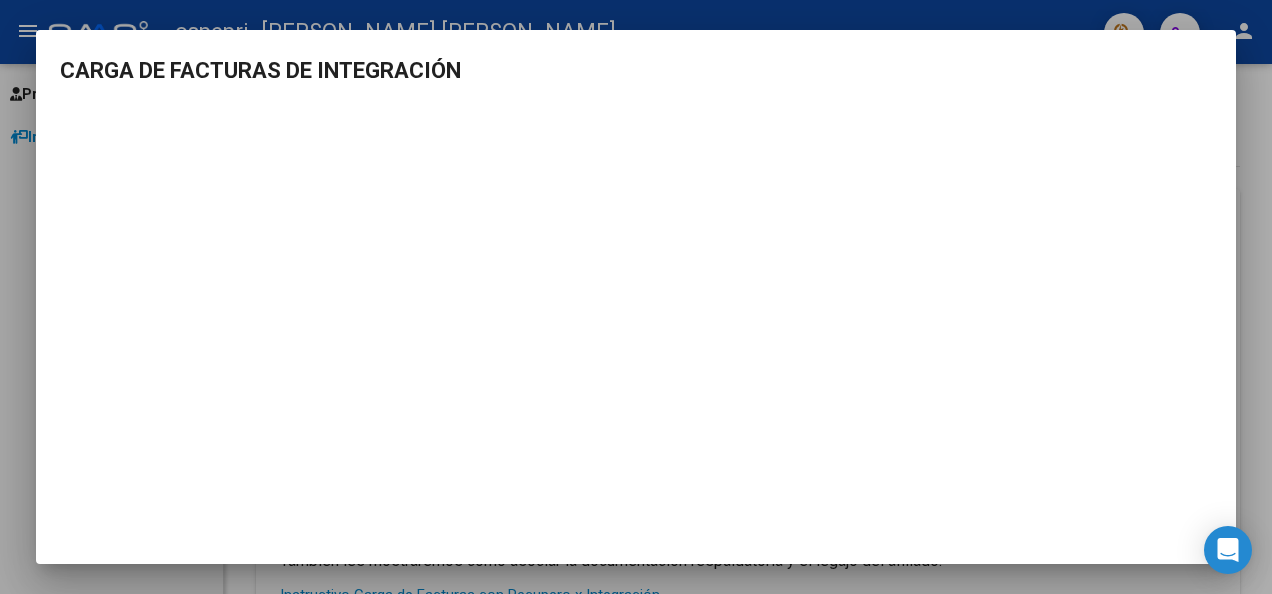click on "CARGA DE FACTURAS DE INTEGRACIÓN" at bounding box center [636, 297] 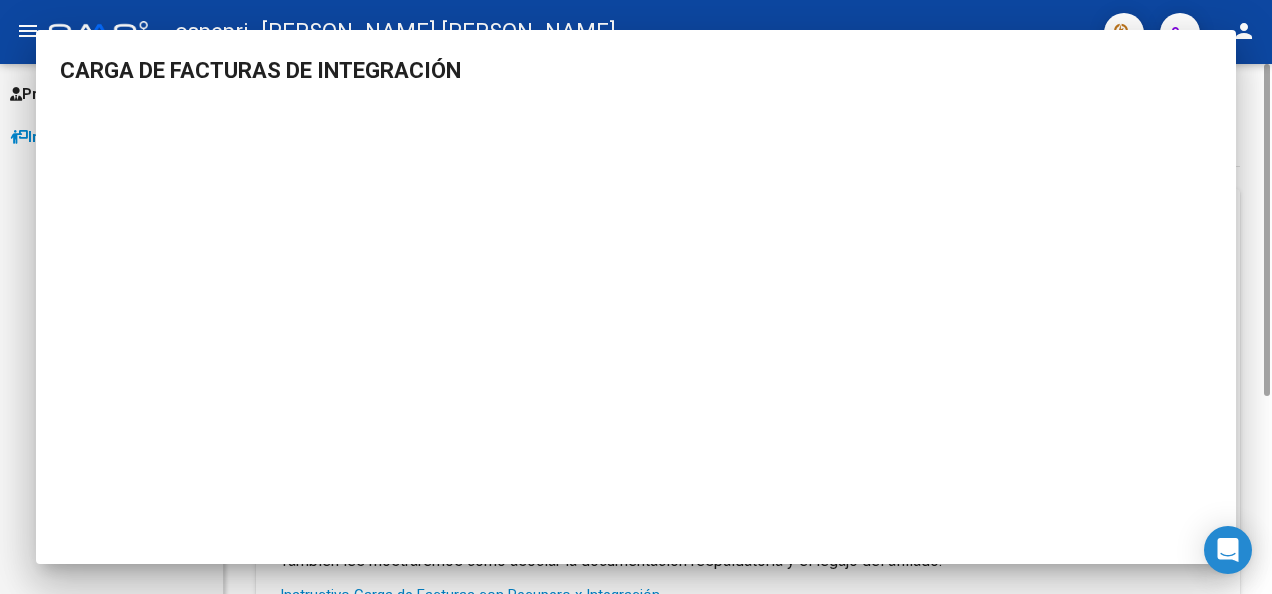 type 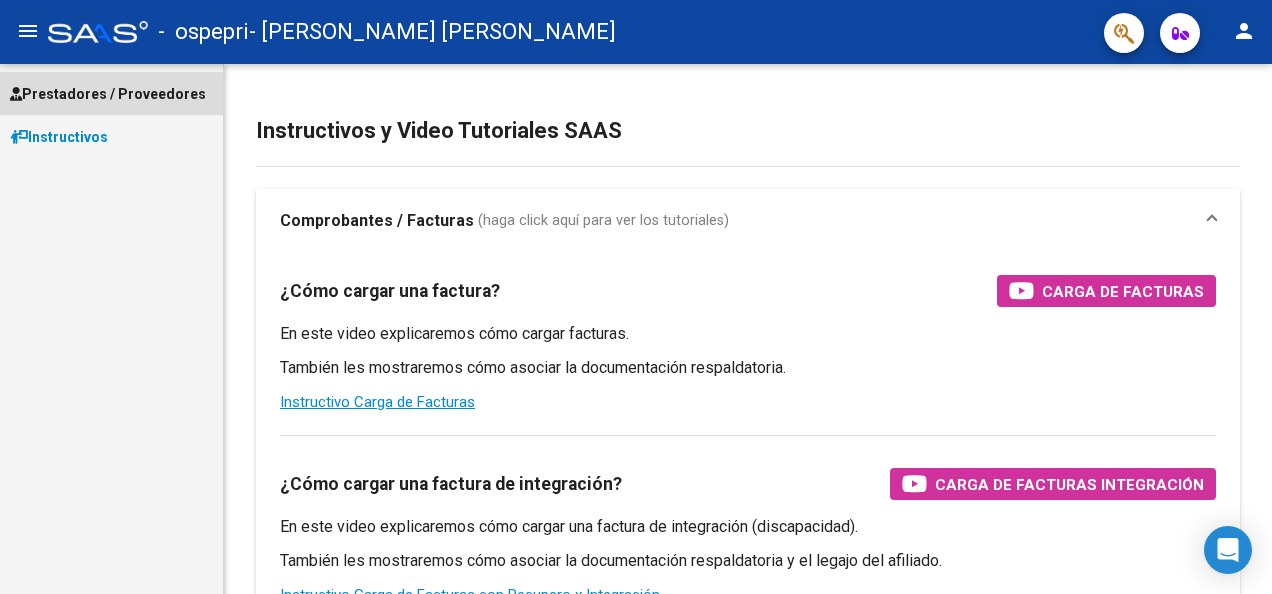 click on "Prestadores / Proveedores" at bounding box center [108, 94] 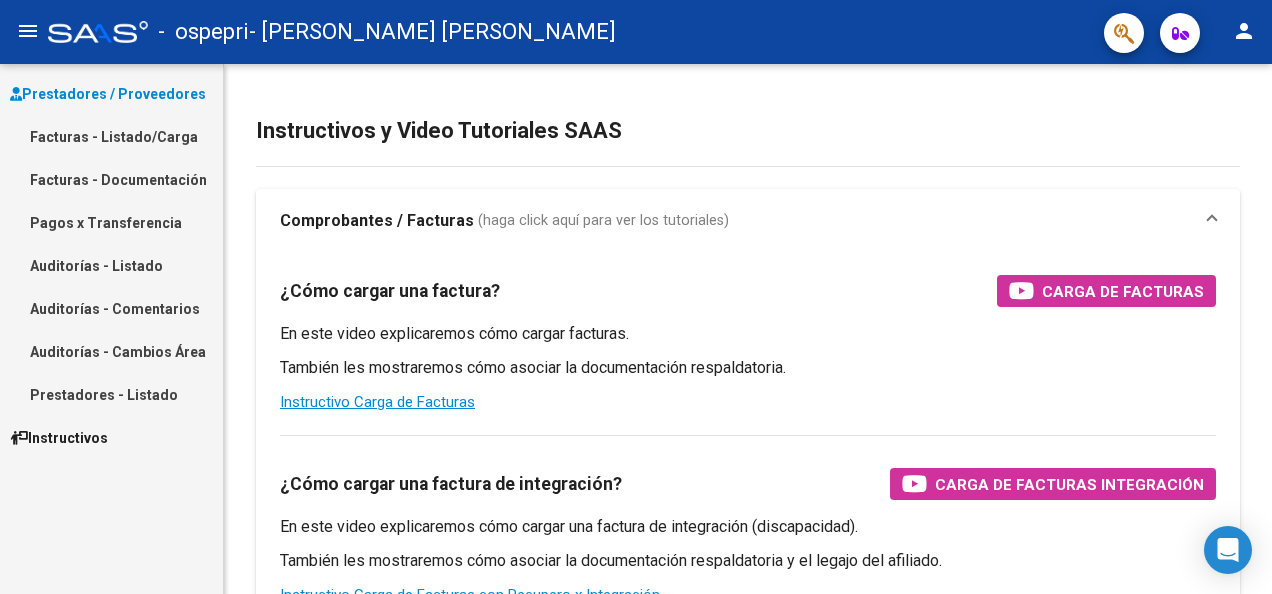 click on "Facturas - Listado/Carga" at bounding box center (111, 136) 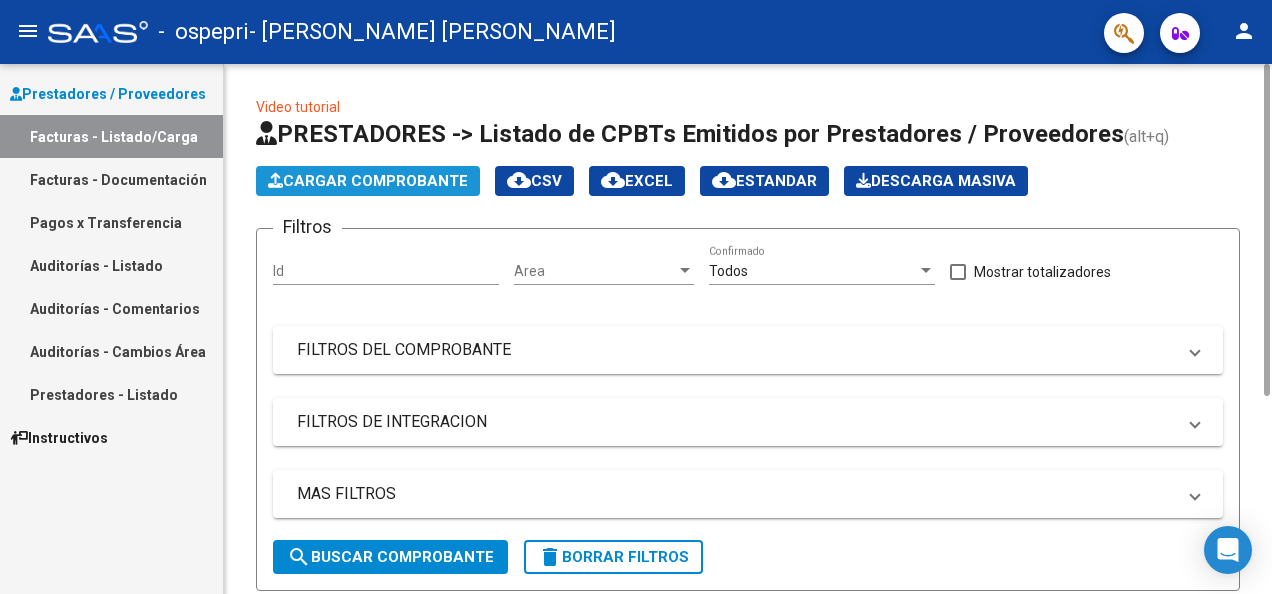 click on "Cargar Comprobante" 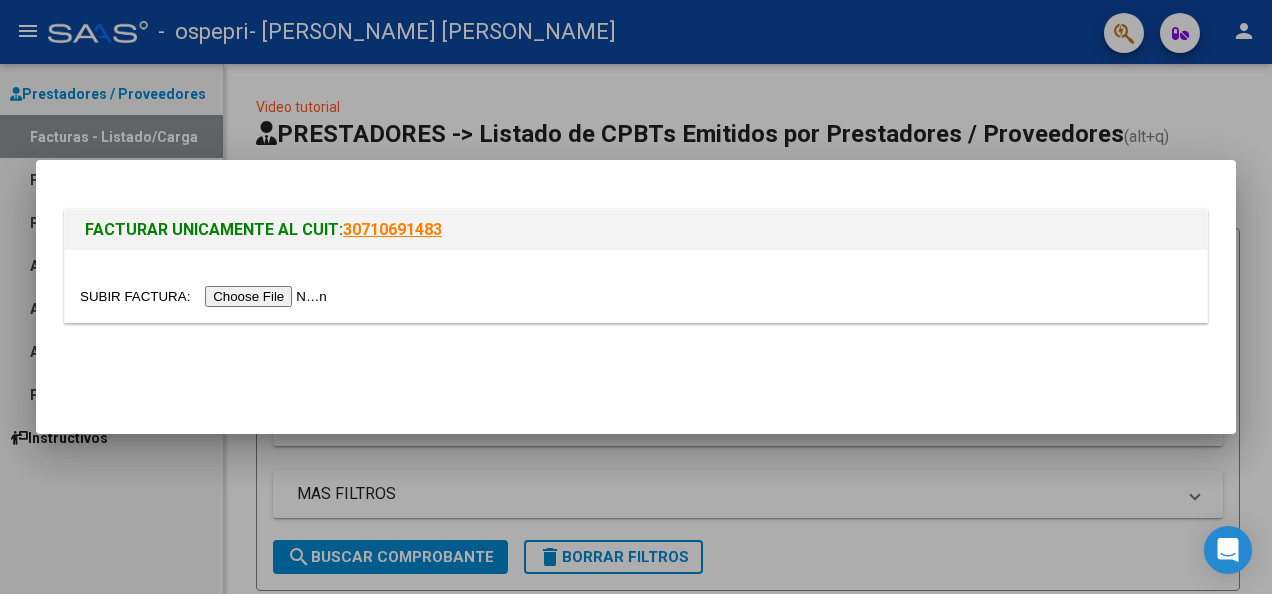 click at bounding box center (206, 296) 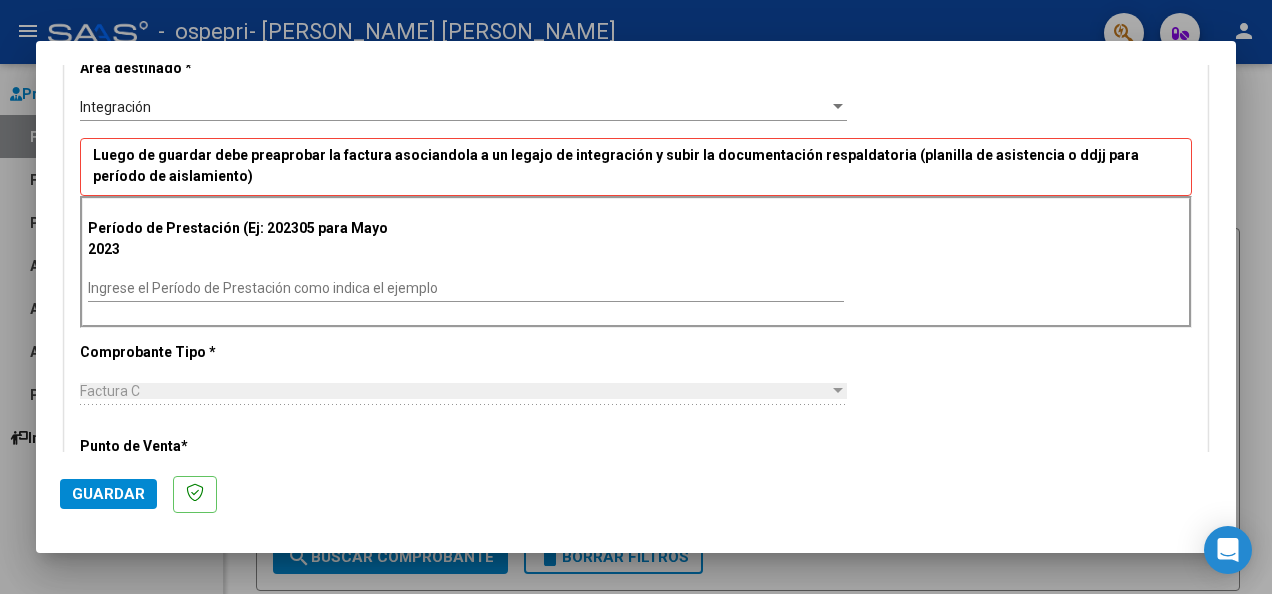 scroll, scrollTop: 427, scrollLeft: 0, axis: vertical 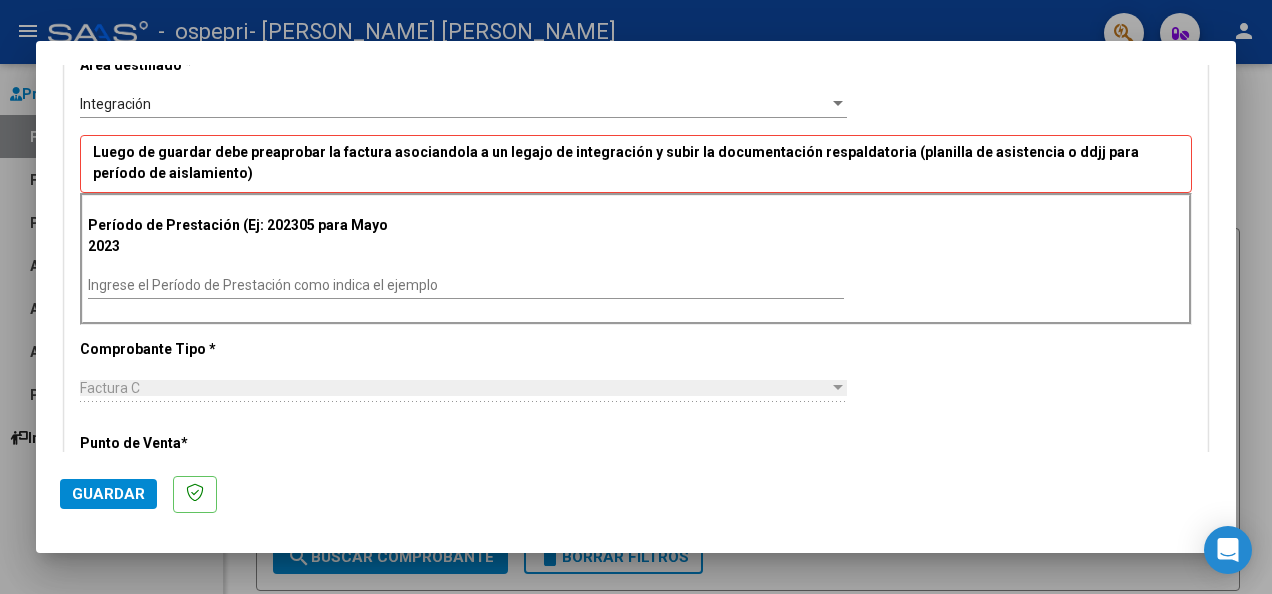 click on "Ingrese el Período de Prestación como indica el ejemplo" at bounding box center (466, 285) 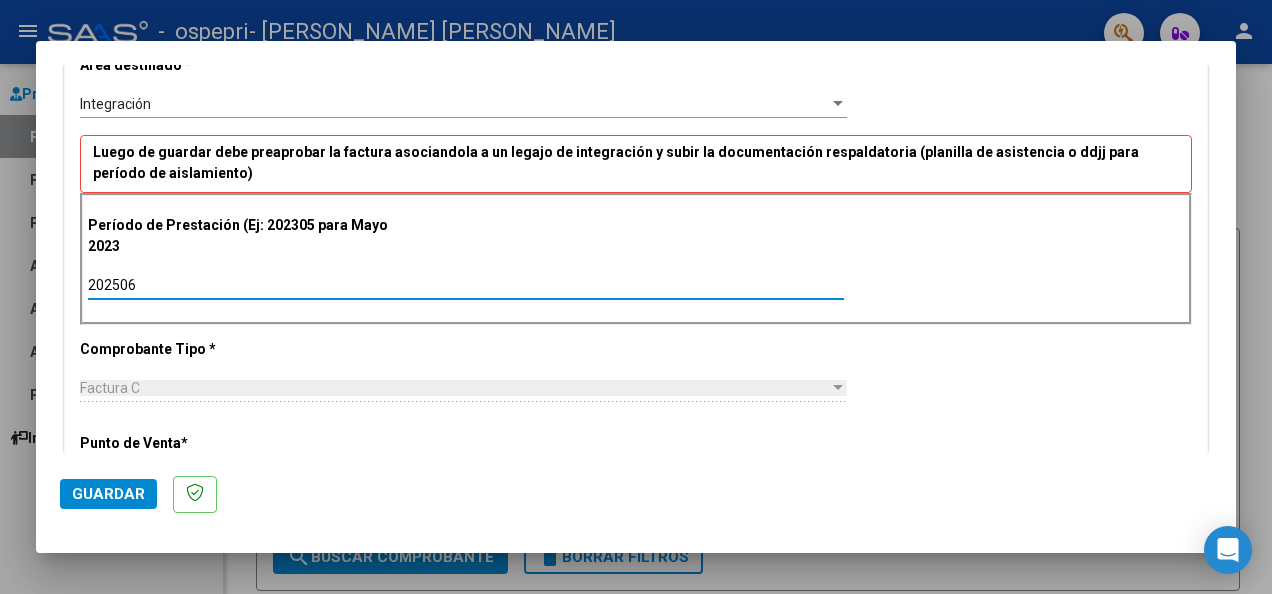 type on "202506" 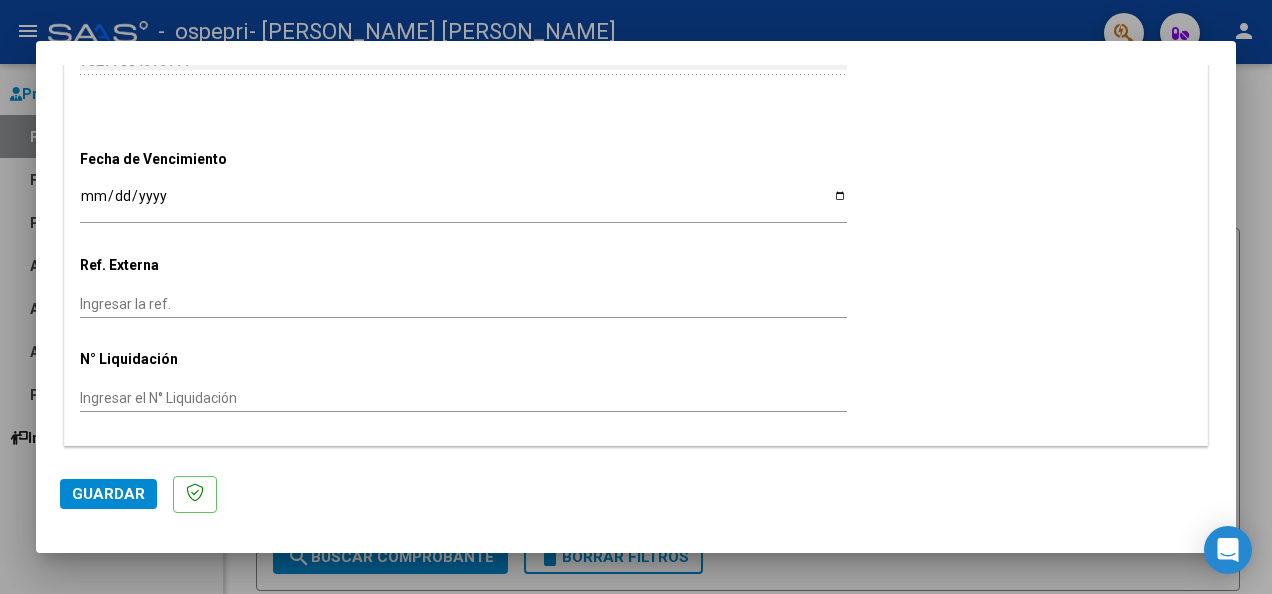 scroll, scrollTop: 1271, scrollLeft: 0, axis: vertical 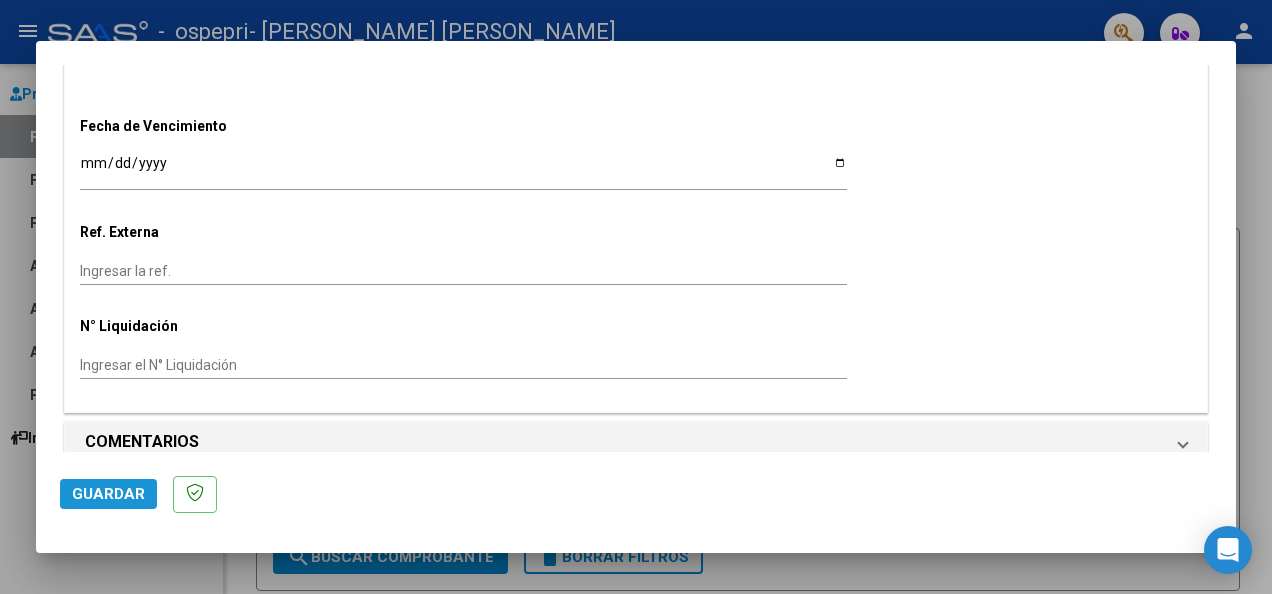 click on "Guardar" 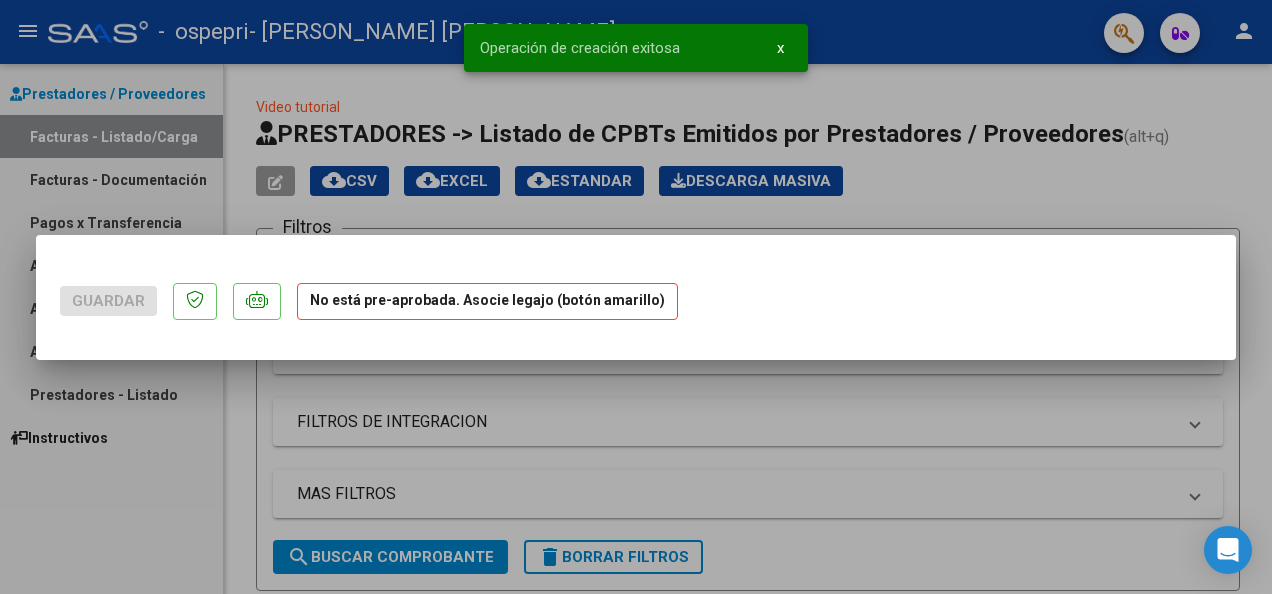 scroll, scrollTop: 0, scrollLeft: 0, axis: both 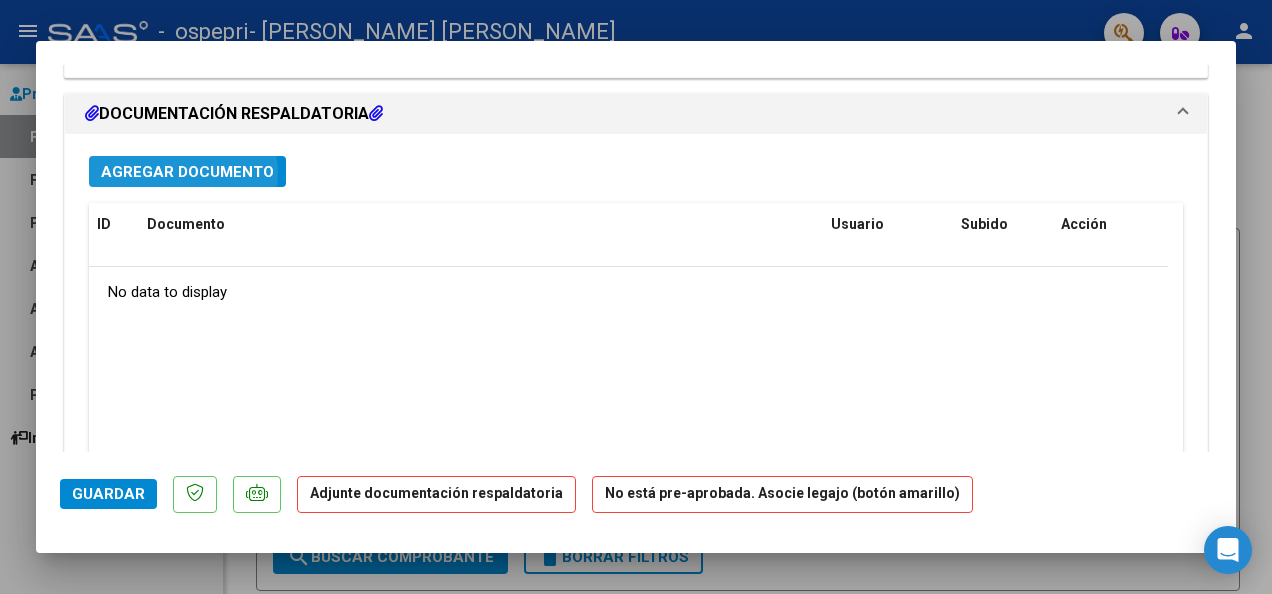 click on "Agregar Documento" at bounding box center (187, 172) 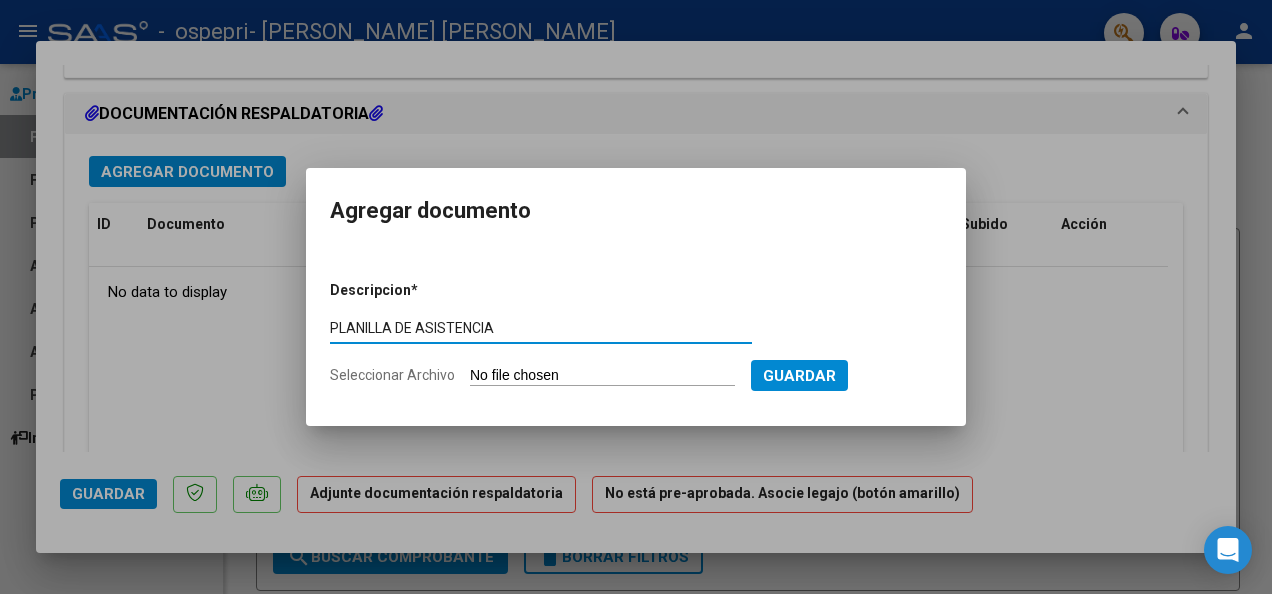 type on "PLANILLA DE ASISTENCIA" 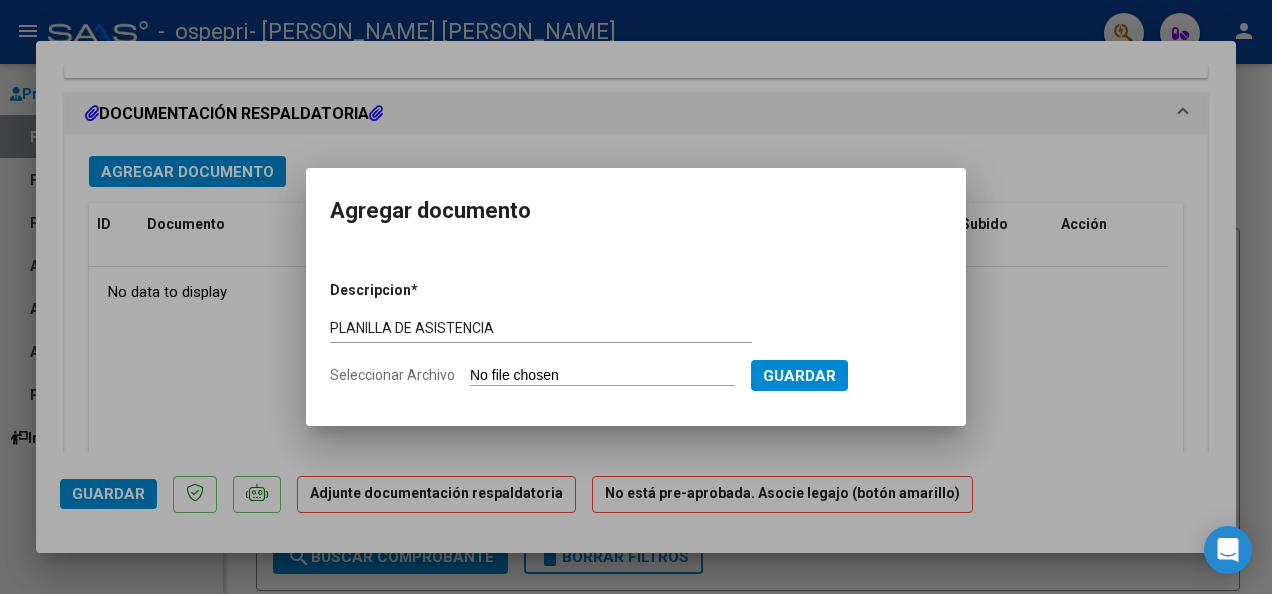 click at bounding box center [636, 297] 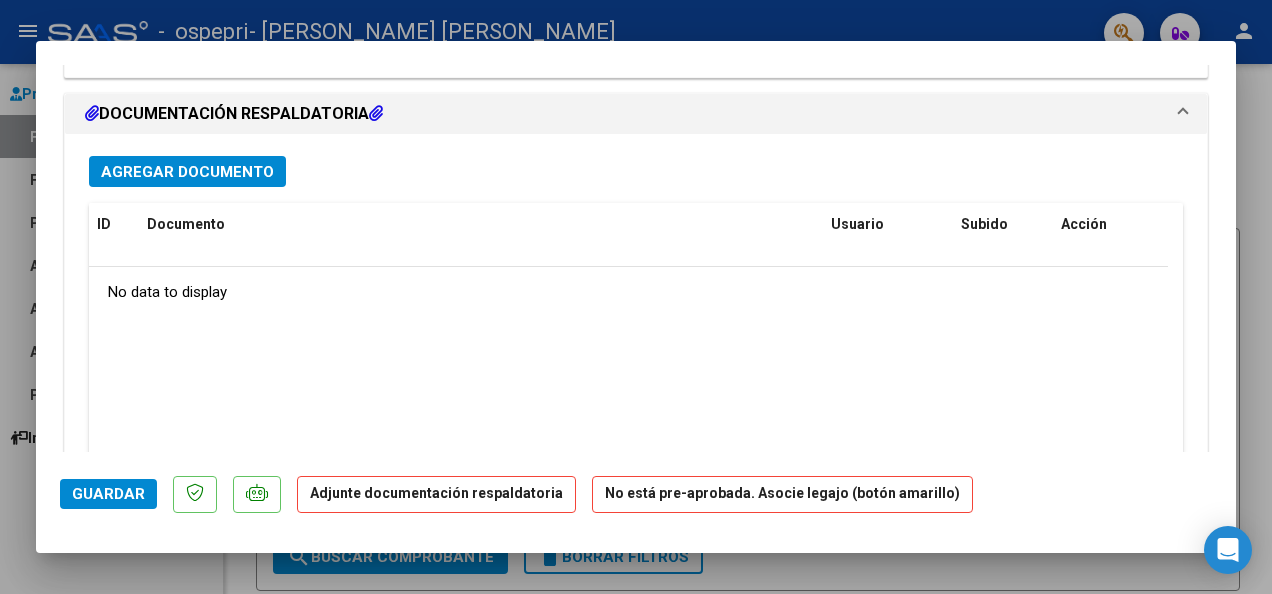 click at bounding box center [376, 113] 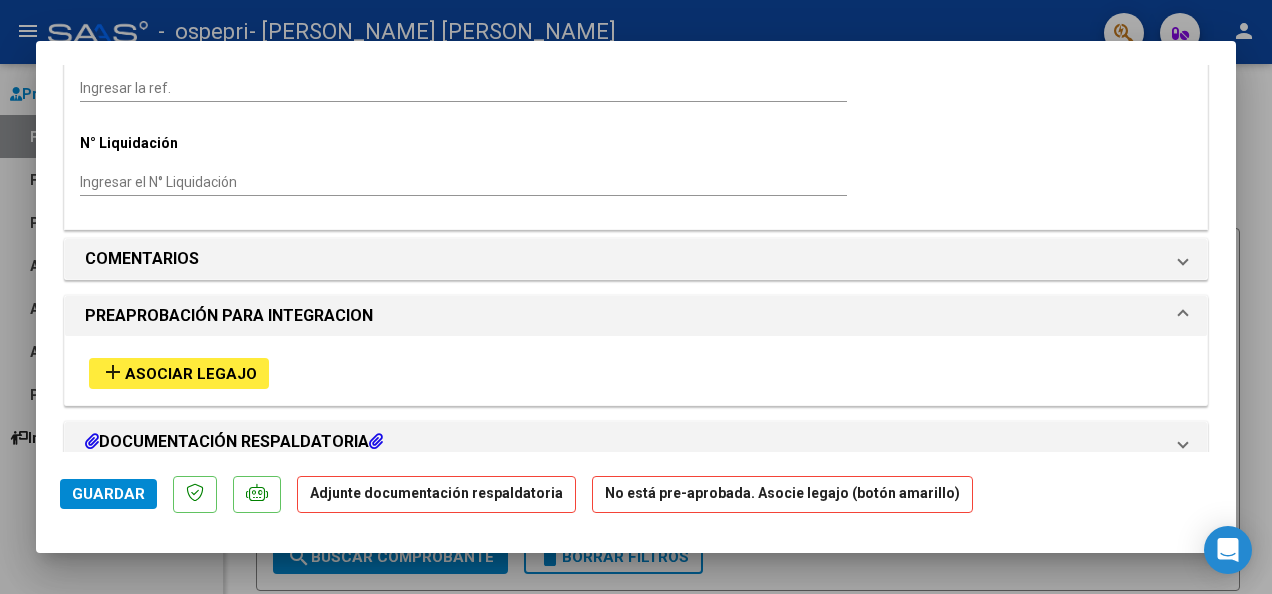 scroll, scrollTop: 1467, scrollLeft: 0, axis: vertical 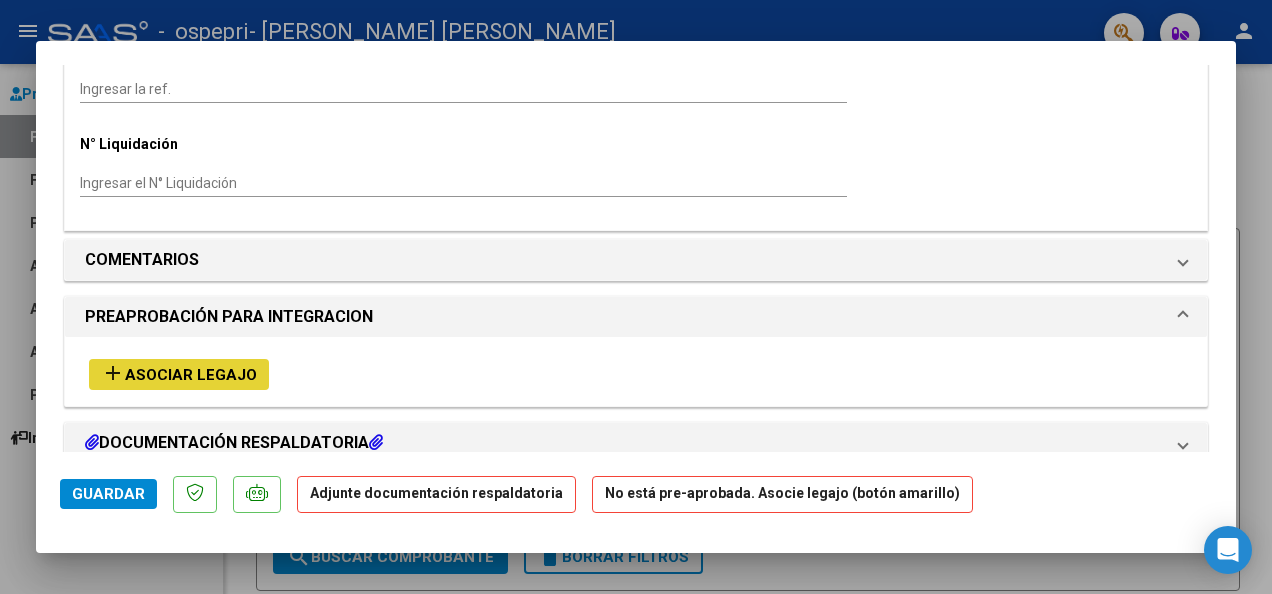 click on "Asociar Legajo" at bounding box center (191, 375) 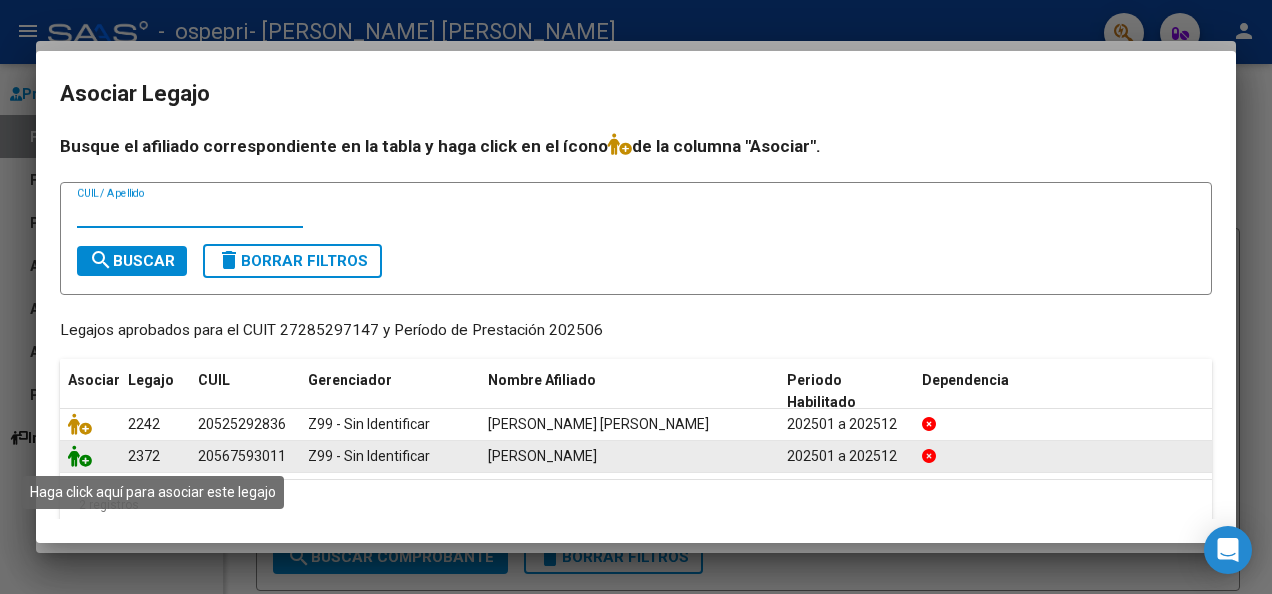 click 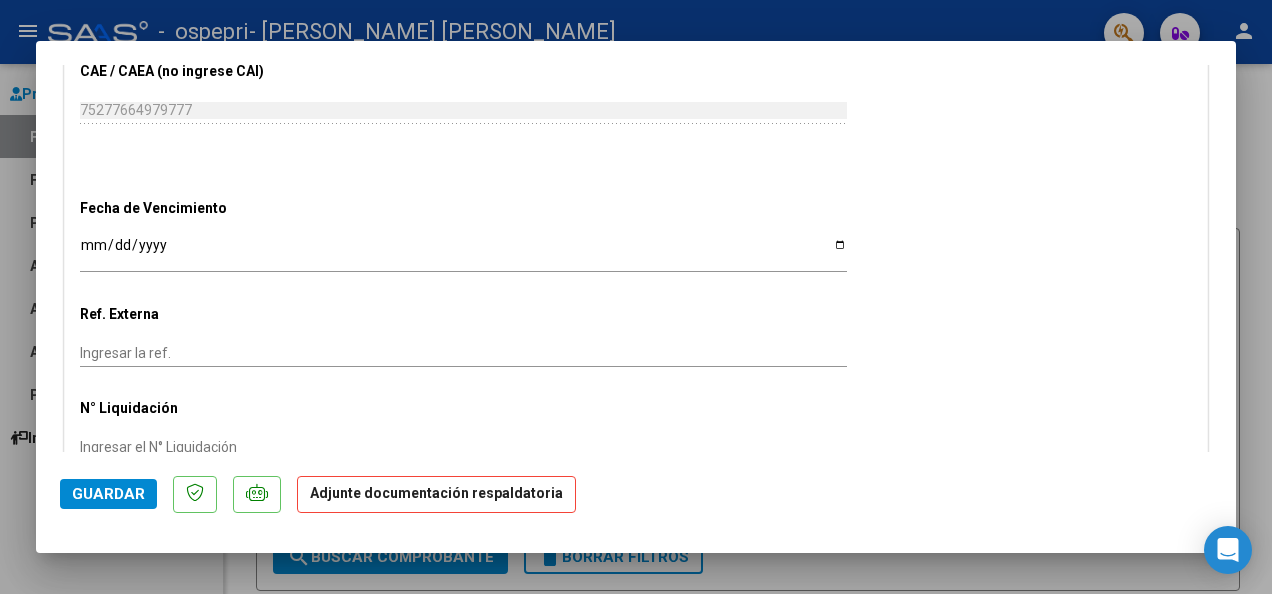 scroll, scrollTop: 1752, scrollLeft: 0, axis: vertical 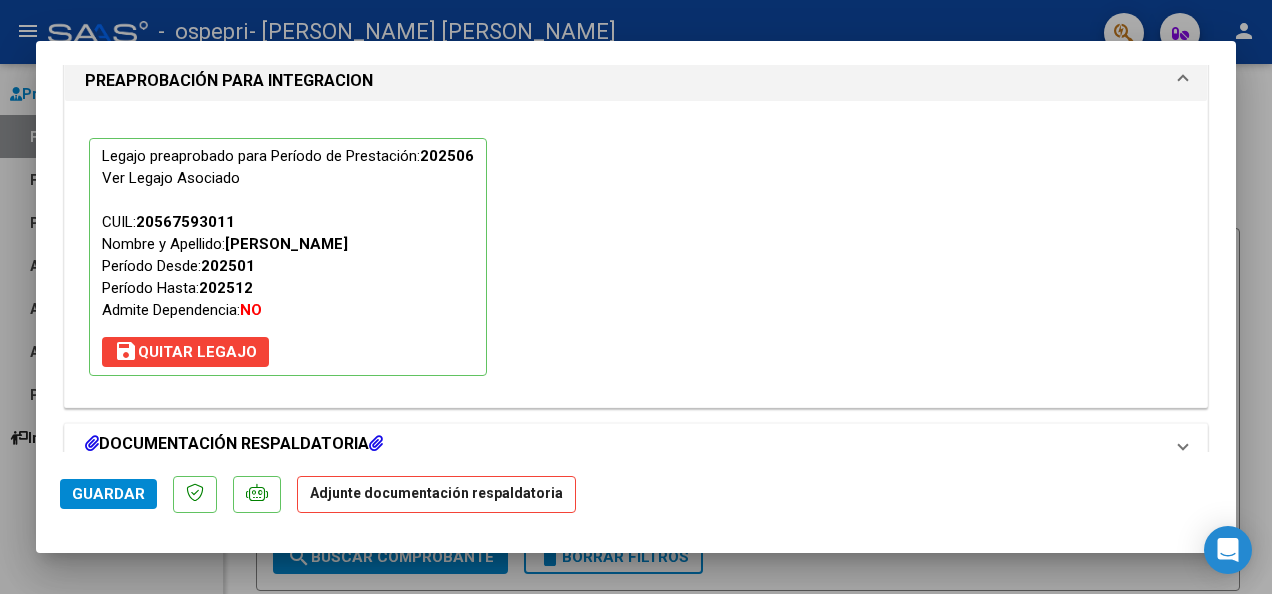 click on "DOCUMENTACIÓN RESPALDATORIA" at bounding box center (636, 444) 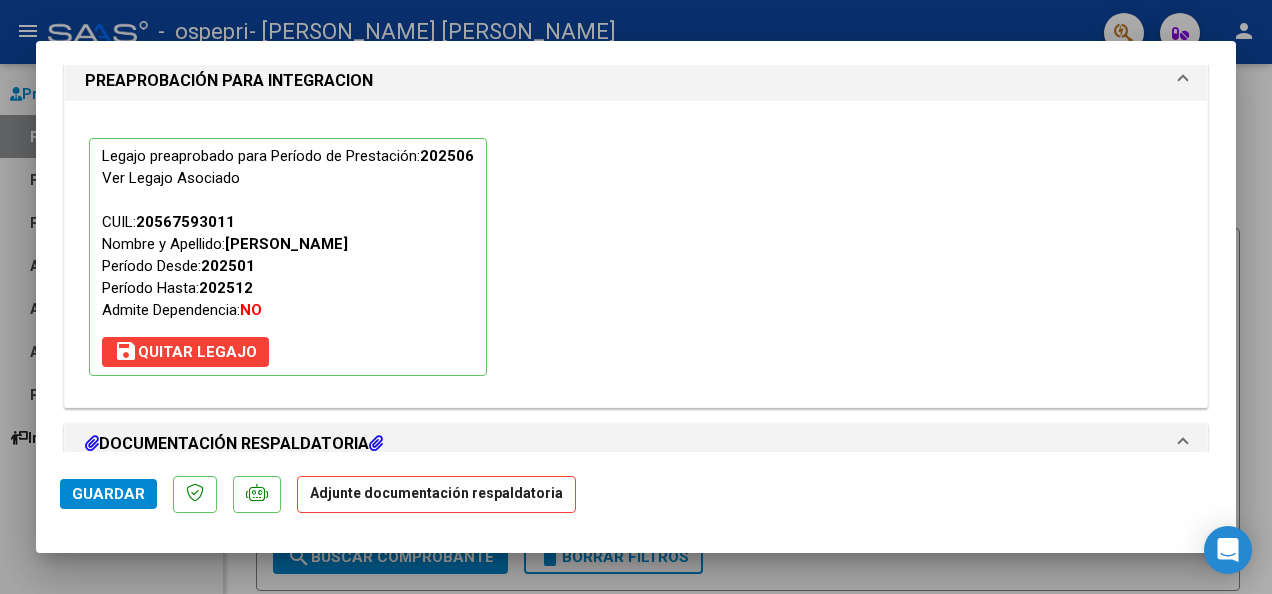 click at bounding box center [1183, 444] 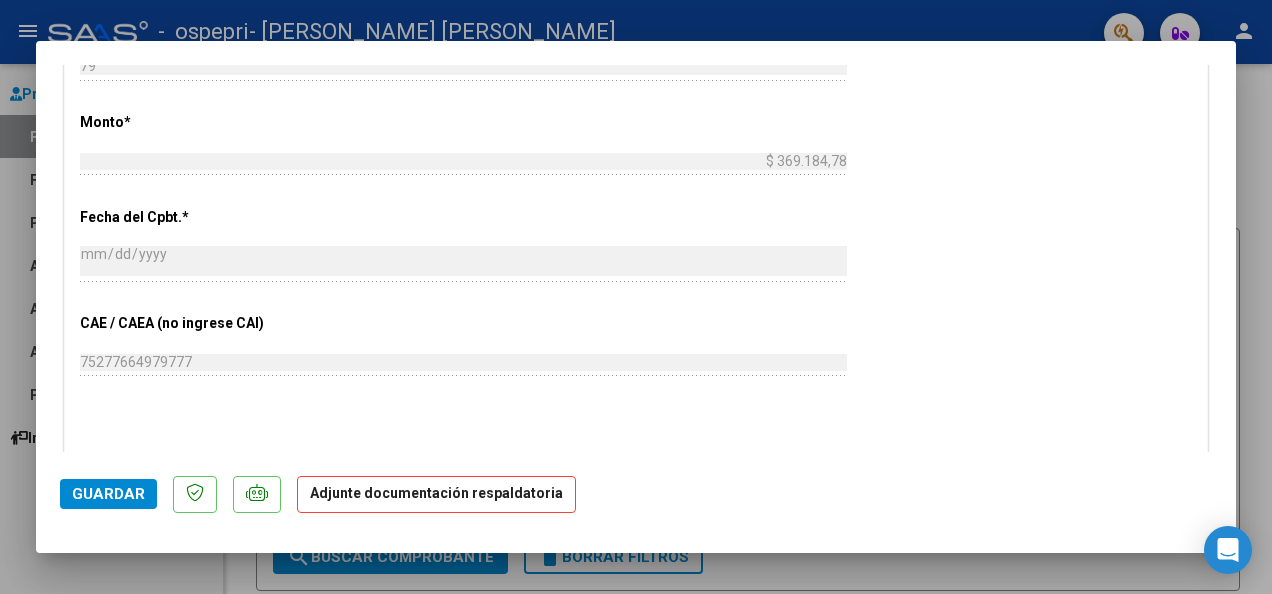 scroll, scrollTop: 1752, scrollLeft: 0, axis: vertical 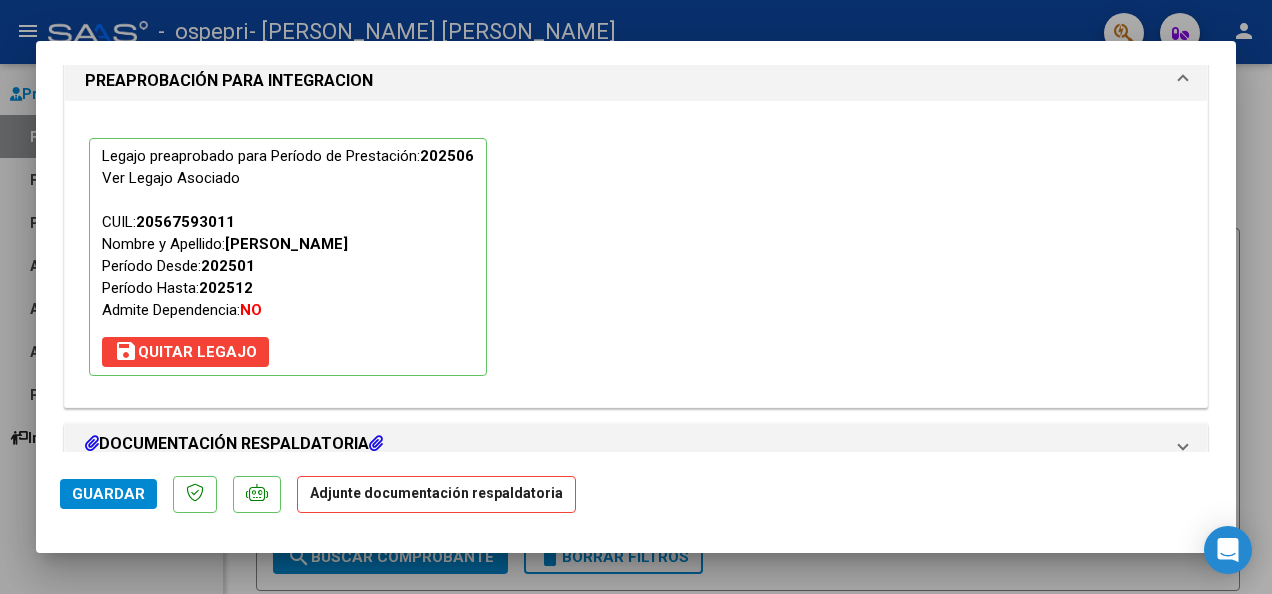 click on "Adjunte documentación respaldatoria" 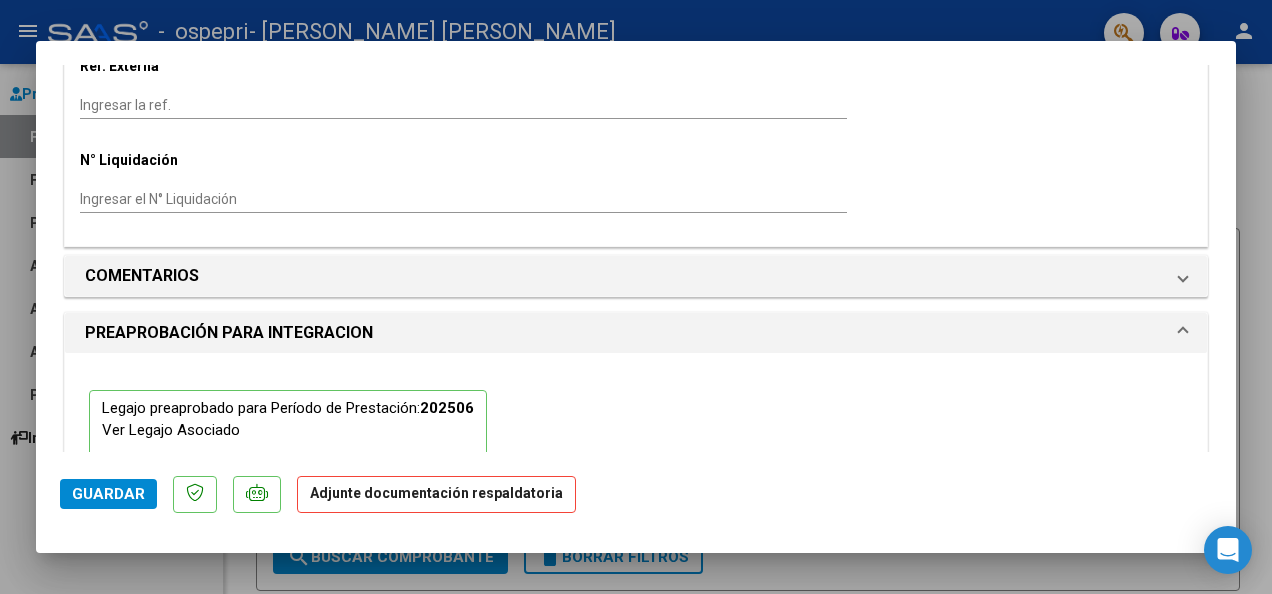 scroll, scrollTop: 1752, scrollLeft: 0, axis: vertical 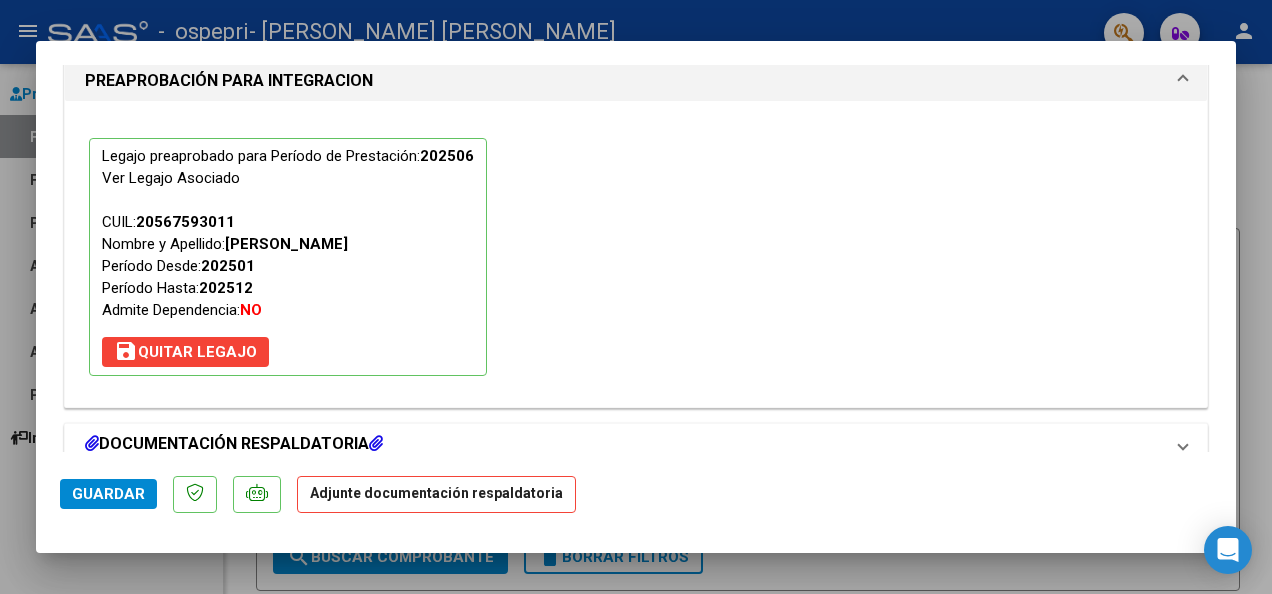 click at bounding box center (376, 443) 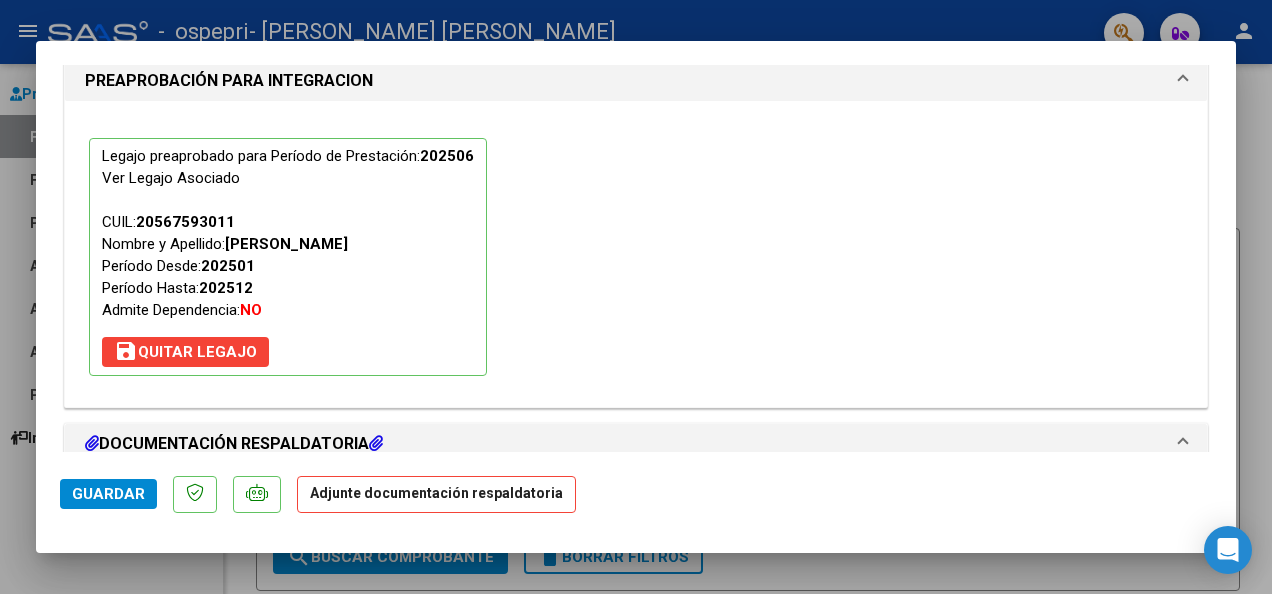 click at bounding box center [376, 443] 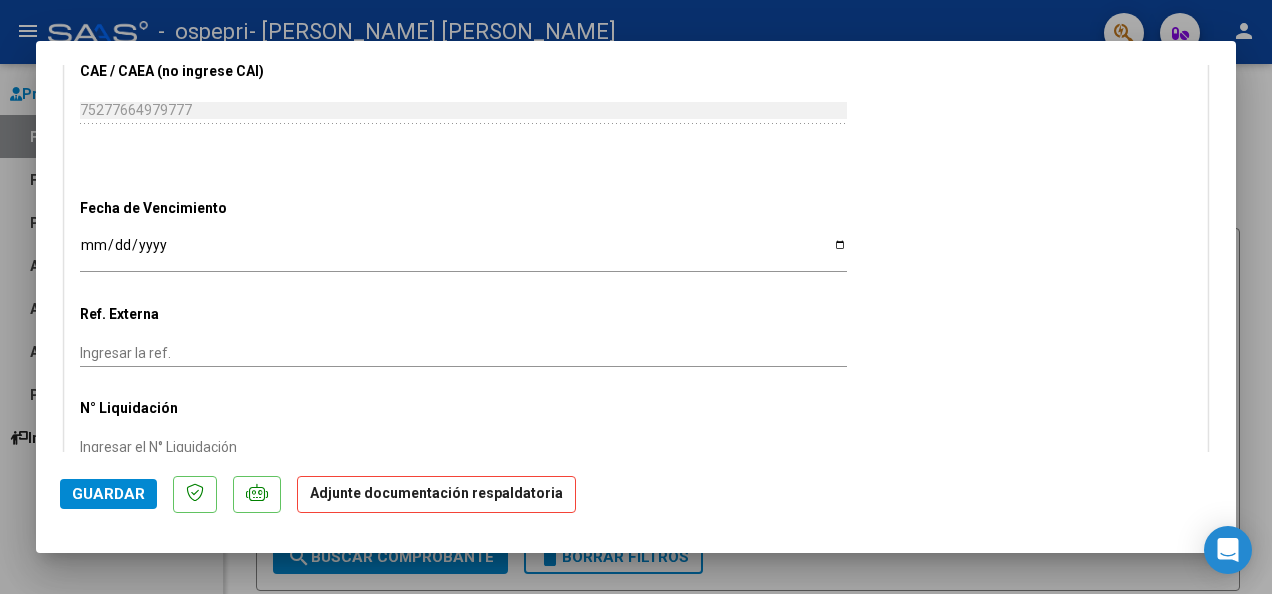 scroll, scrollTop: 1752, scrollLeft: 0, axis: vertical 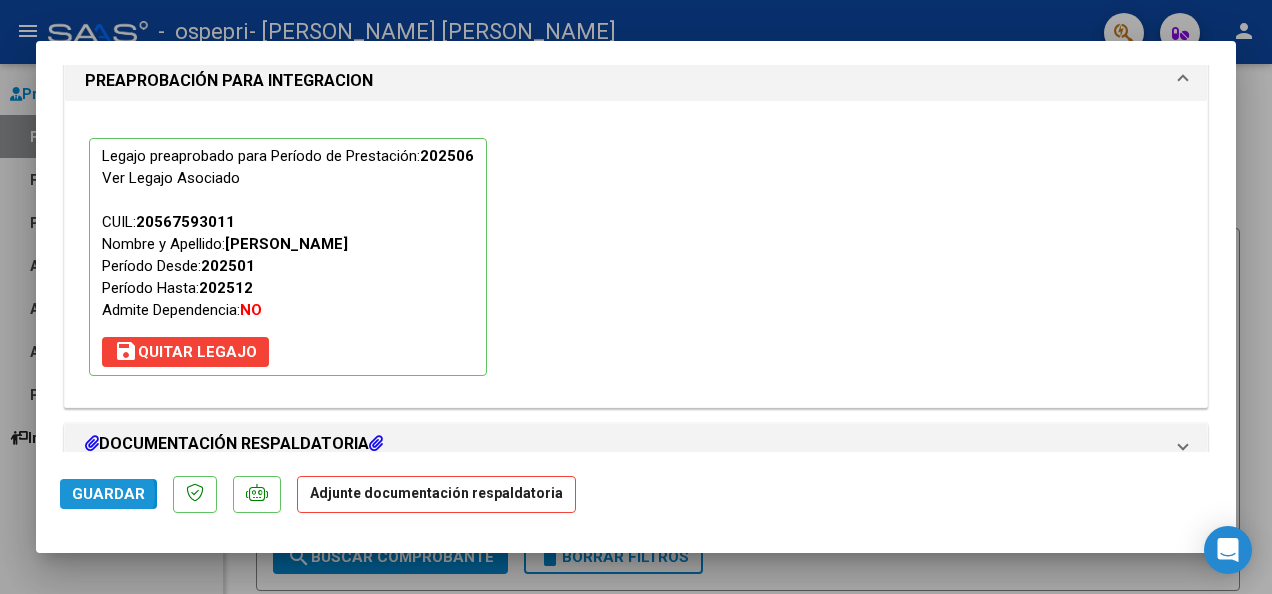 click on "Guardar" 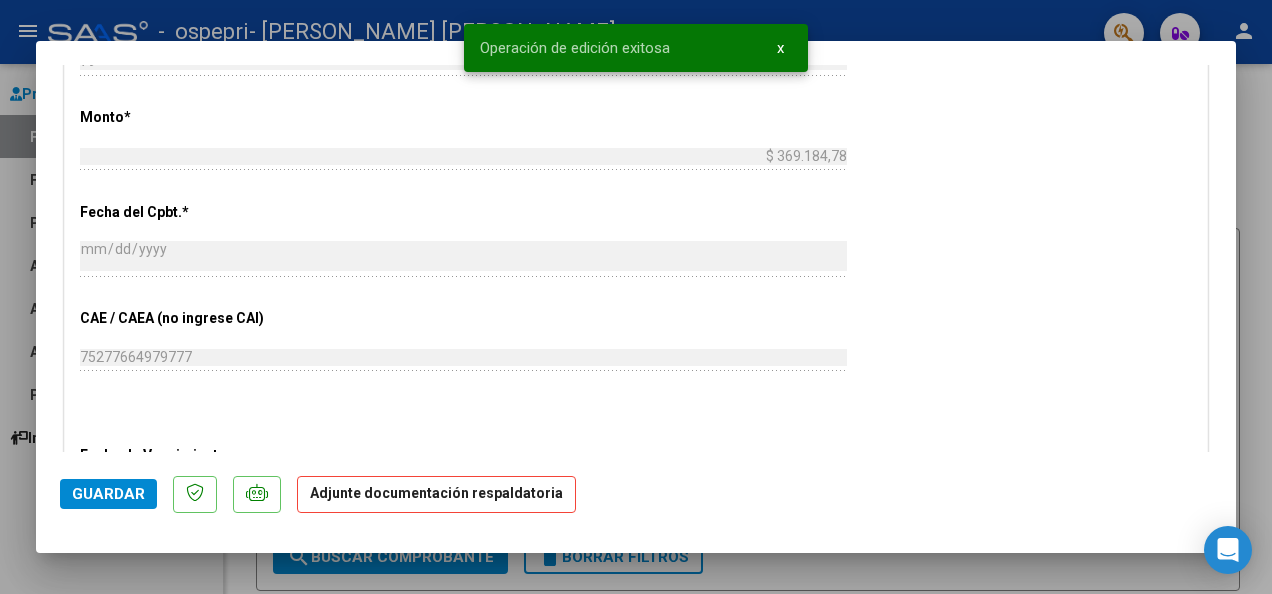 scroll, scrollTop: 100, scrollLeft: 0, axis: vertical 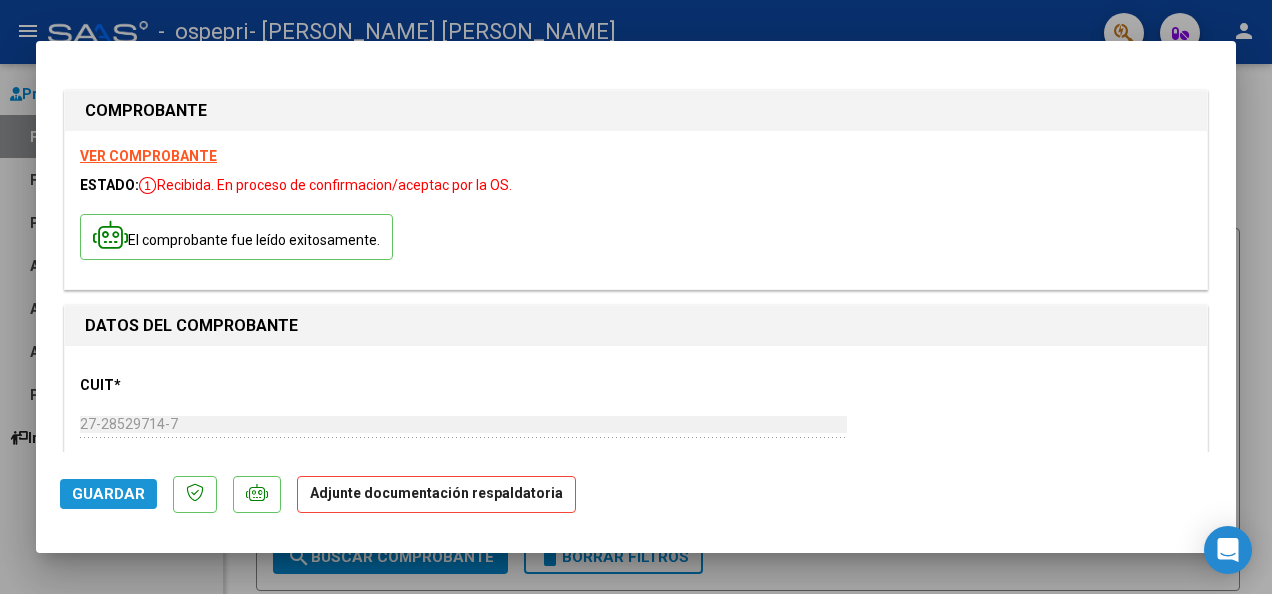 click on "Guardar" 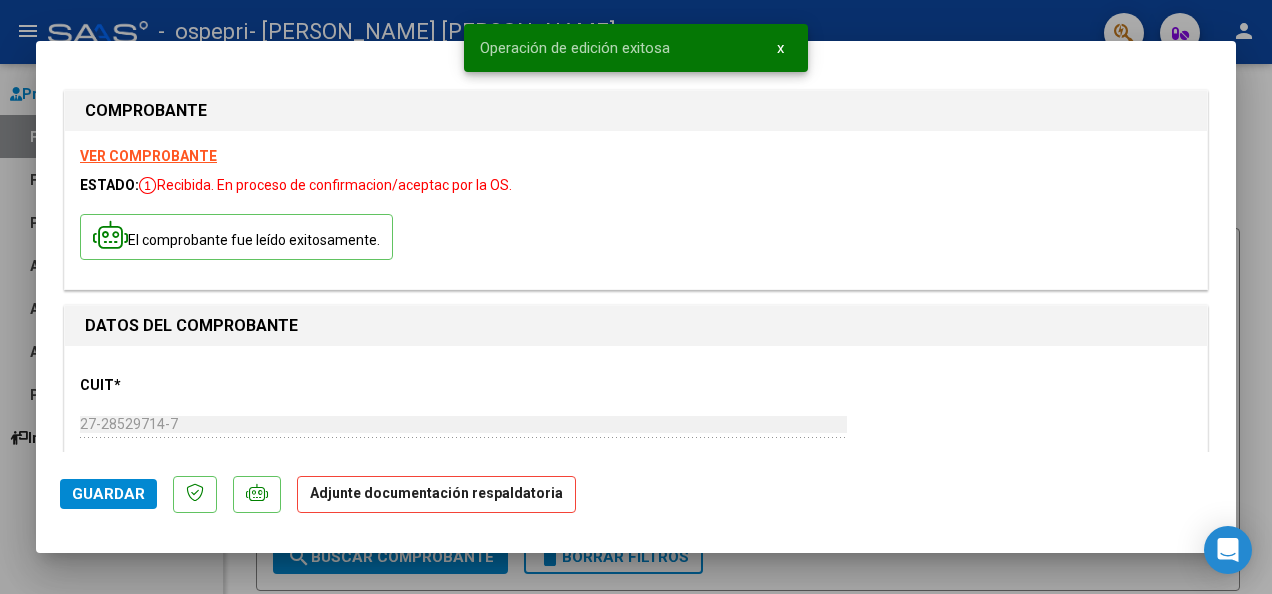 type 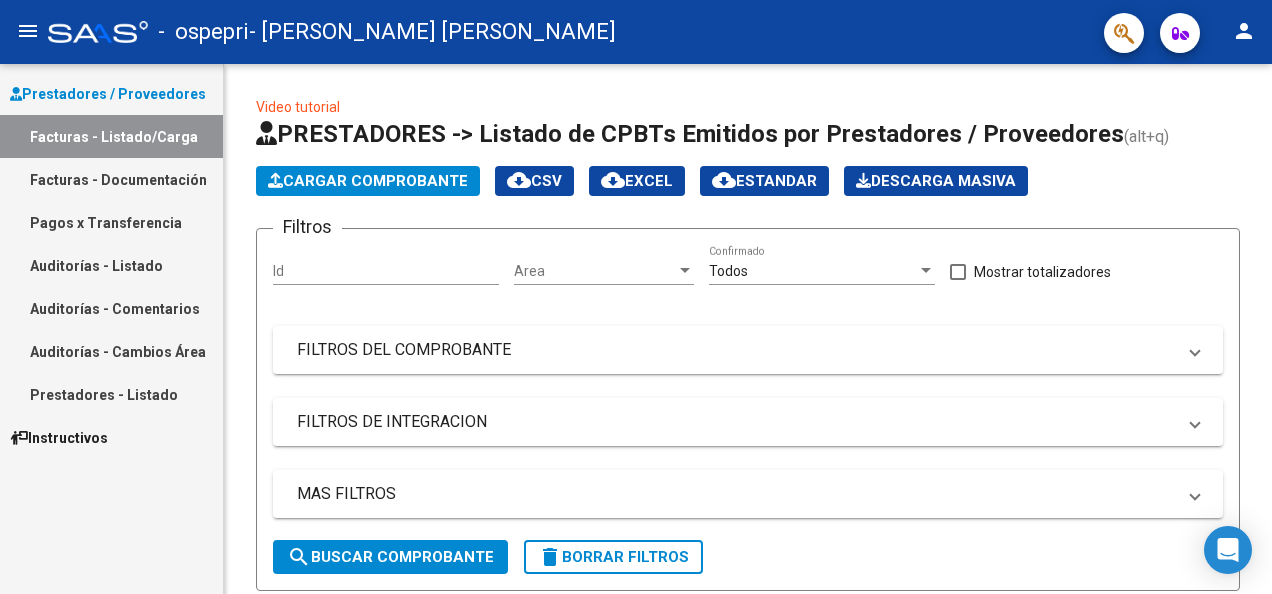 click on "Facturas - Documentación" at bounding box center [111, 179] 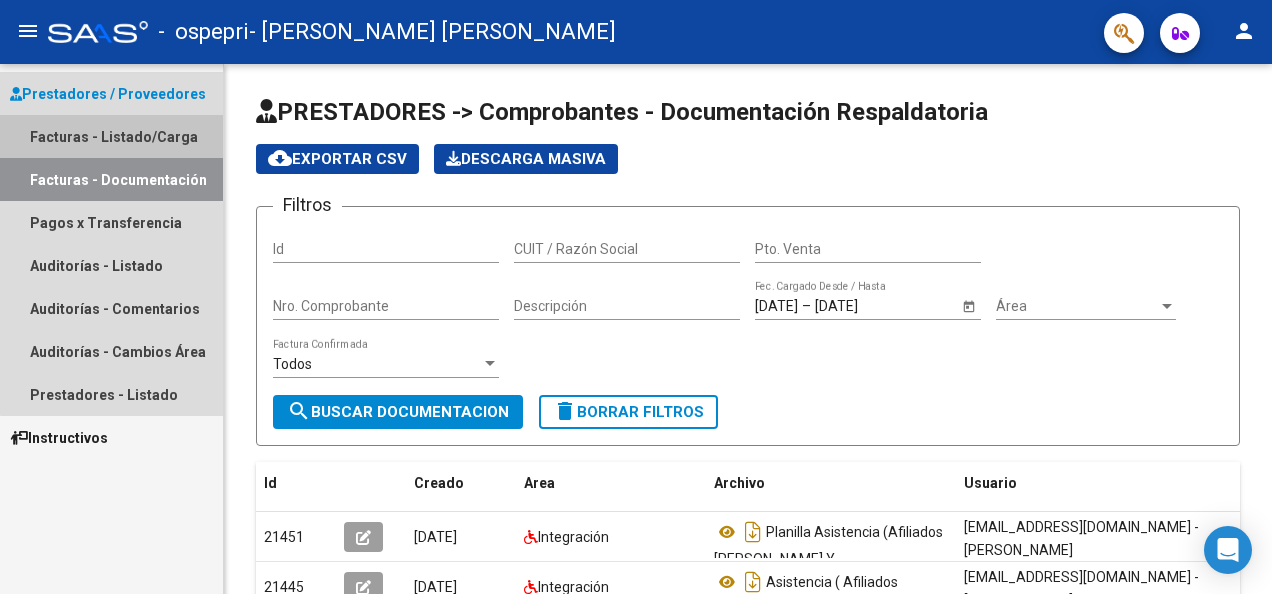 click on "Facturas - Listado/Carga" at bounding box center [111, 136] 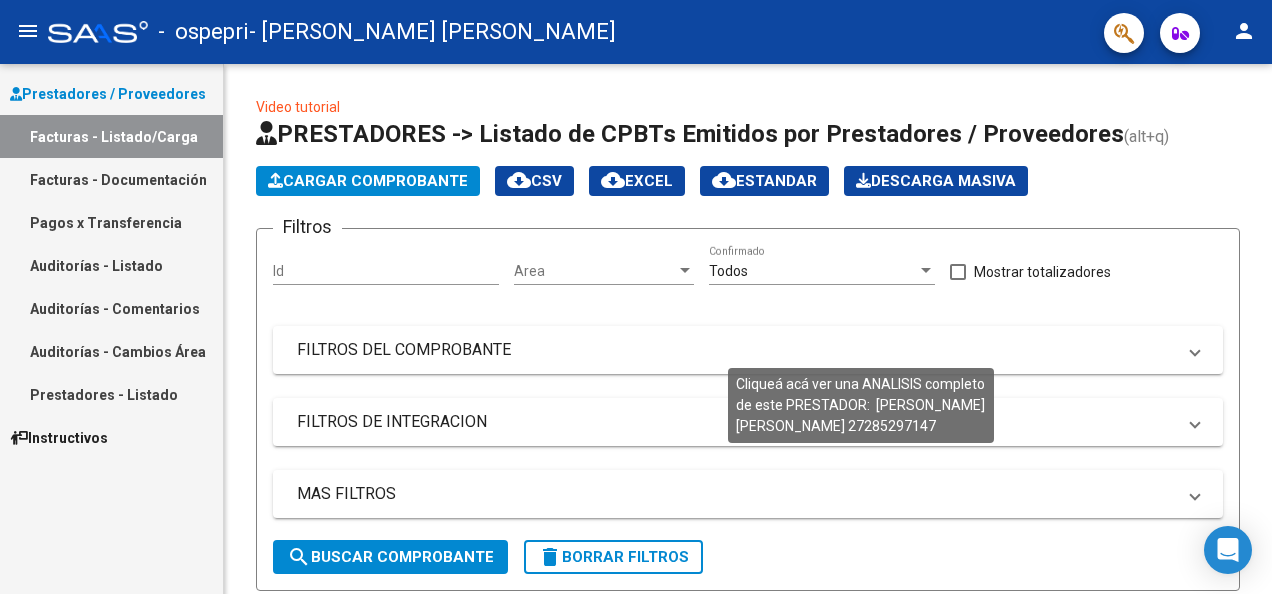 scroll, scrollTop: 721, scrollLeft: 0, axis: vertical 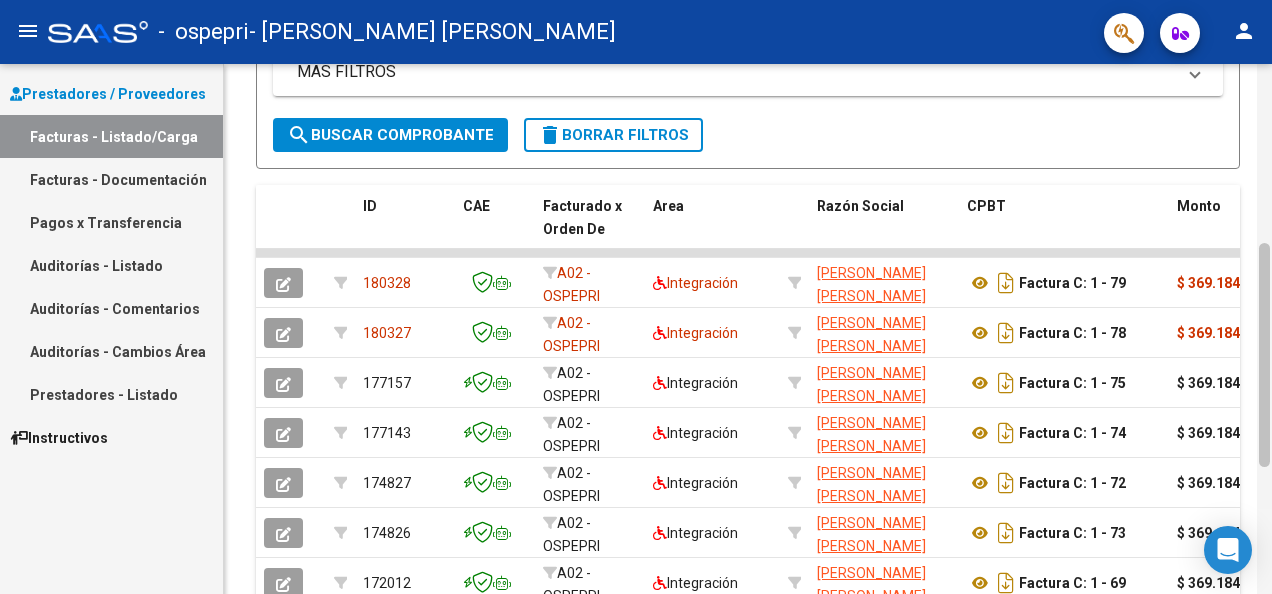 drag, startPoint x: 1266, startPoint y: 389, endPoint x: 1271, endPoint y: 262, distance: 127.09839 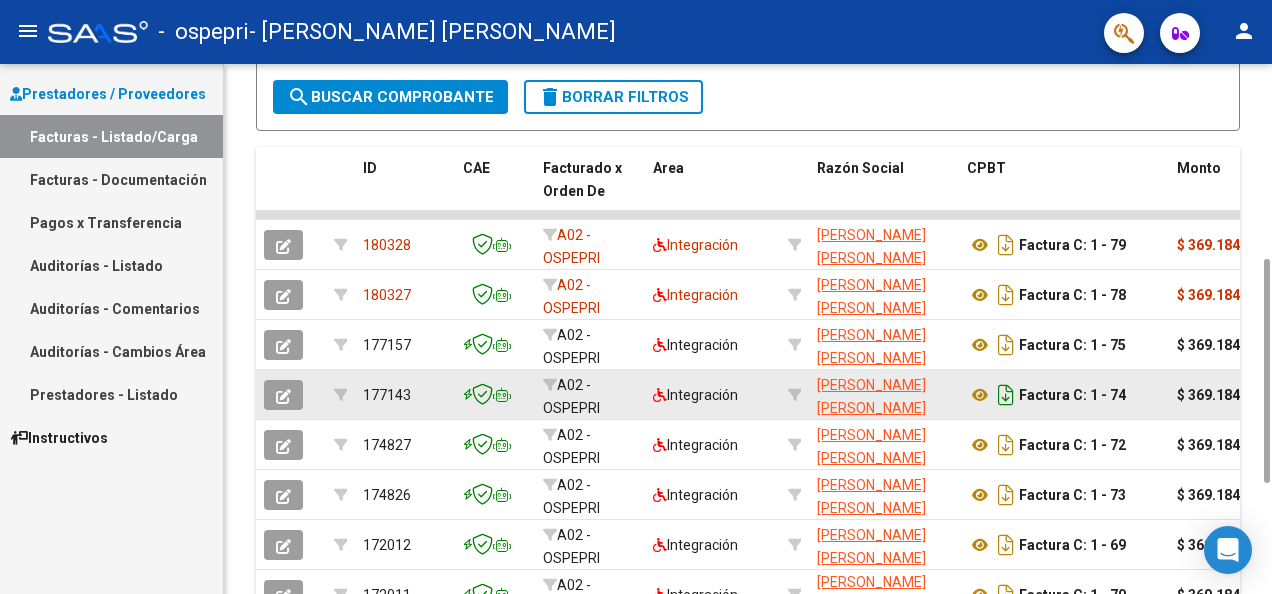 drag, startPoint x: 1263, startPoint y: 280, endPoint x: 996, endPoint y: 400, distance: 292.72684 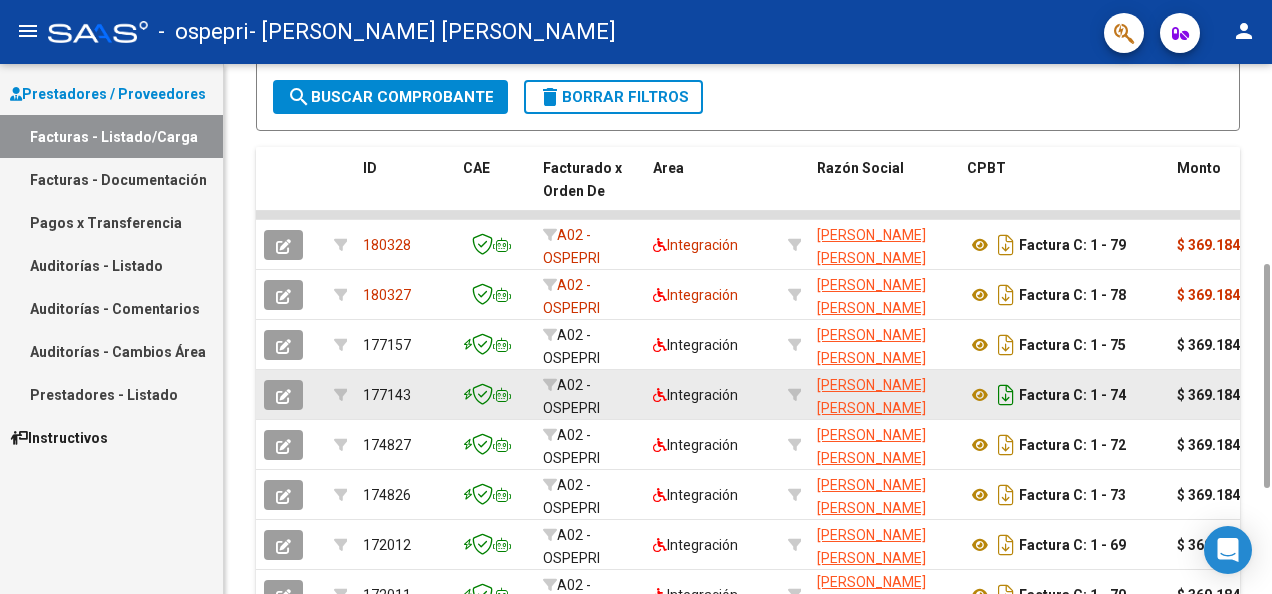 scroll, scrollTop: 464, scrollLeft: 0, axis: vertical 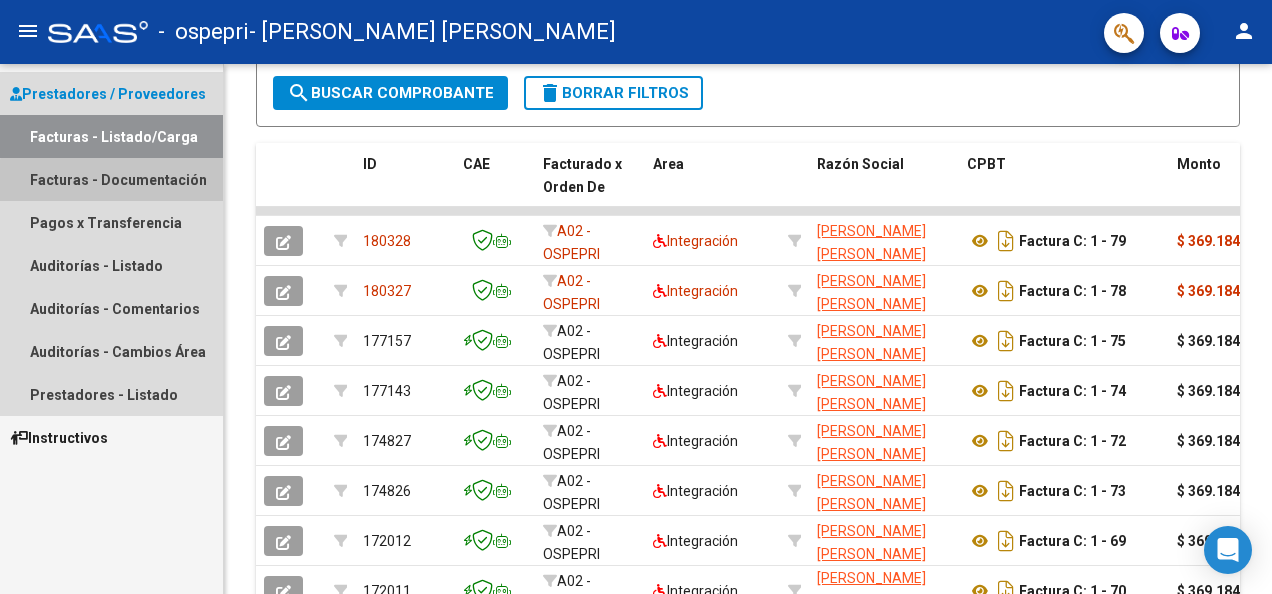 click on "Facturas - Documentación" at bounding box center (111, 179) 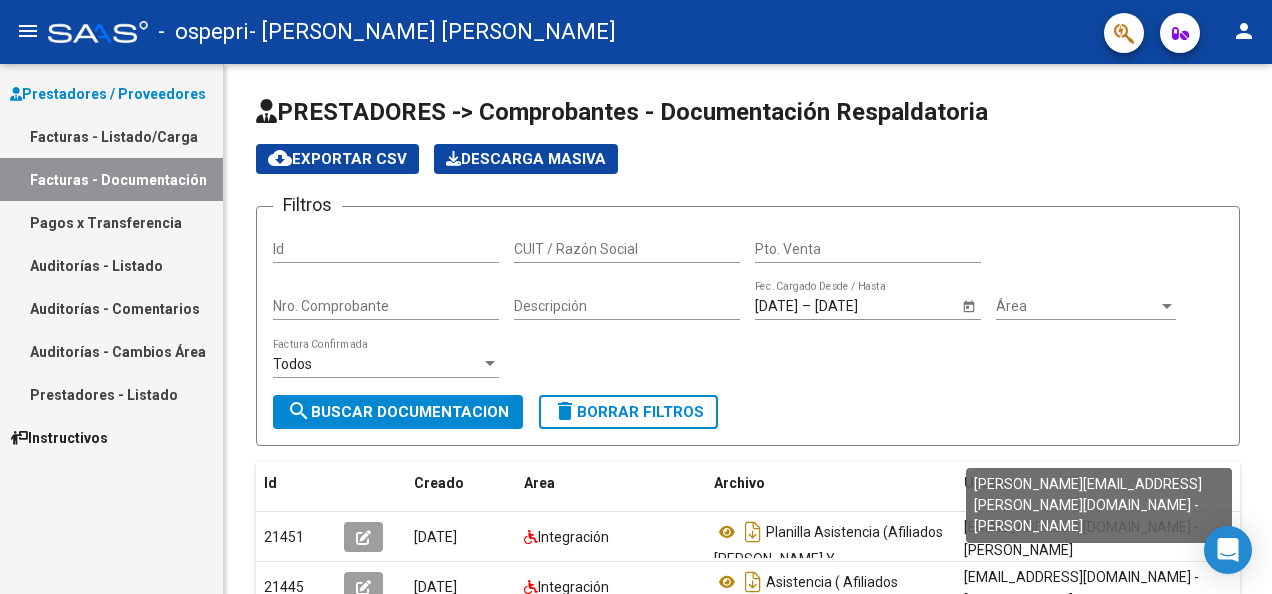 scroll, scrollTop: 453, scrollLeft: 0, axis: vertical 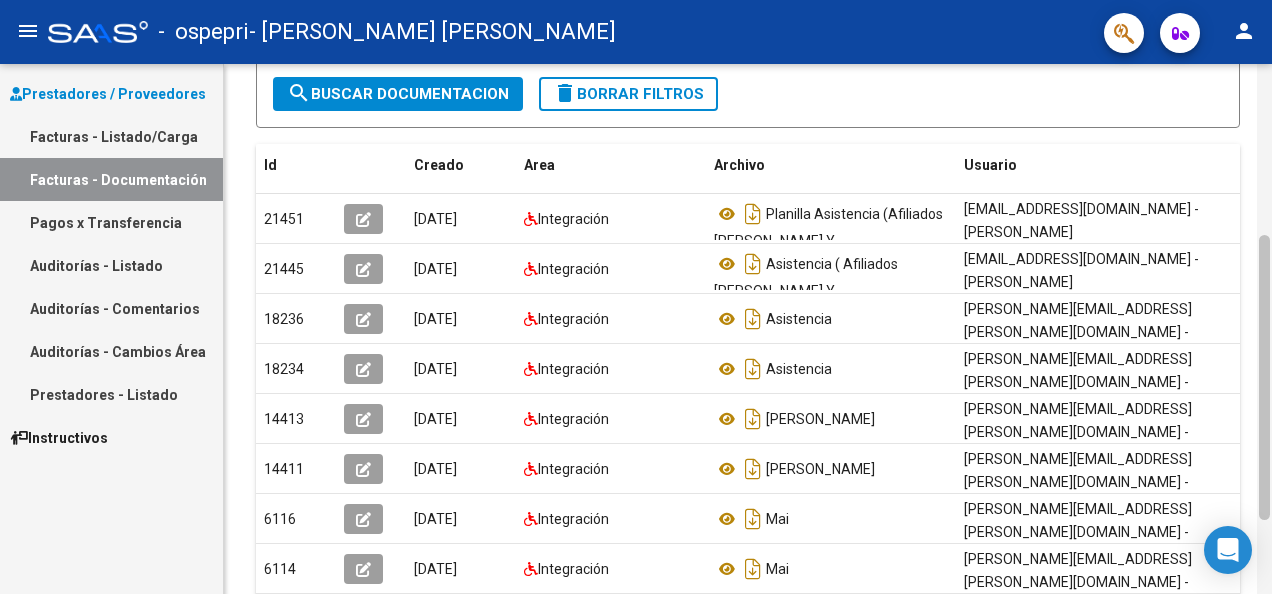 drag, startPoint x: 1266, startPoint y: 368, endPoint x: 1269, endPoint y: 295, distance: 73.061615 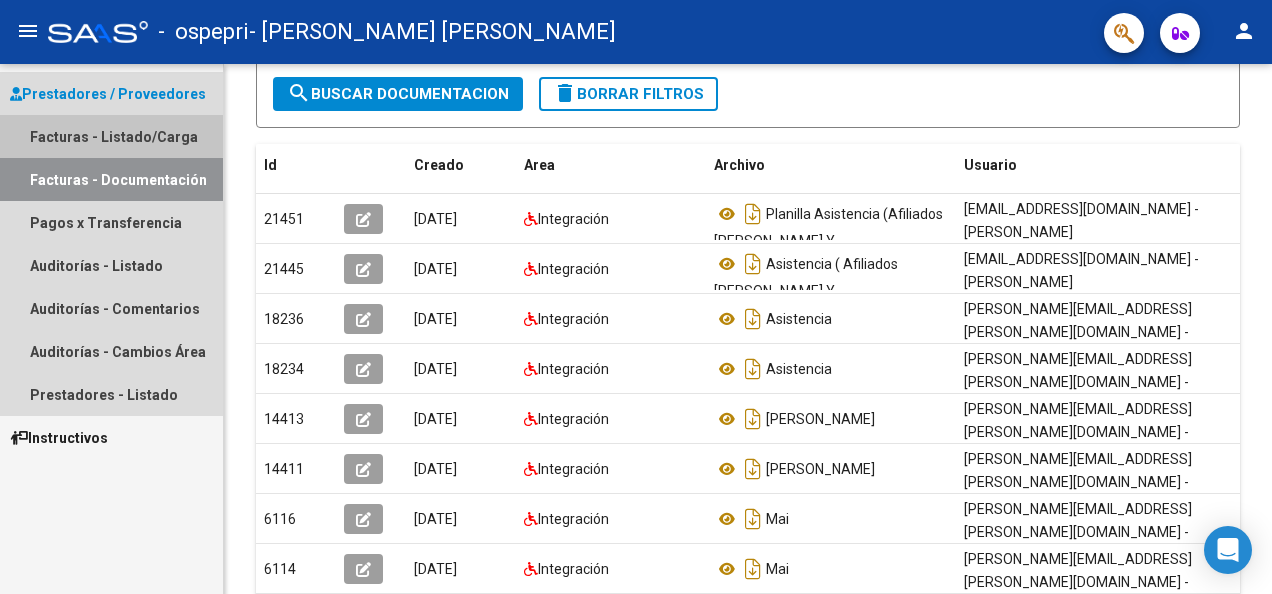 click on "Facturas - Listado/Carga" at bounding box center [111, 136] 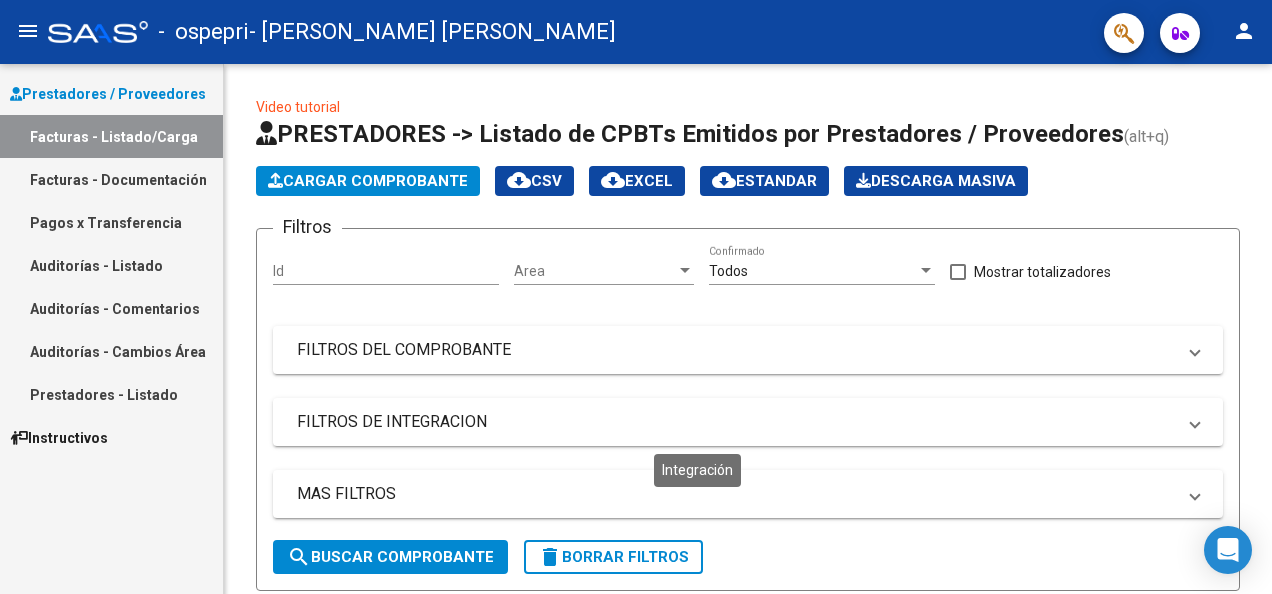 scroll, scrollTop: 721, scrollLeft: 0, axis: vertical 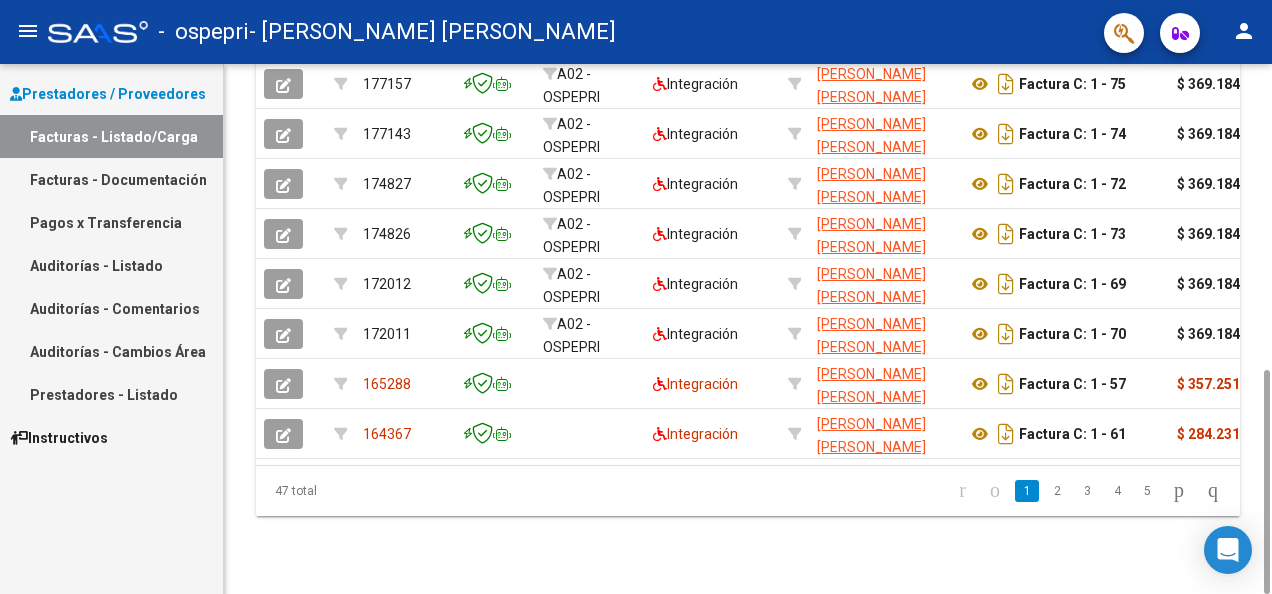 drag, startPoint x: 1271, startPoint y: 394, endPoint x: 1252, endPoint y: 276, distance: 119.519875 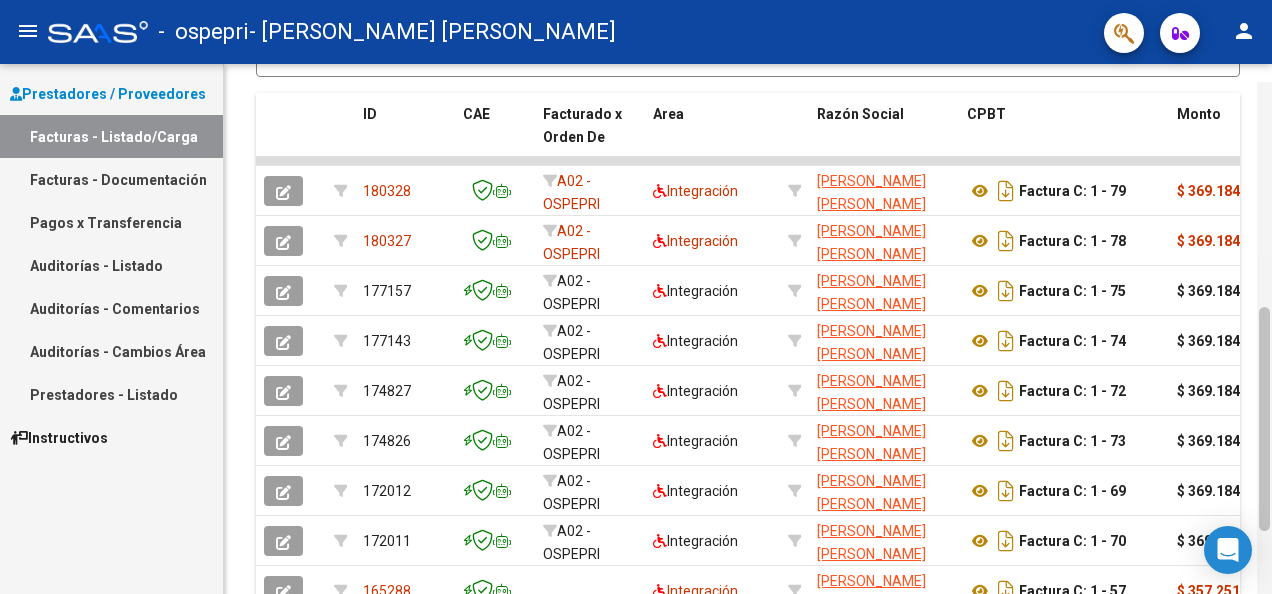 drag, startPoint x: 1262, startPoint y: 400, endPoint x: 1256, endPoint y: 305, distance: 95.189285 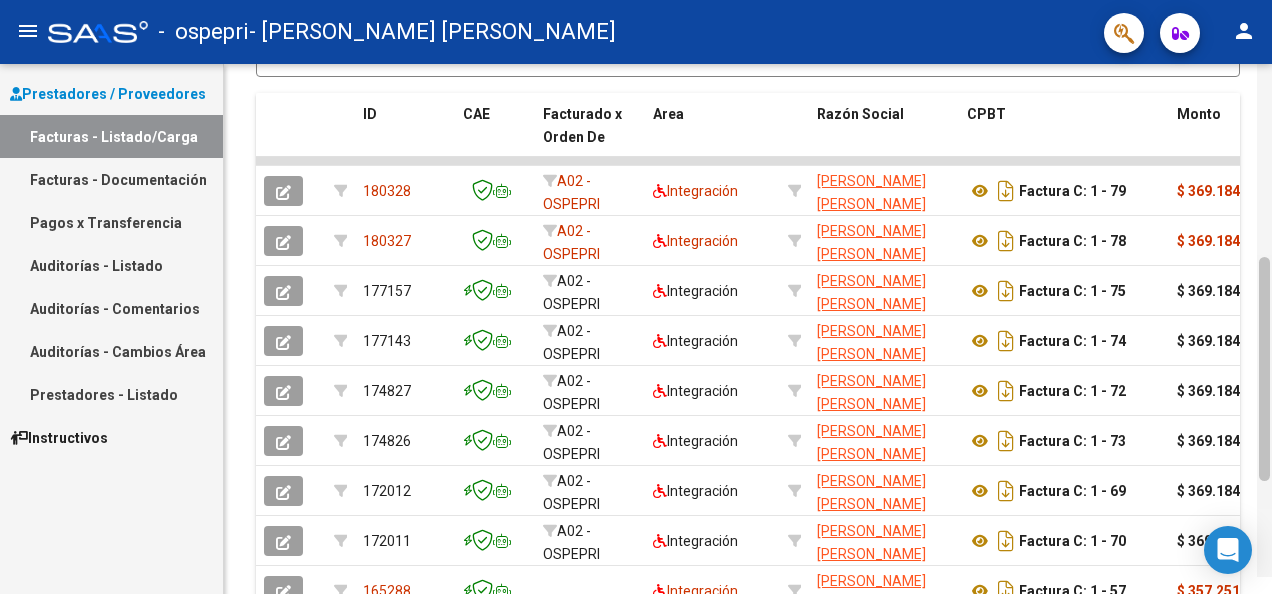 scroll, scrollTop: 497, scrollLeft: 0, axis: vertical 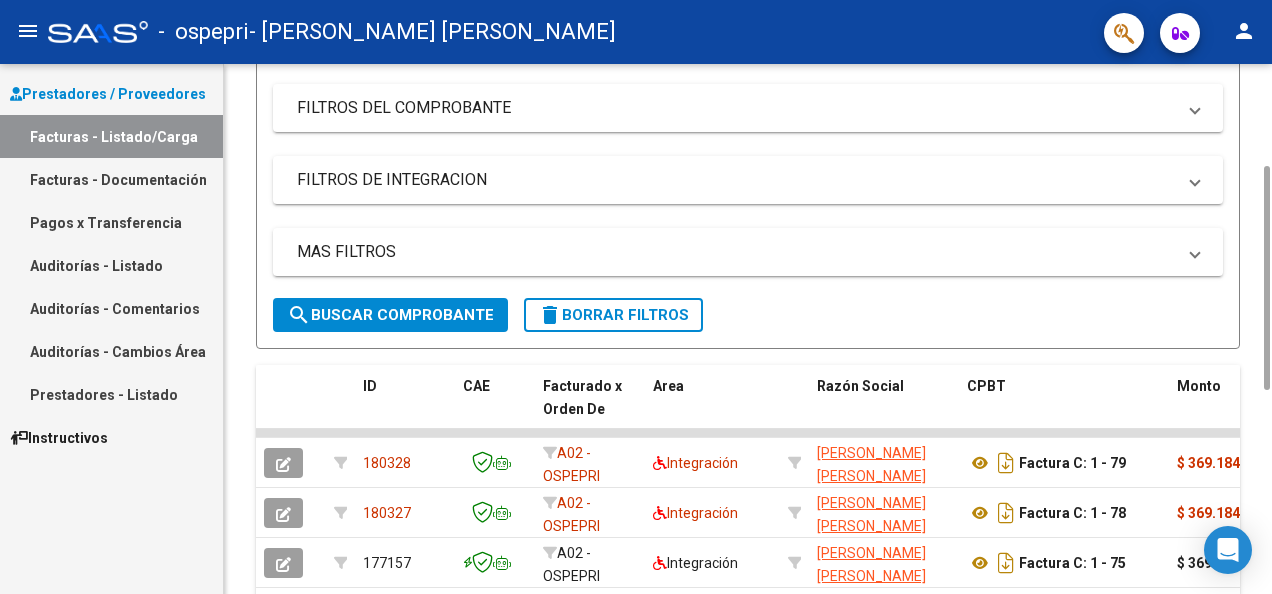 drag, startPoint x: 1259, startPoint y: 318, endPoint x: 1246, endPoint y: 210, distance: 108.779594 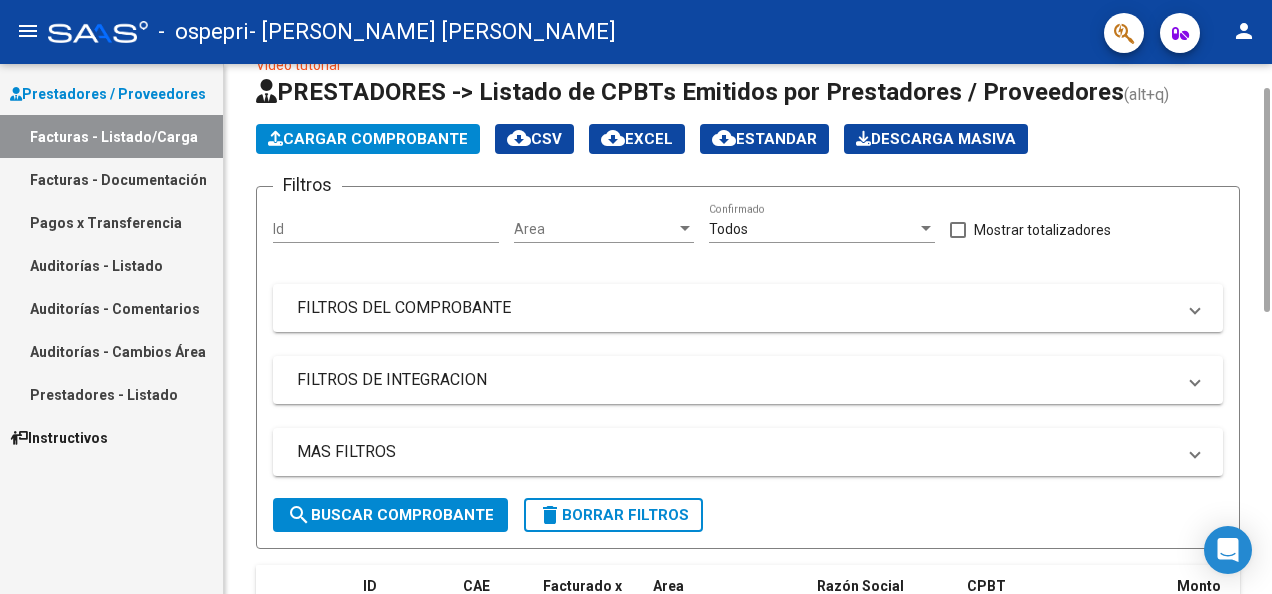 scroll, scrollTop: 38, scrollLeft: 0, axis: vertical 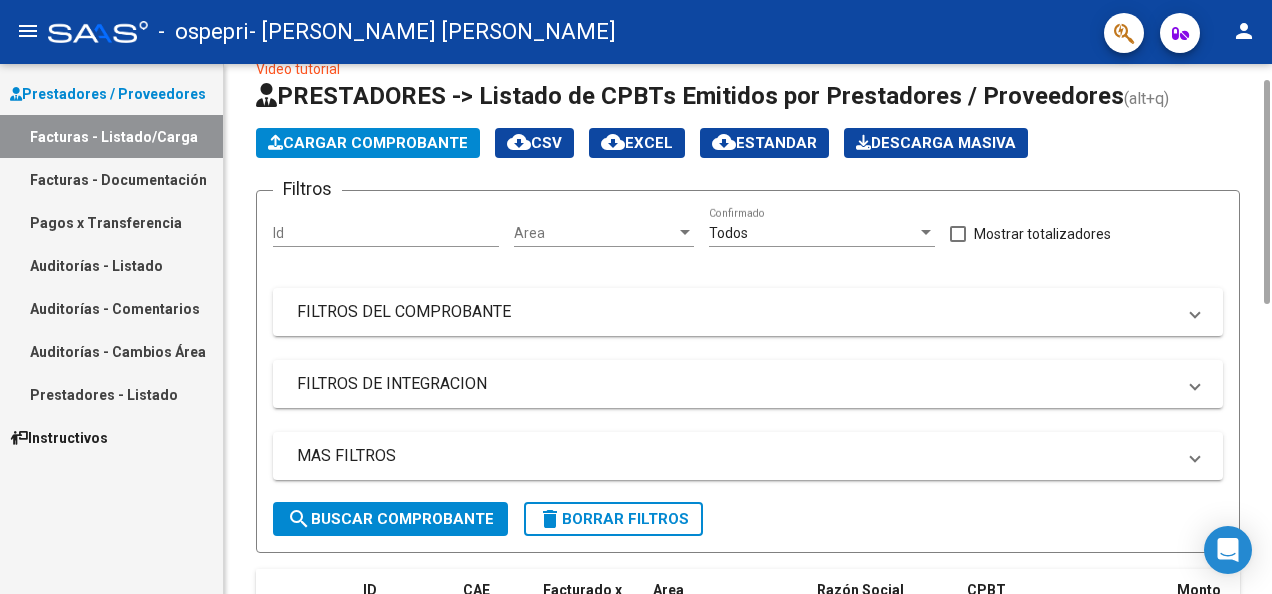 drag, startPoint x: 1264, startPoint y: 219, endPoint x: 1252, endPoint y: 132, distance: 87.823685 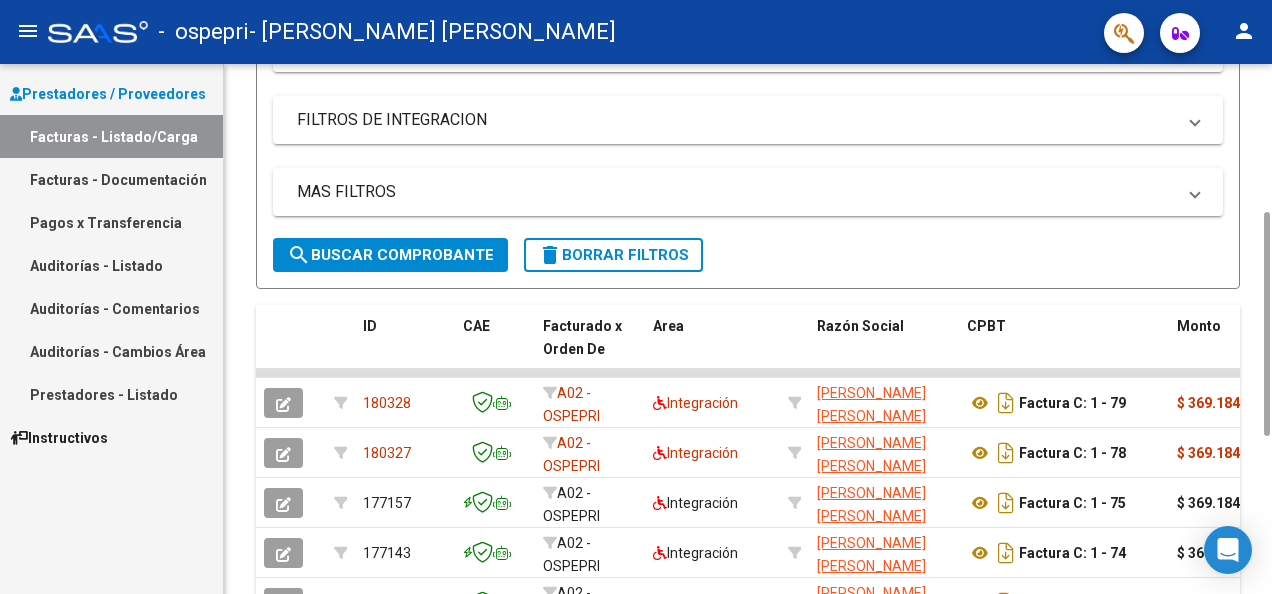 scroll, scrollTop: 325, scrollLeft: 0, axis: vertical 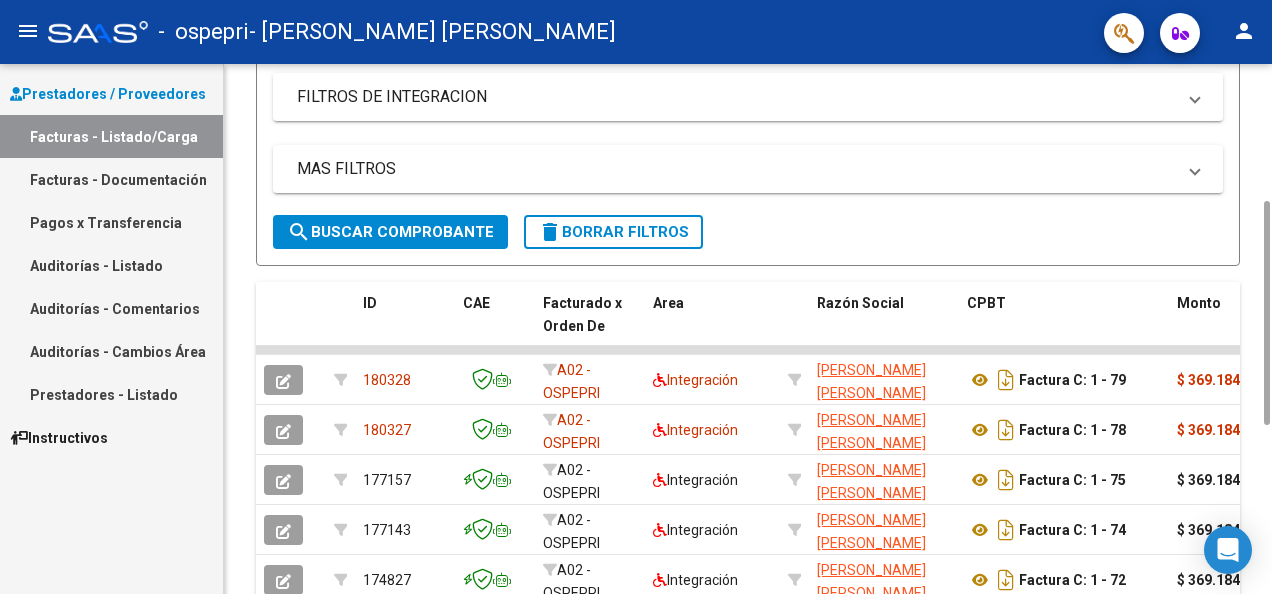 drag, startPoint x: 1261, startPoint y: 140, endPoint x: 1273, endPoint y: 262, distance: 122.588745 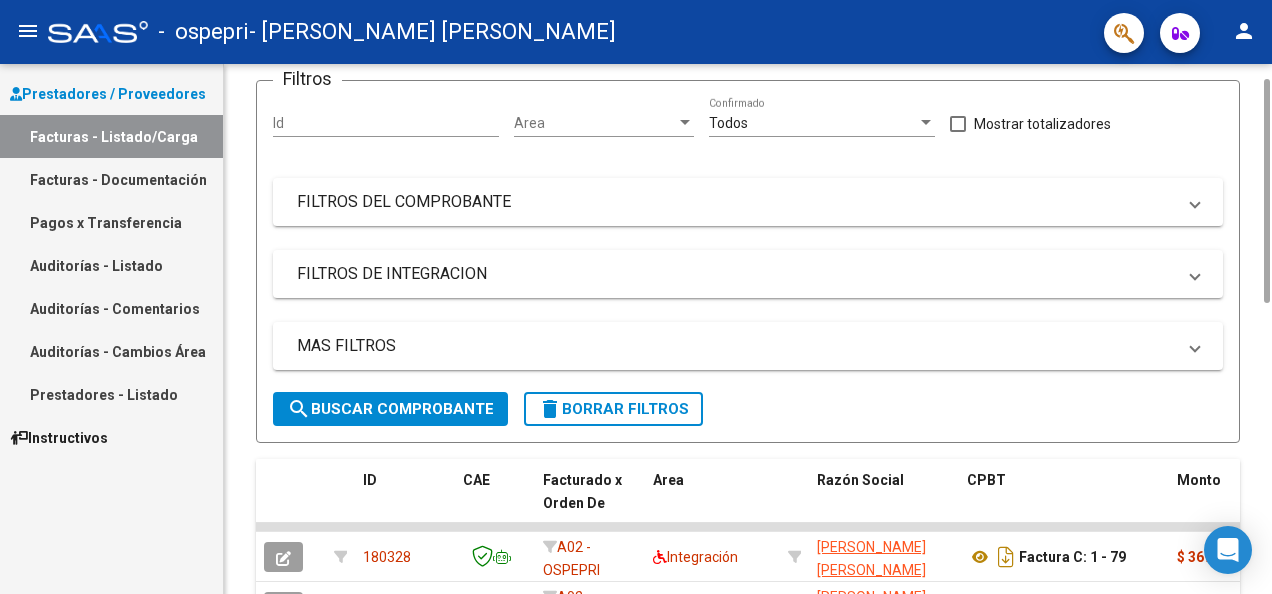 scroll, scrollTop: 115, scrollLeft: 0, axis: vertical 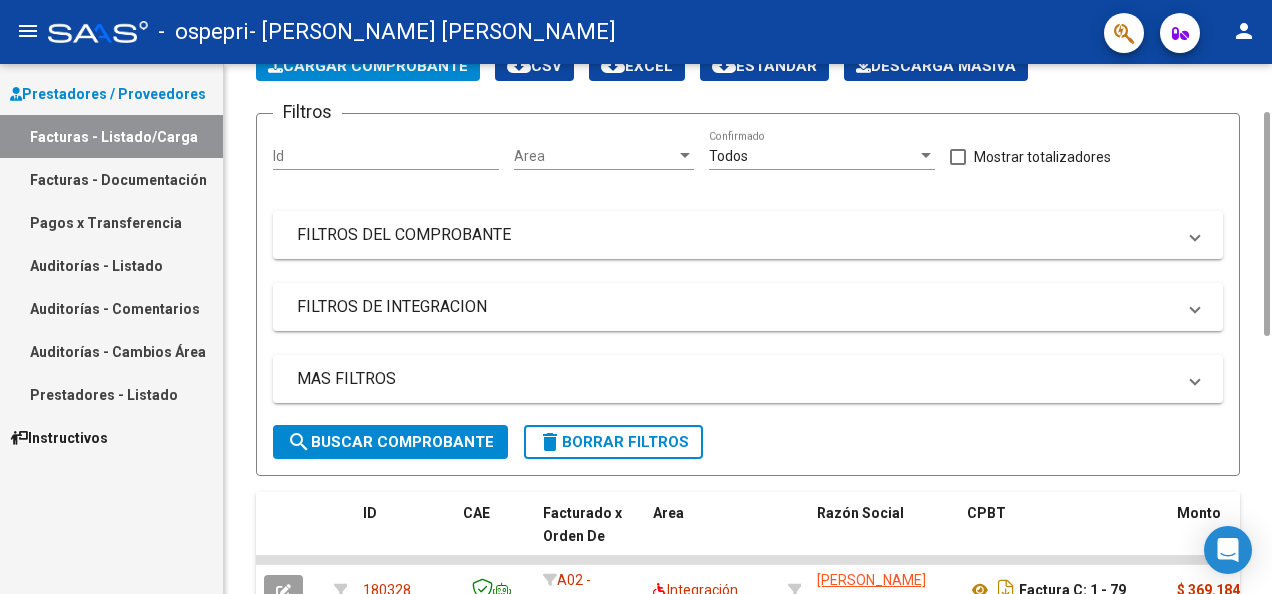 drag, startPoint x: 1266, startPoint y: 249, endPoint x: 1250, endPoint y: 160, distance: 90.426765 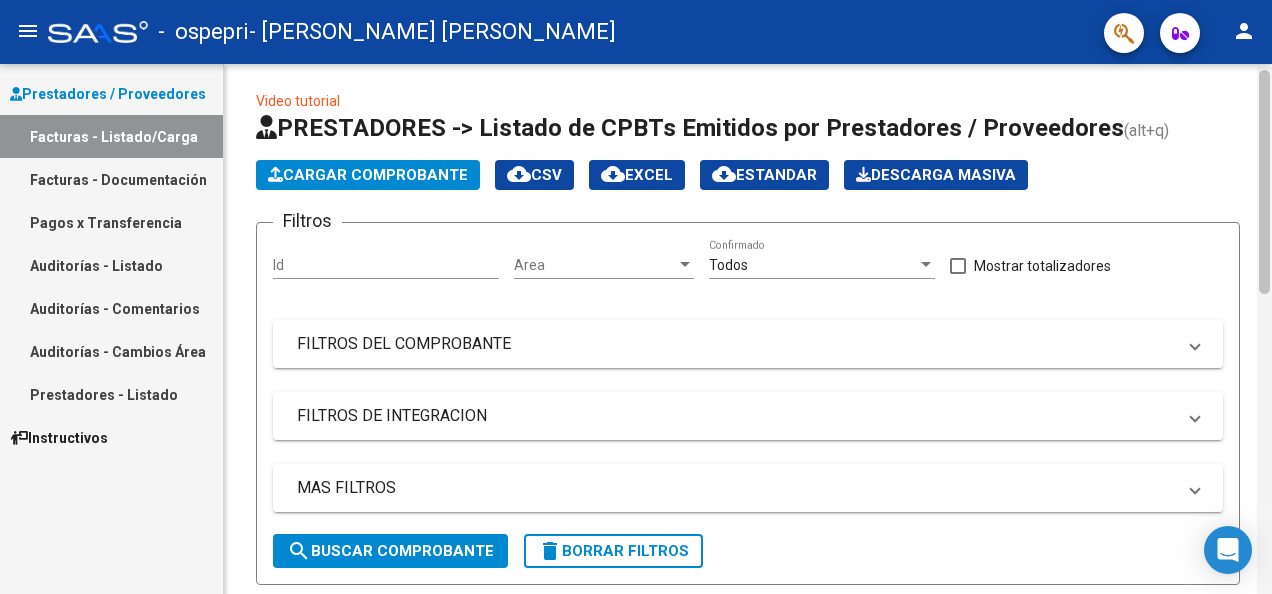 scroll, scrollTop: 0, scrollLeft: 0, axis: both 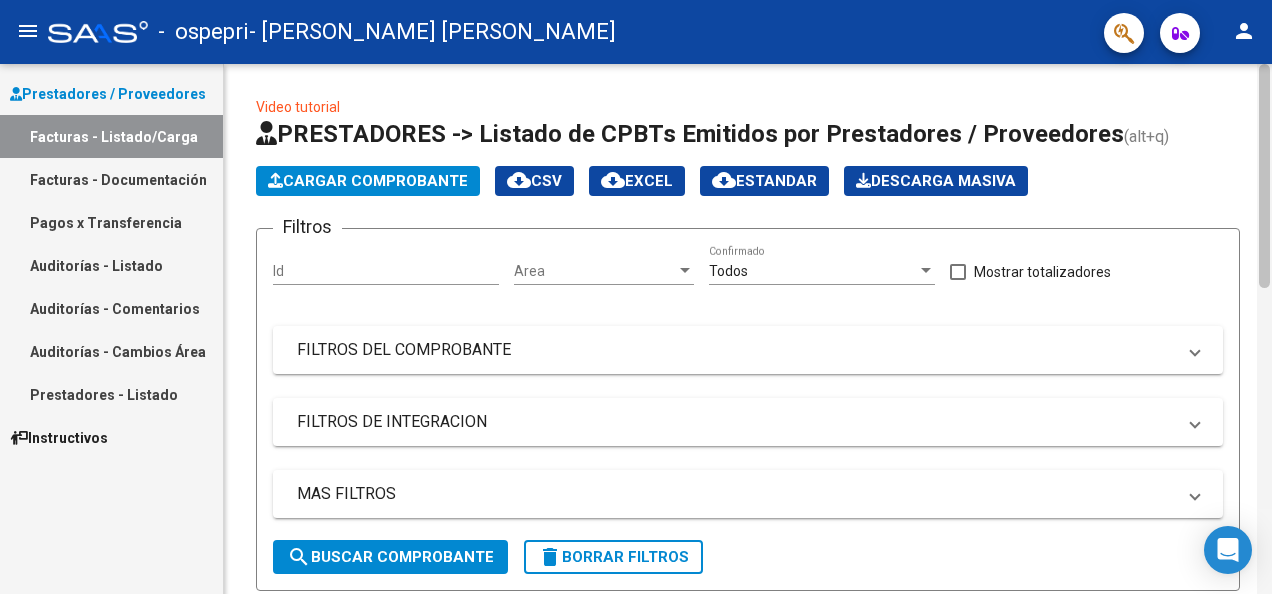 drag, startPoint x: 1265, startPoint y: 146, endPoint x: 1258, endPoint y: 88, distance: 58.420887 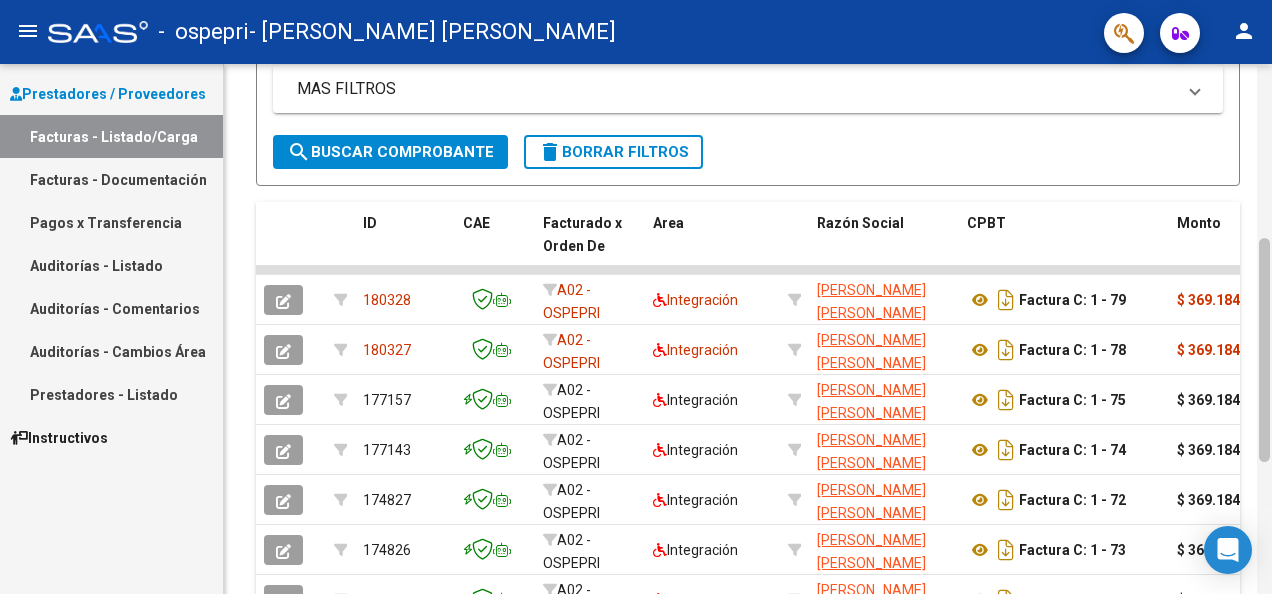 drag, startPoint x: 1263, startPoint y: 98, endPoint x: 1271, endPoint y: 272, distance: 174.1838 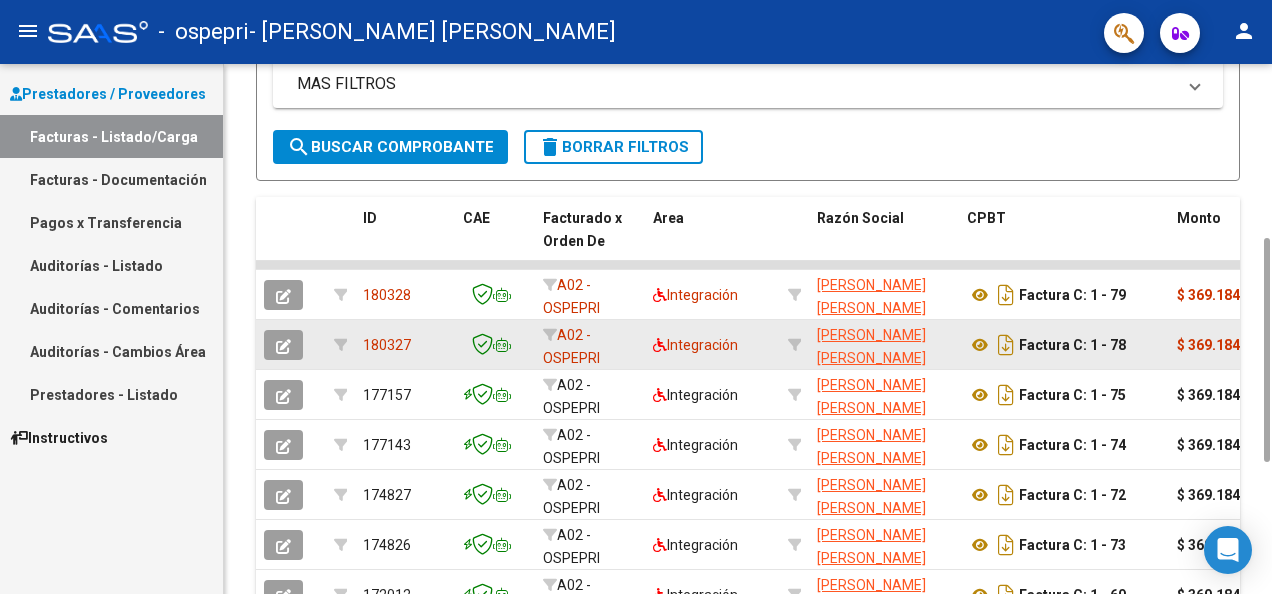 click on "Integración" 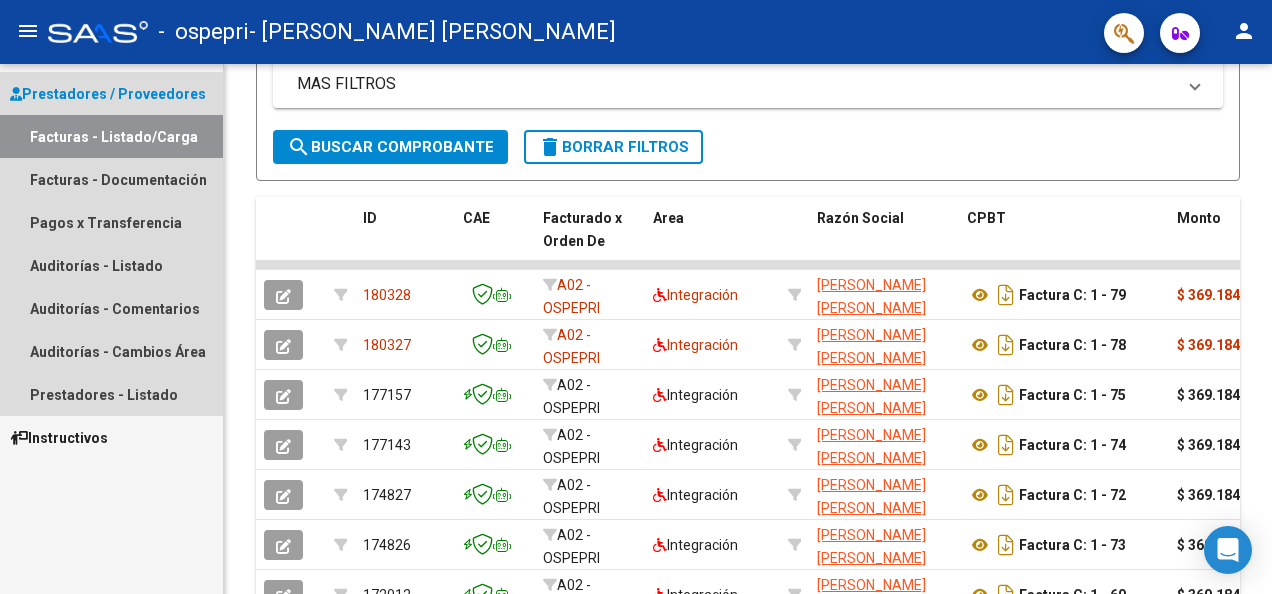 click on "Facturas - Listado/Carga" at bounding box center (111, 136) 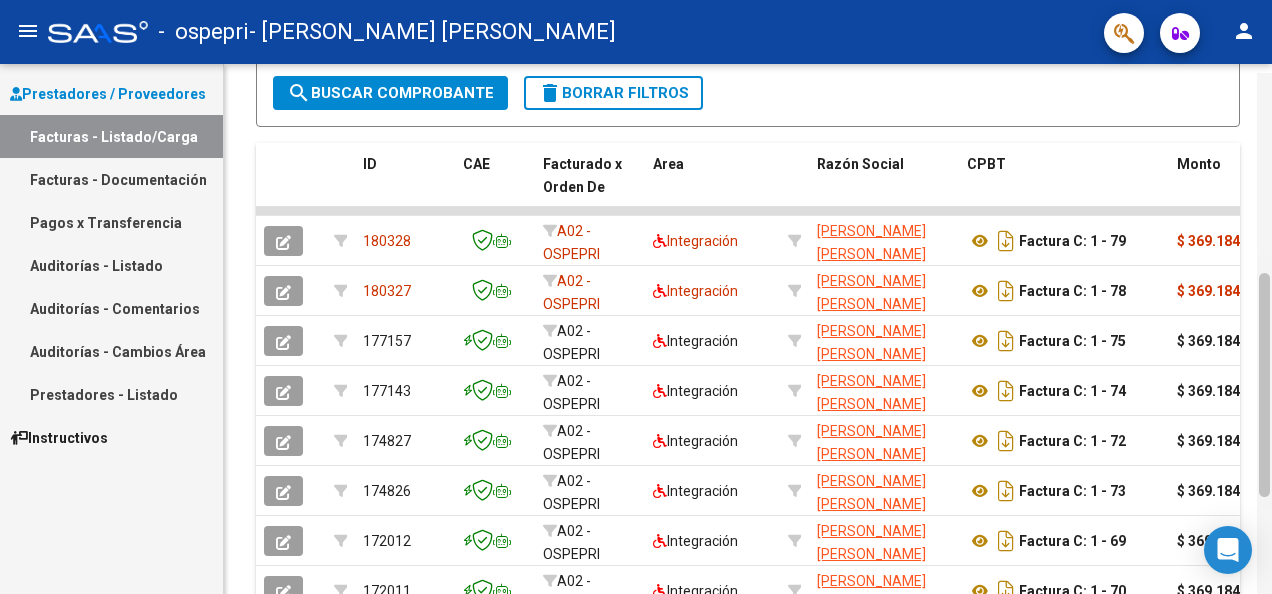 scroll, scrollTop: 483, scrollLeft: 0, axis: vertical 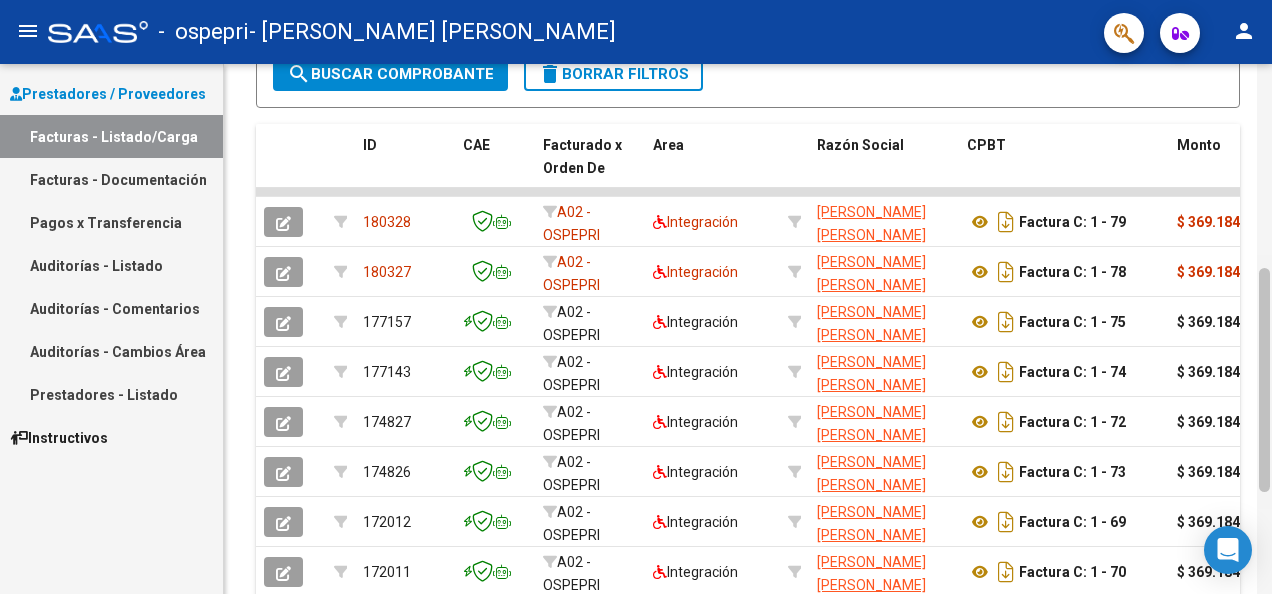 drag, startPoint x: 1261, startPoint y: 425, endPoint x: 1266, endPoint y: 456, distance: 31.400637 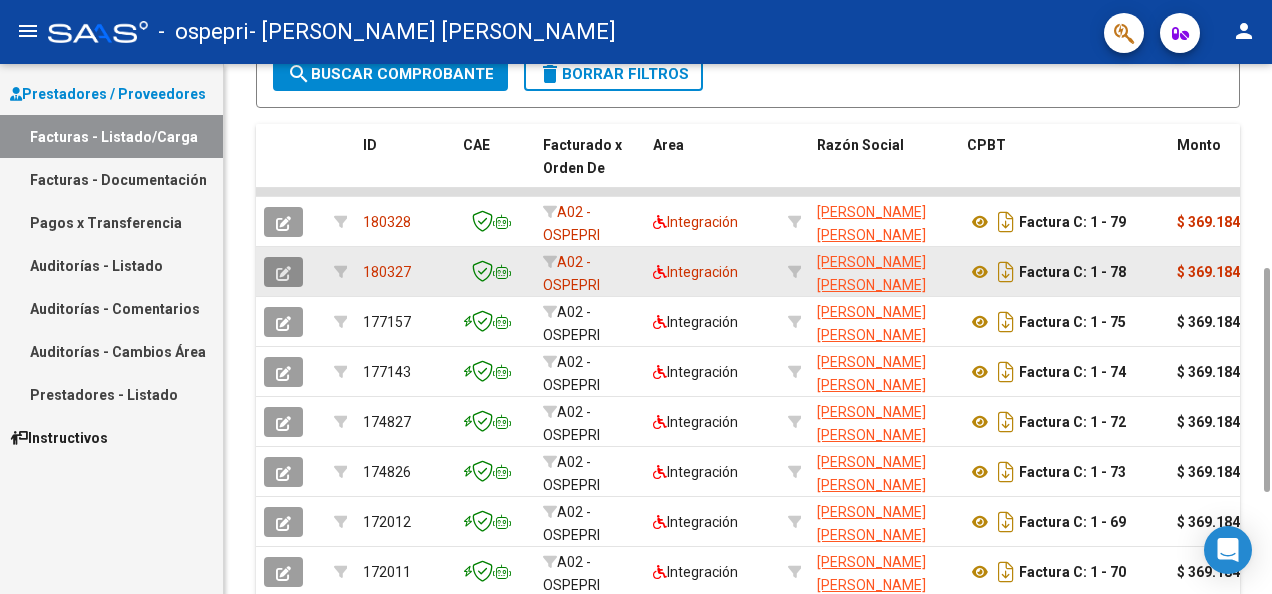 click 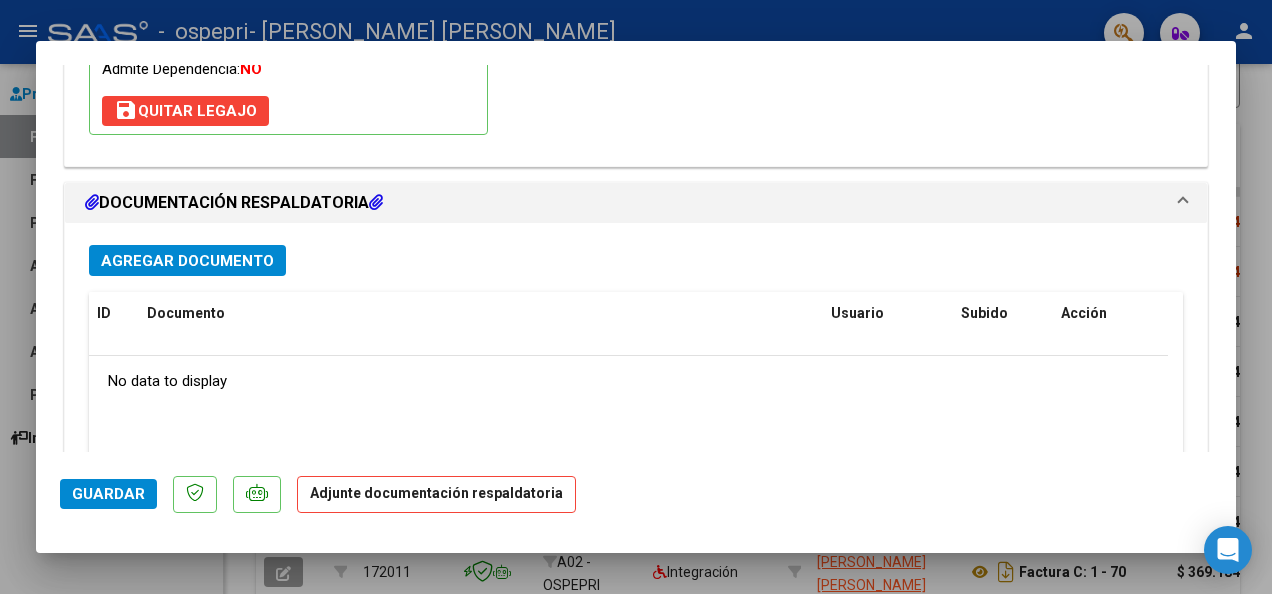 scroll, scrollTop: 2182, scrollLeft: 0, axis: vertical 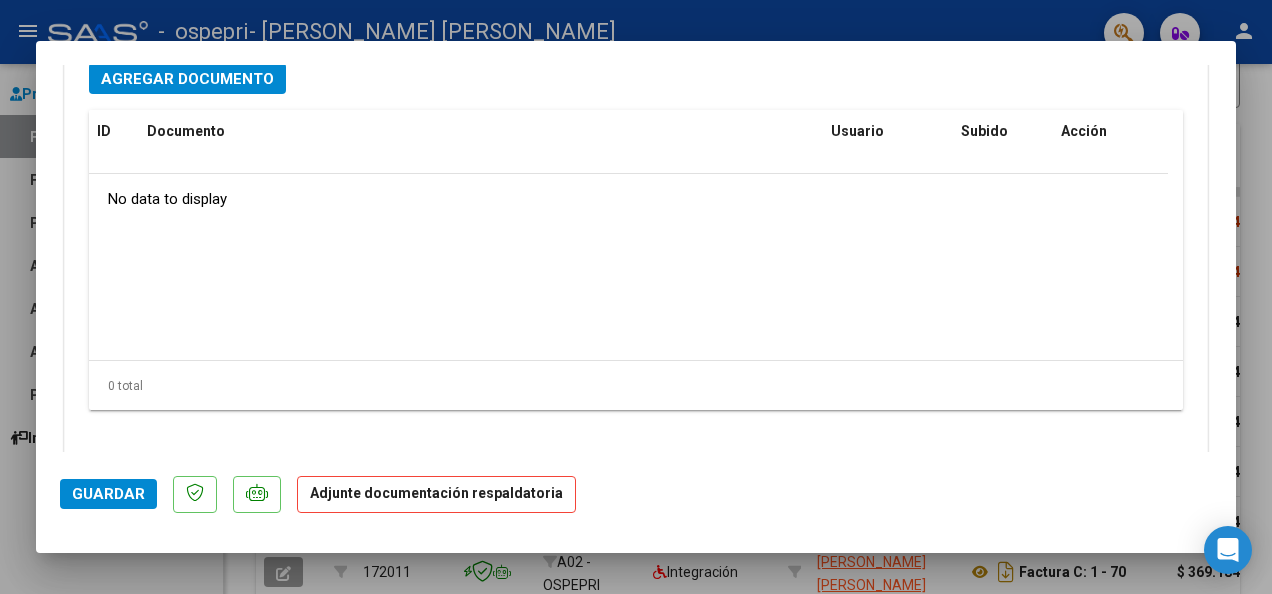 click on "Adjunte documentación respaldatoria" 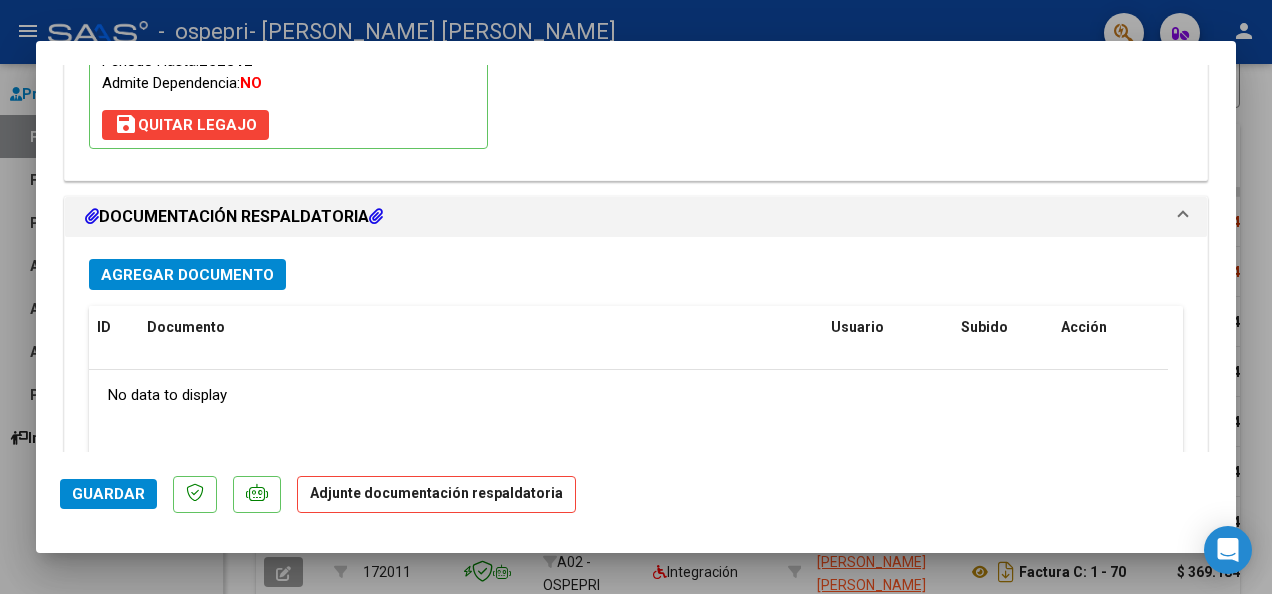 scroll, scrollTop: 2182, scrollLeft: 0, axis: vertical 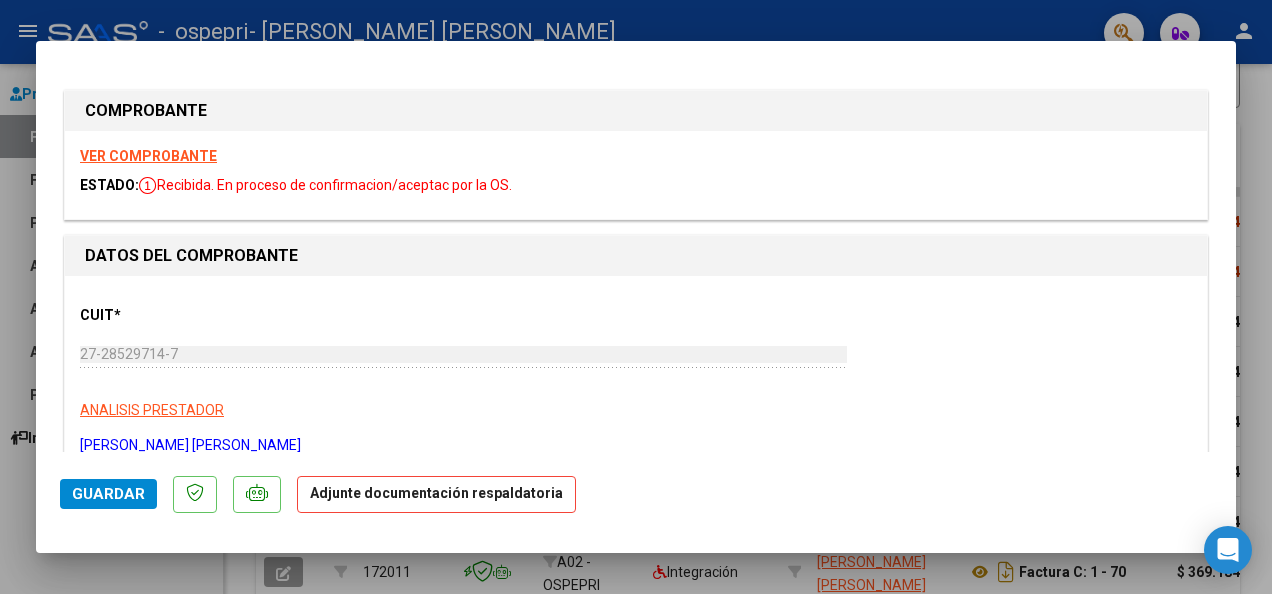 click on "Adjunte documentación respaldatoria" 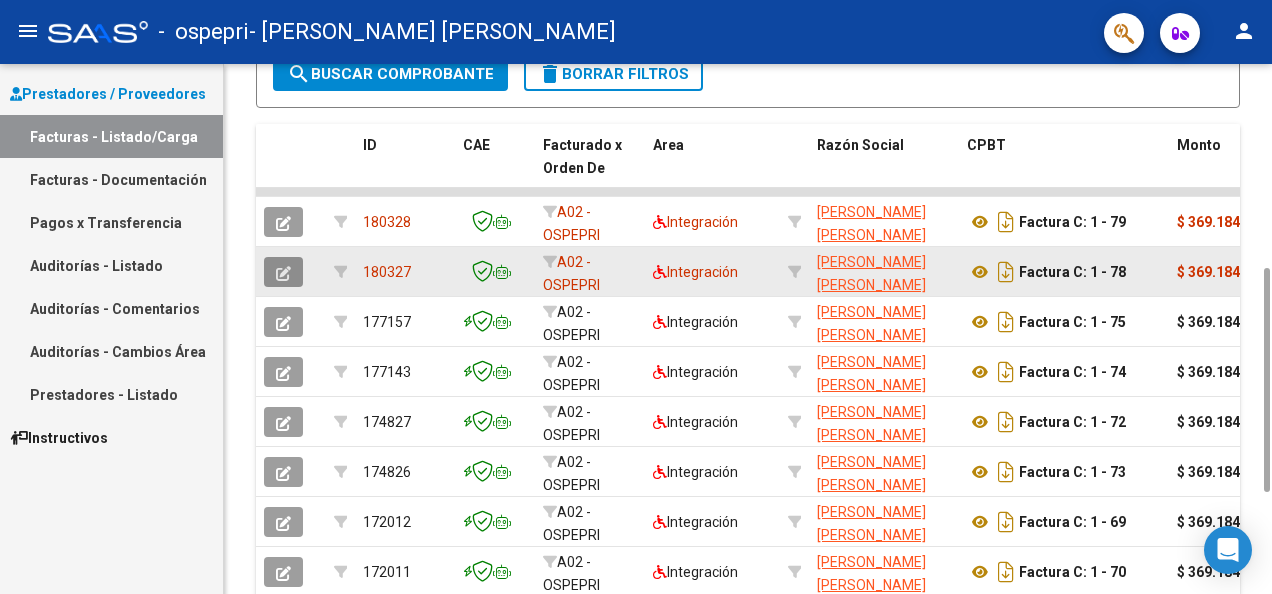 click 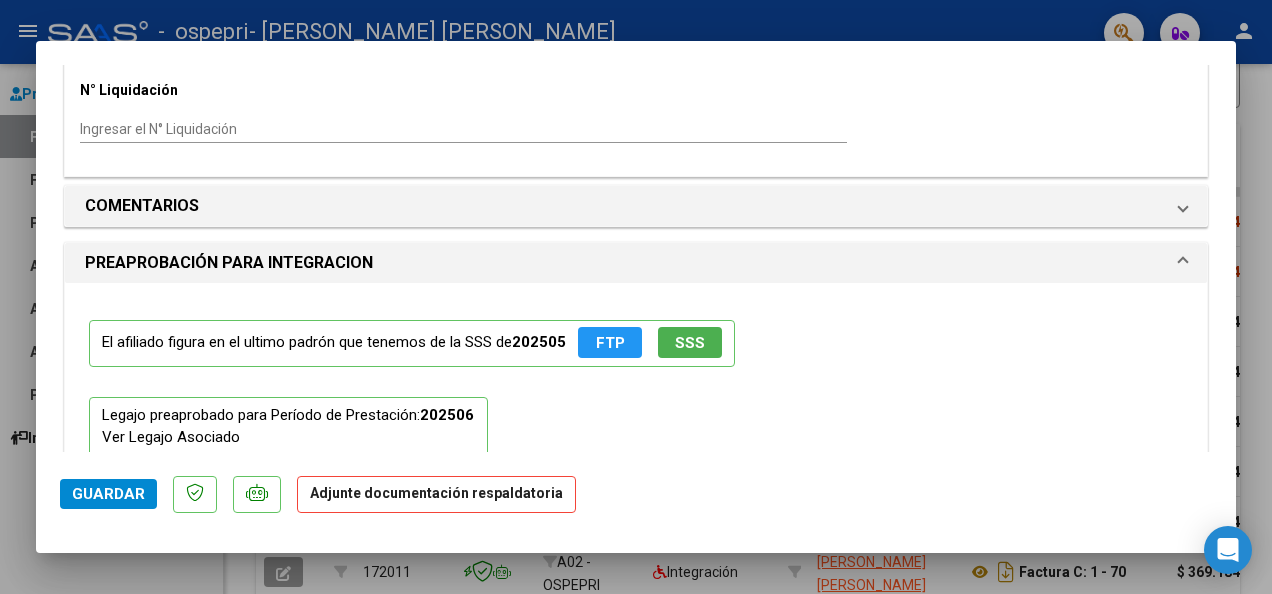 scroll, scrollTop: 2000, scrollLeft: 0, axis: vertical 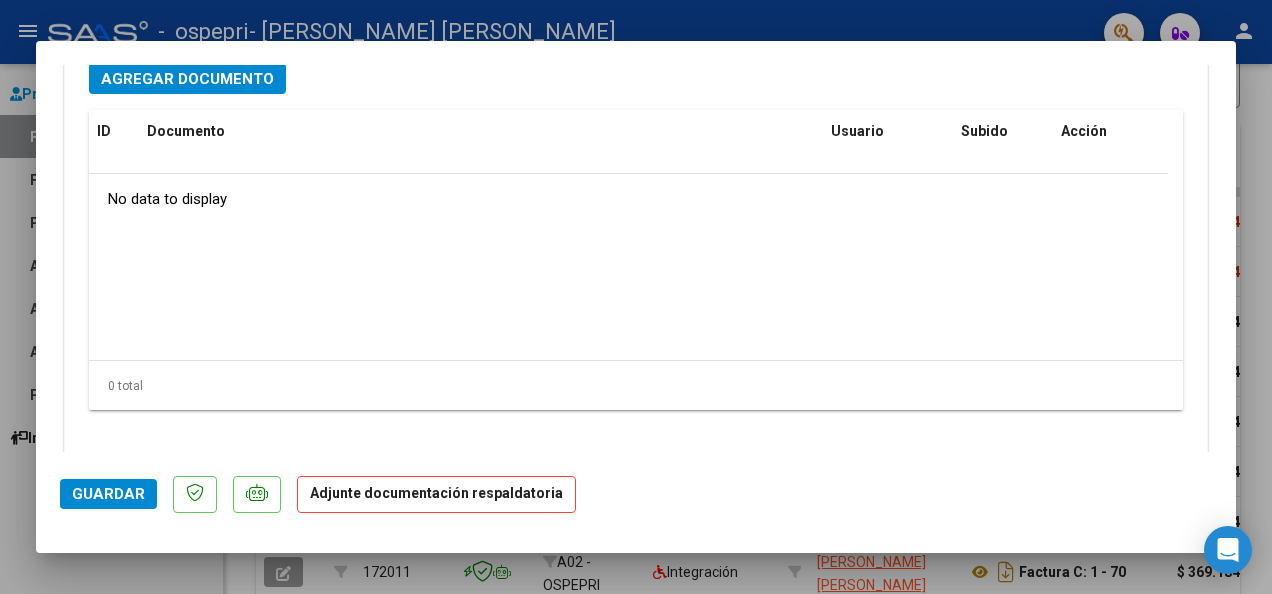 type 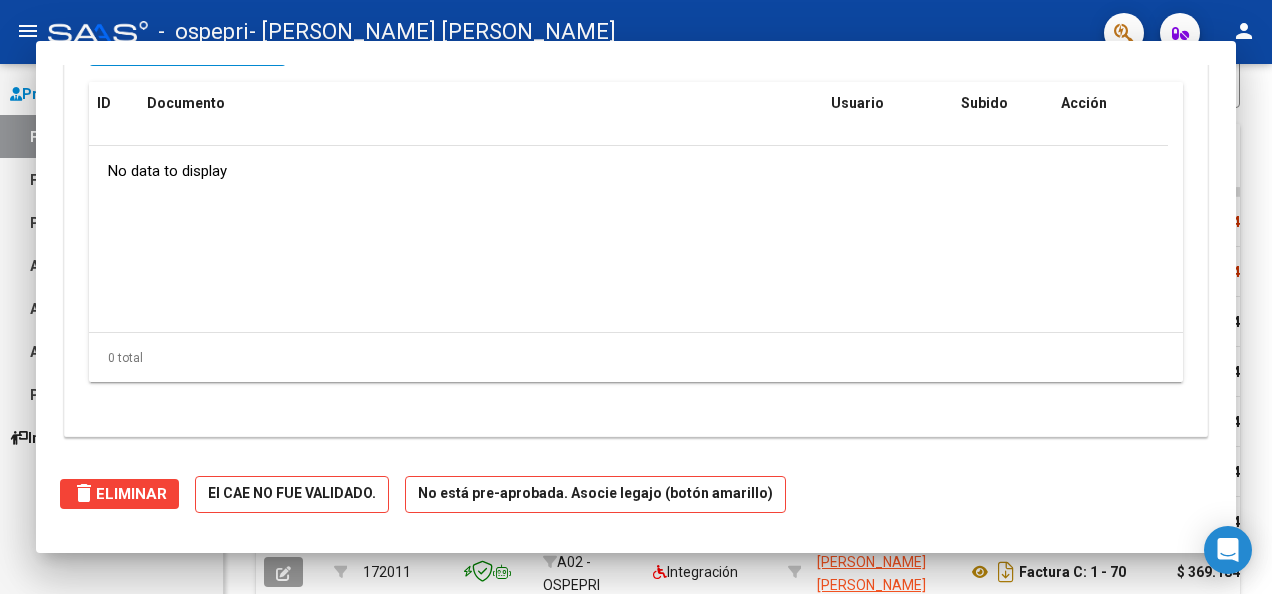 scroll, scrollTop: 1682, scrollLeft: 0, axis: vertical 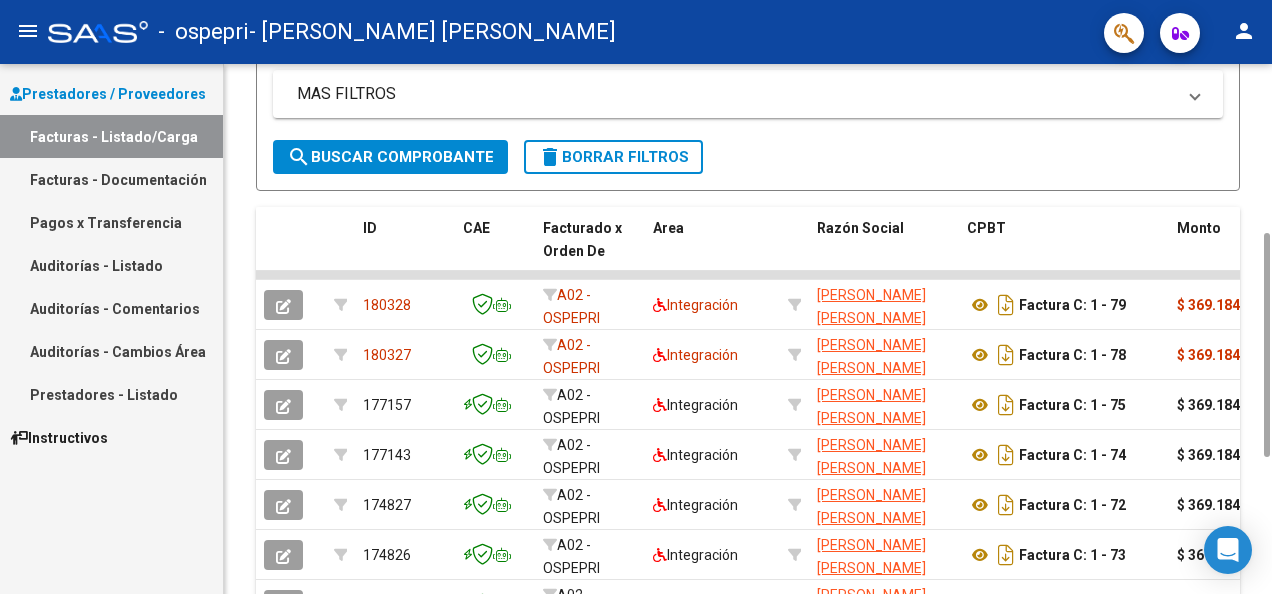 drag, startPoint x: 1264, startPoint y: 415, endPoint x: 1275, endPoint y: 380, distance: 36.687874 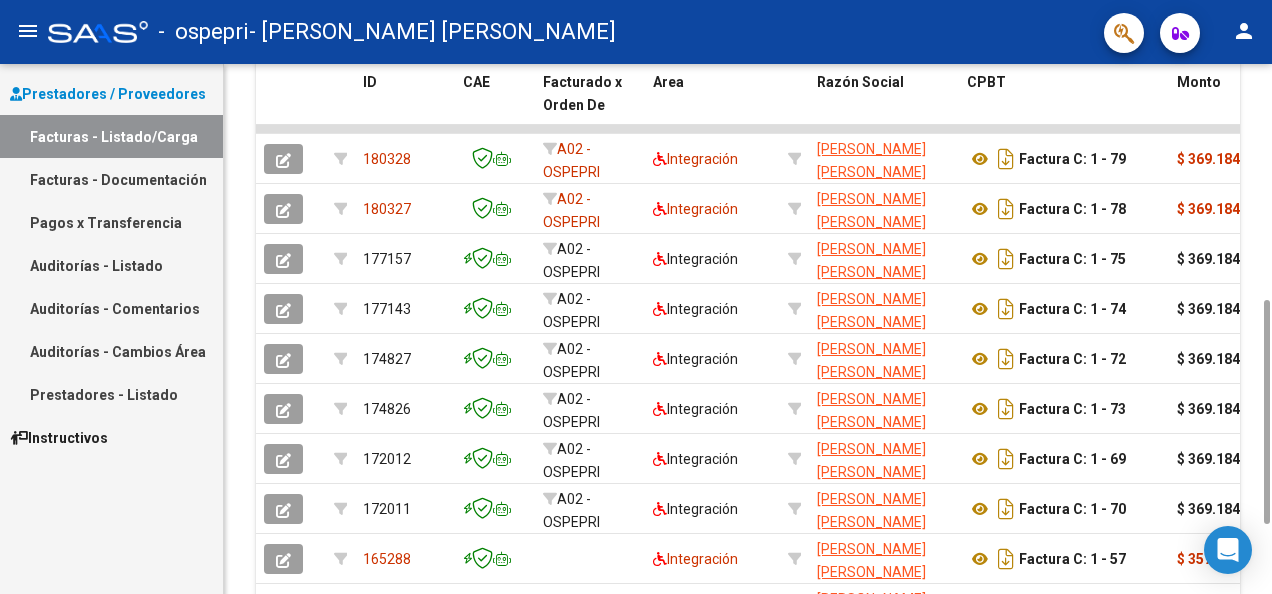 drag, startPoint x: 1264, startPoint y: 414, endPoint x: 1275, endPoint y: 477, distance: 63.953106 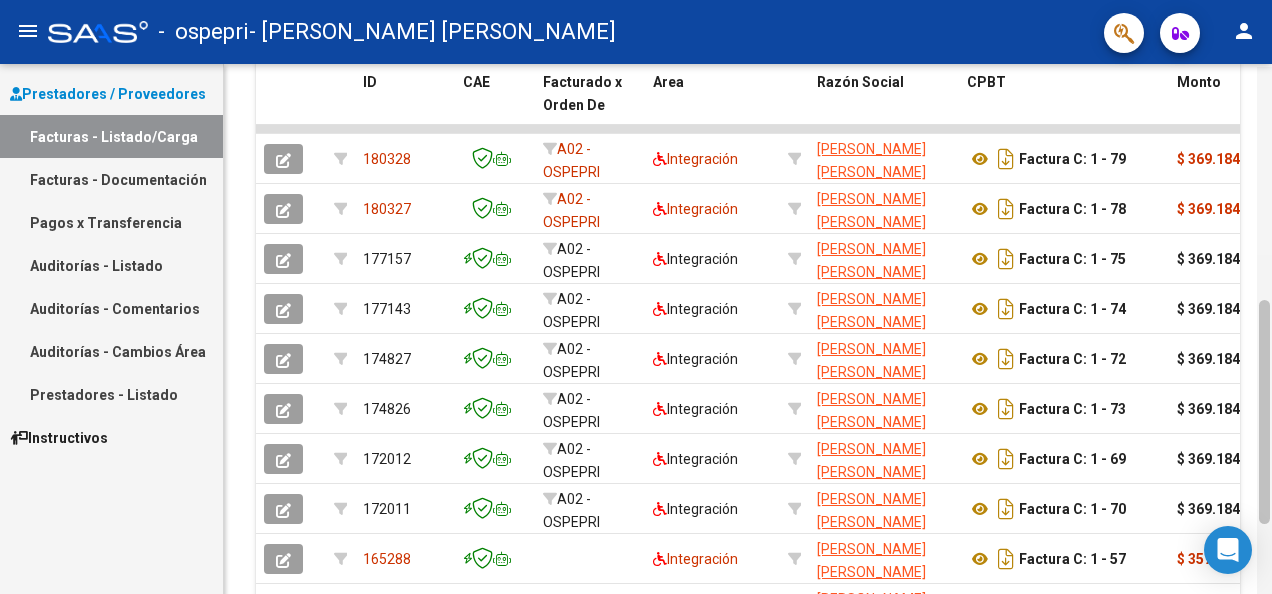 scroll, scrollTop: 549, scrollLeft: 0, axis: vertical 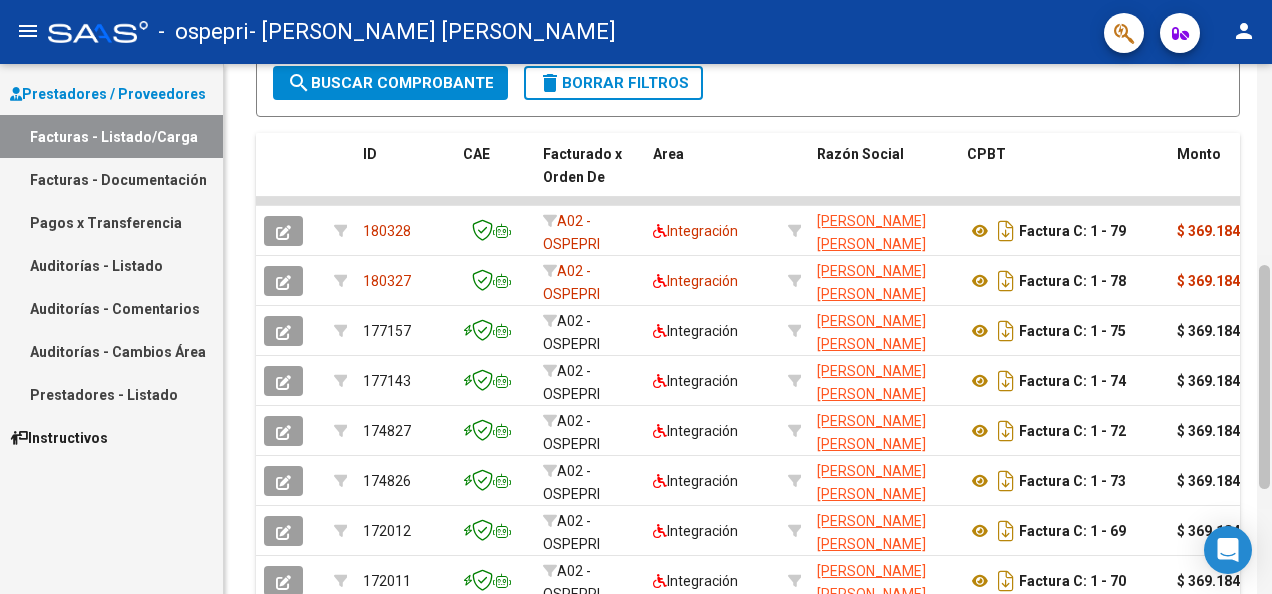 drag, startPoint x: 1261, startPoint y: 460, endPoint x: 1262, endPoint y: 427, distance: 33.01515 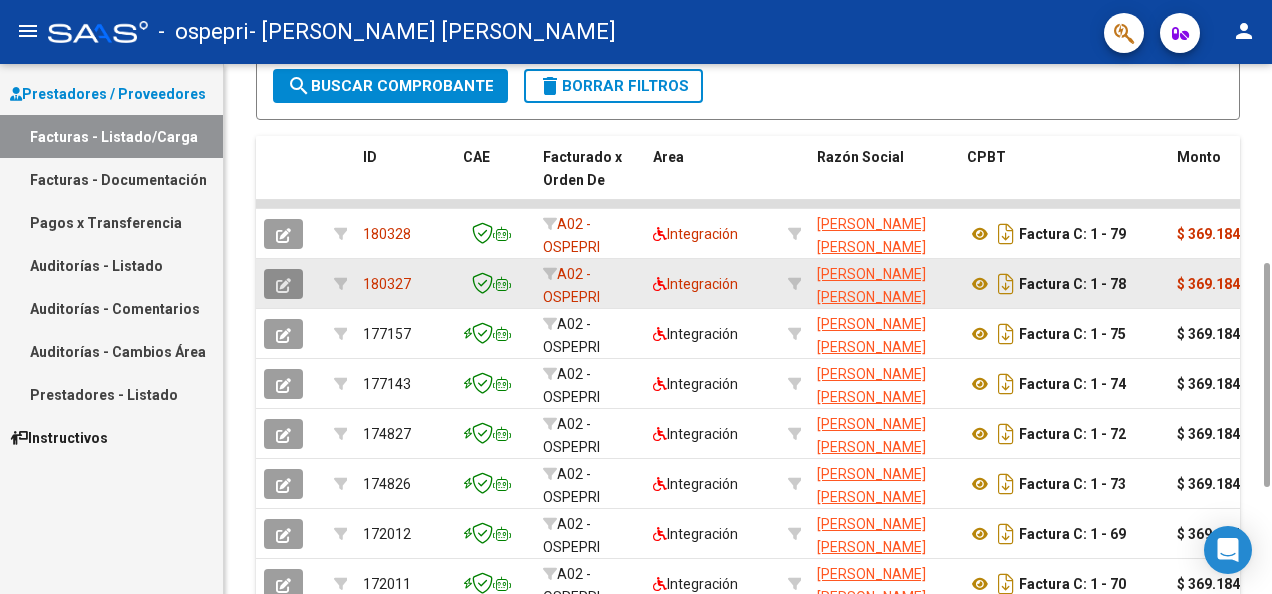 click 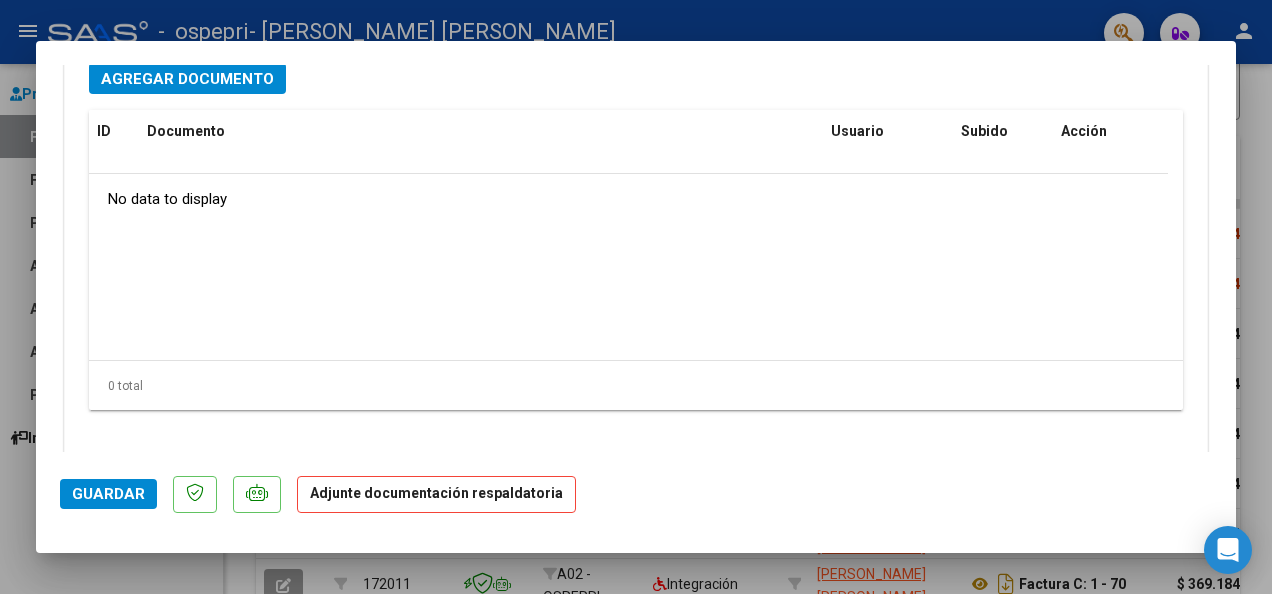 scroll, scrollTop: 1682, scrollLeft: 0, axis: vertical 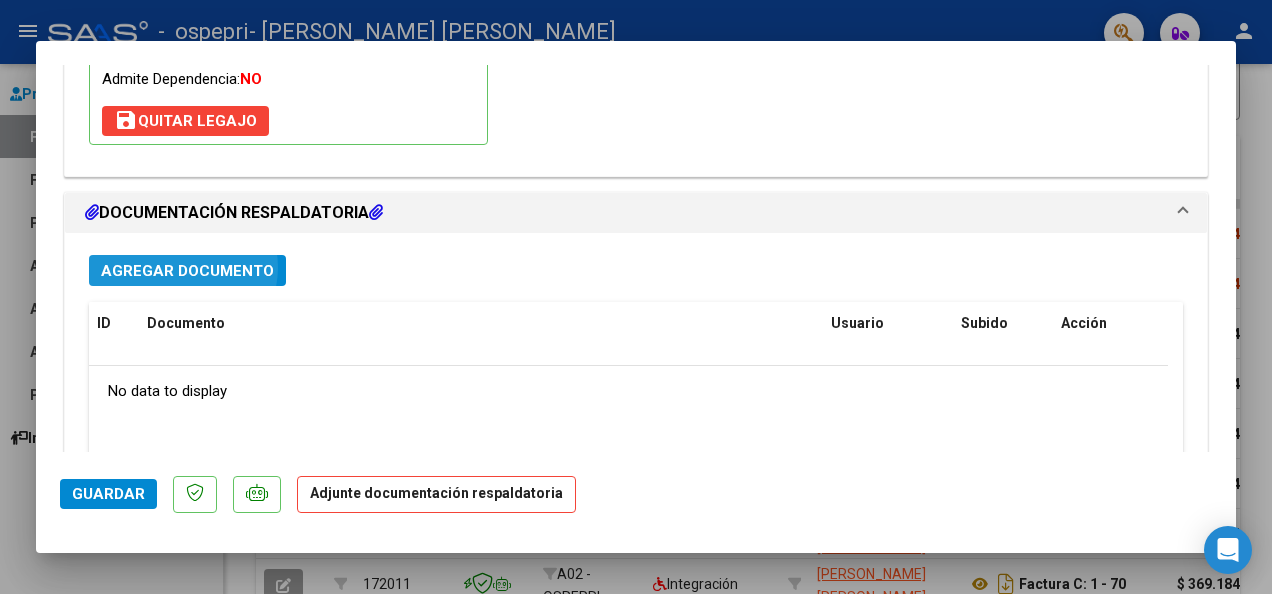 click on "Agregar Documento" at bounding box center (187, 271) 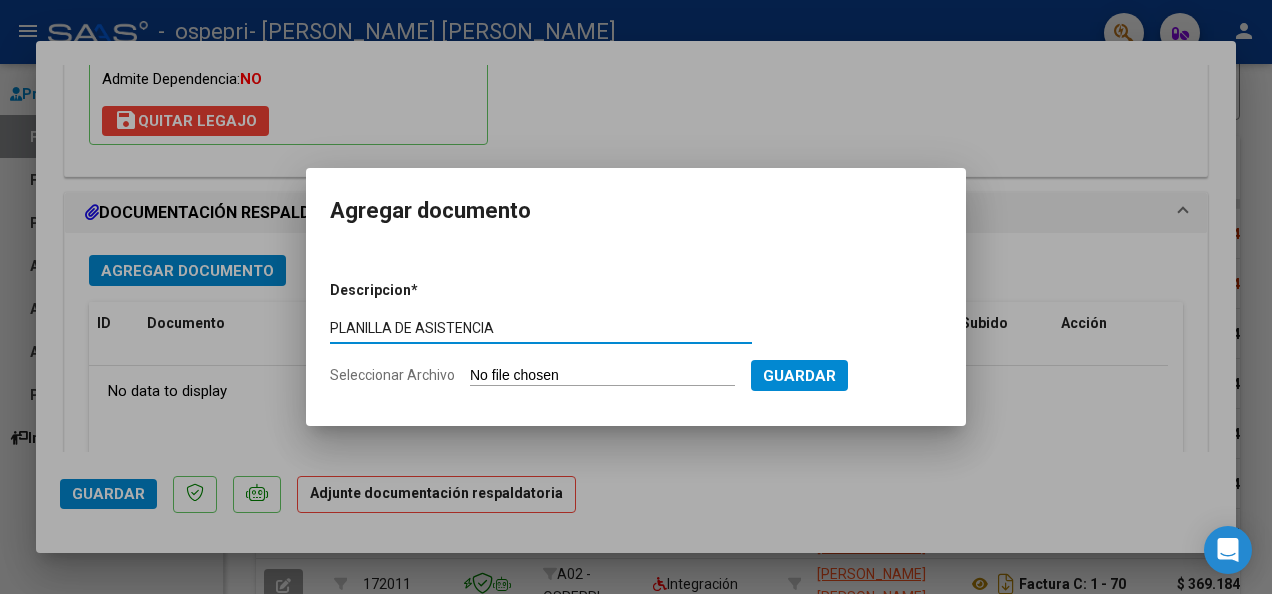 type on "PLANILLA DE ASISTENCIA" 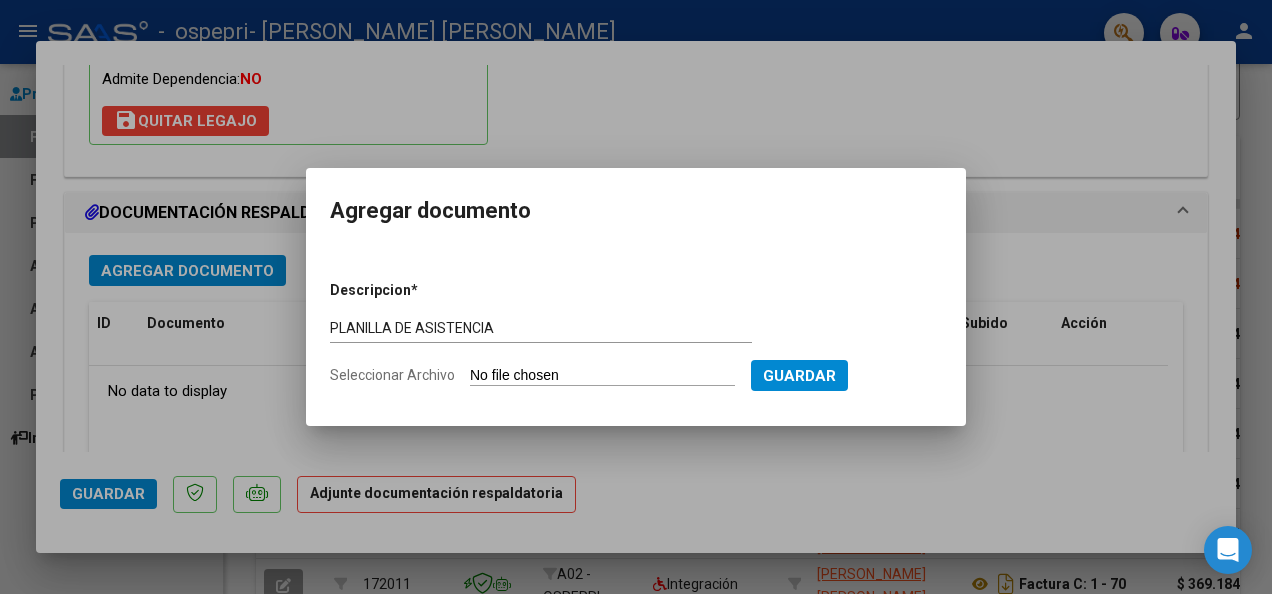 click on "Seleccionar Archivo" at bounding box center (602, 376) 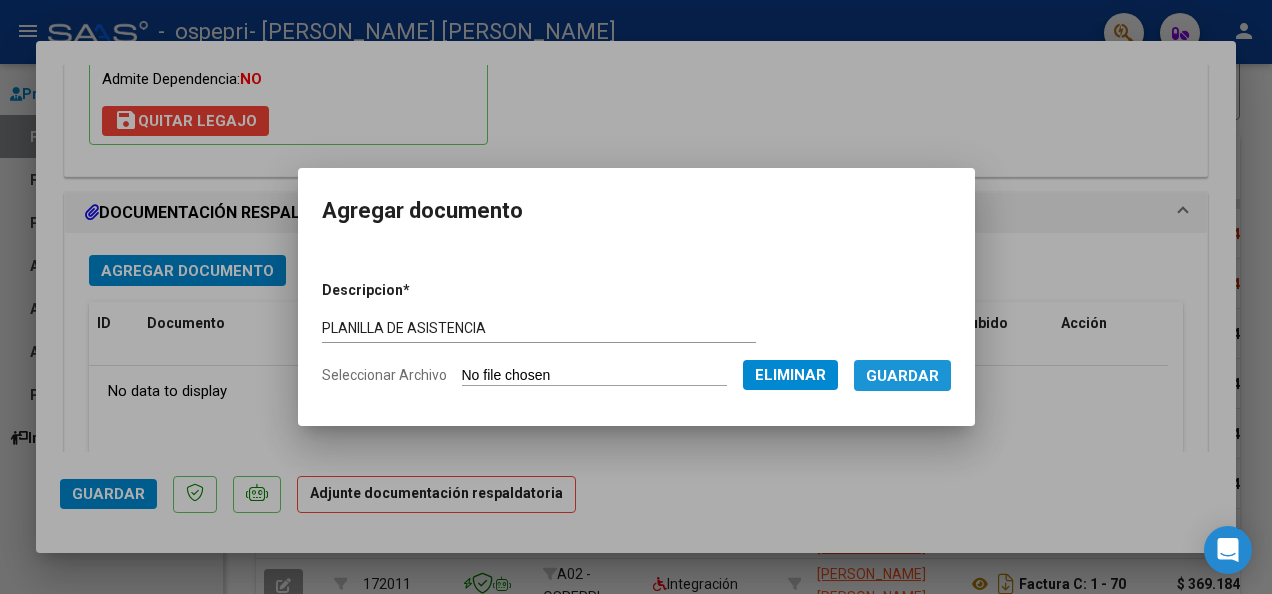 click on "Guardar" at bounding box center (902, 376) 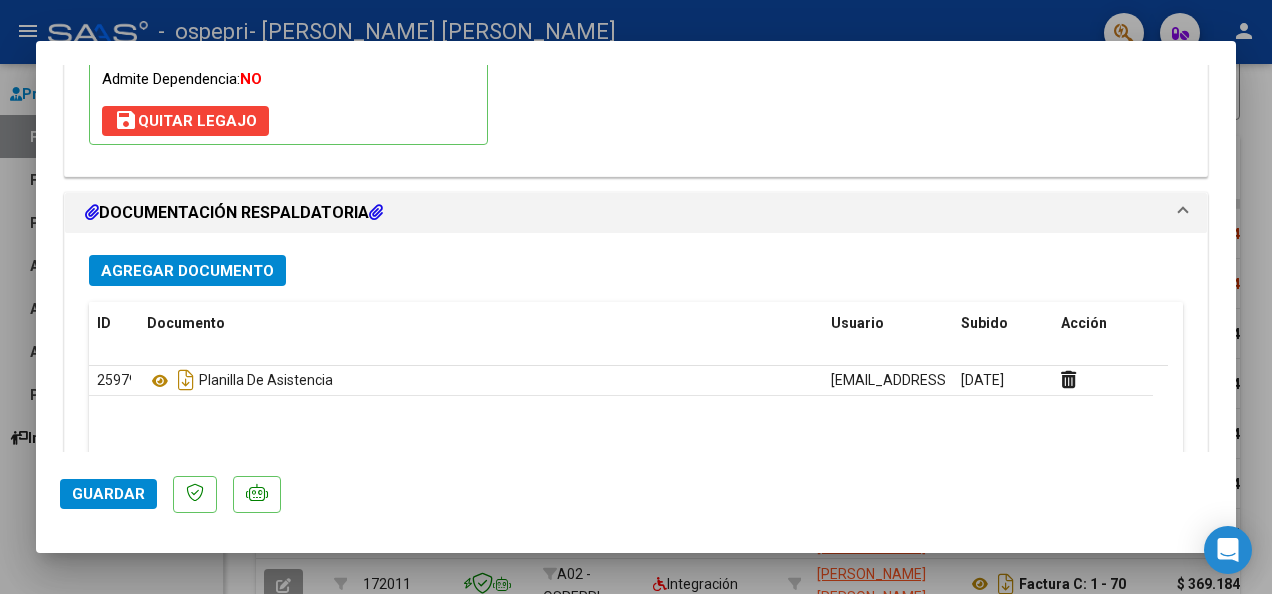 scroll, scrollTop: 2182, scrollLeft: 0, axis: vertical 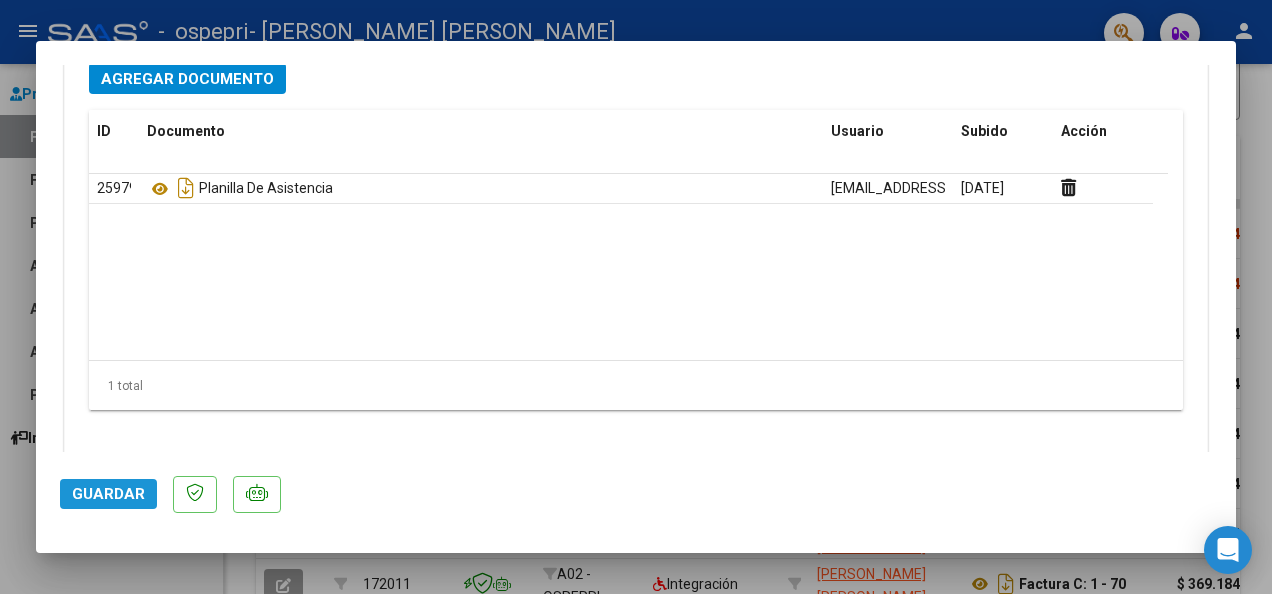 click on "Guardar" 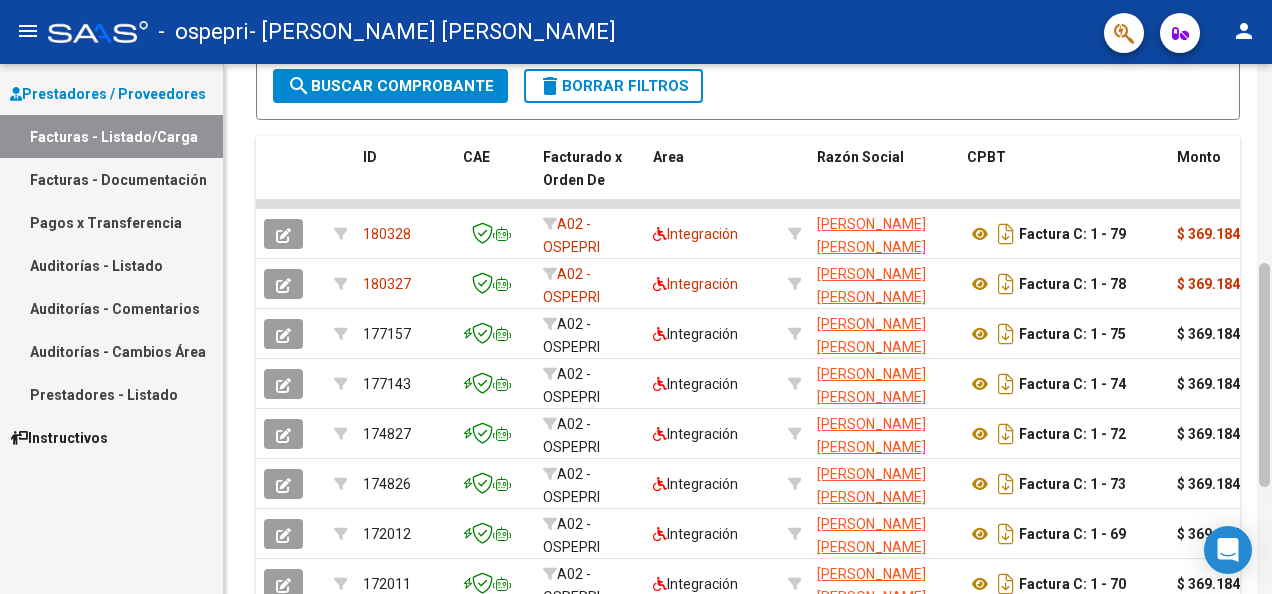 scroll, scrollTop: 414, scrollLeft: 0, axis: vertical 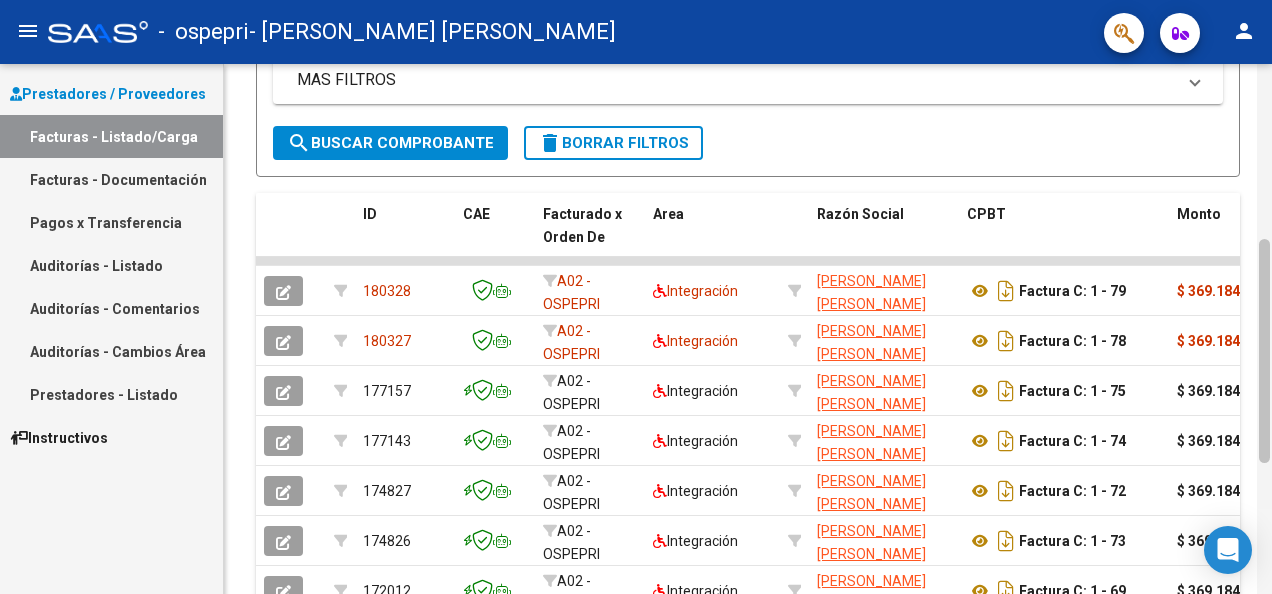 drag, startPoint x: 1260, startPoint y: 288, endPoint x: 1257, endPoint y: 264, distance: 24.186773 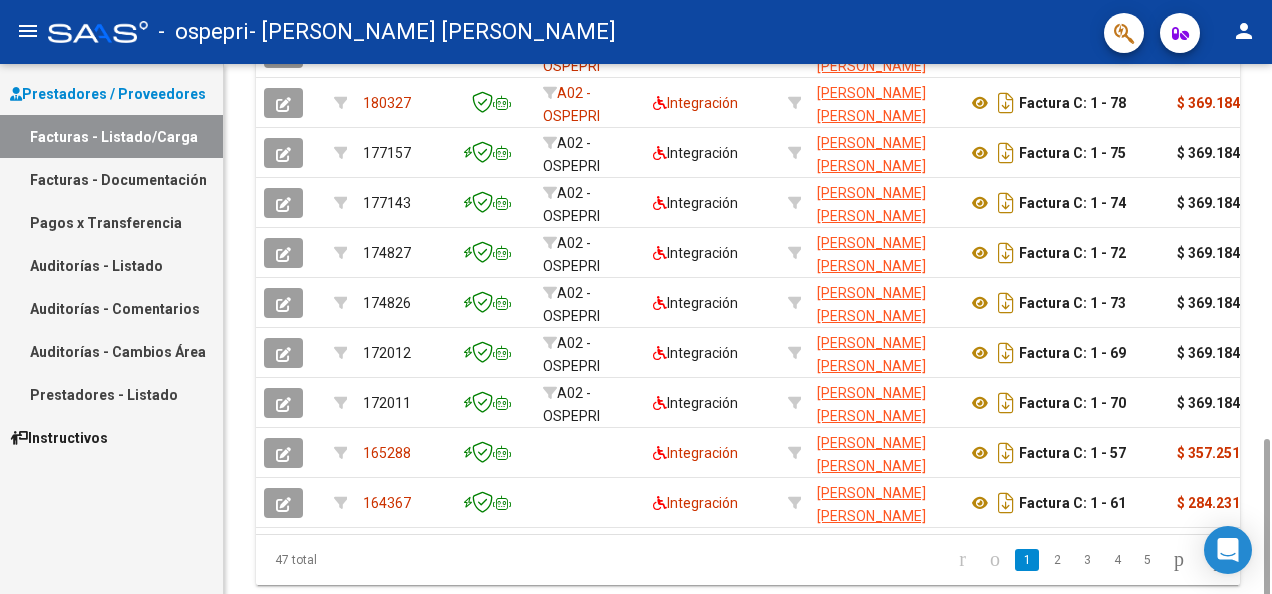 scroll, scrollTop: 721, scrollLeft: 0, axis: vertical 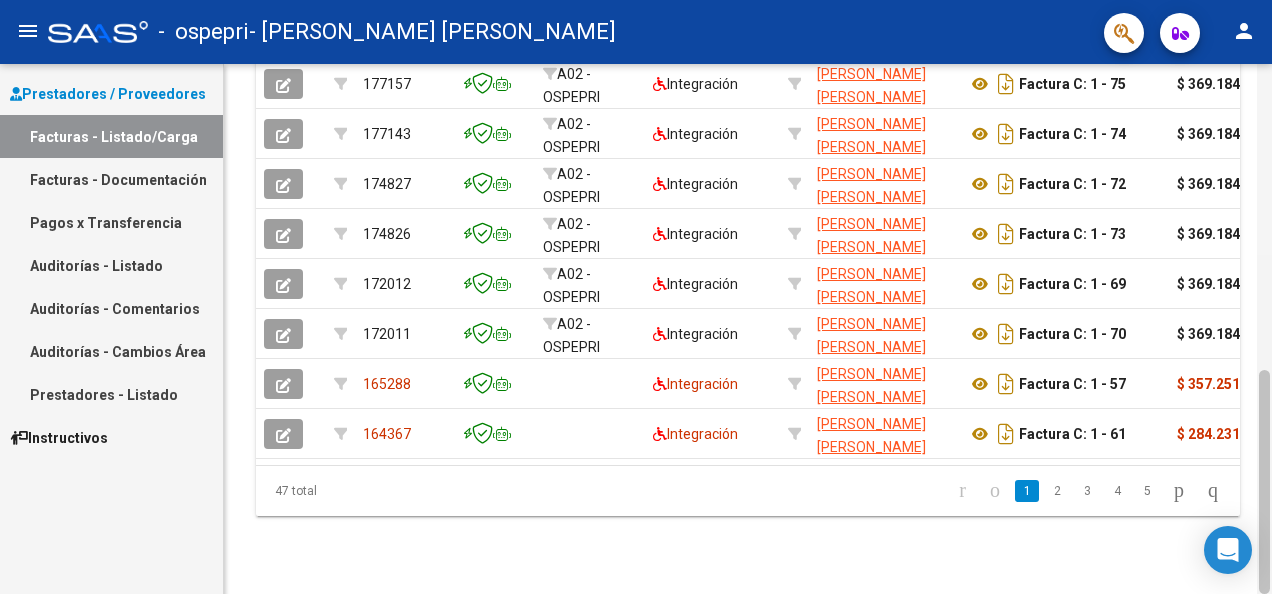 drag, startPoint x: 1259, startPoint y: 383, endPoint x: 1262, endPoint y: 562, distance: 179.02513 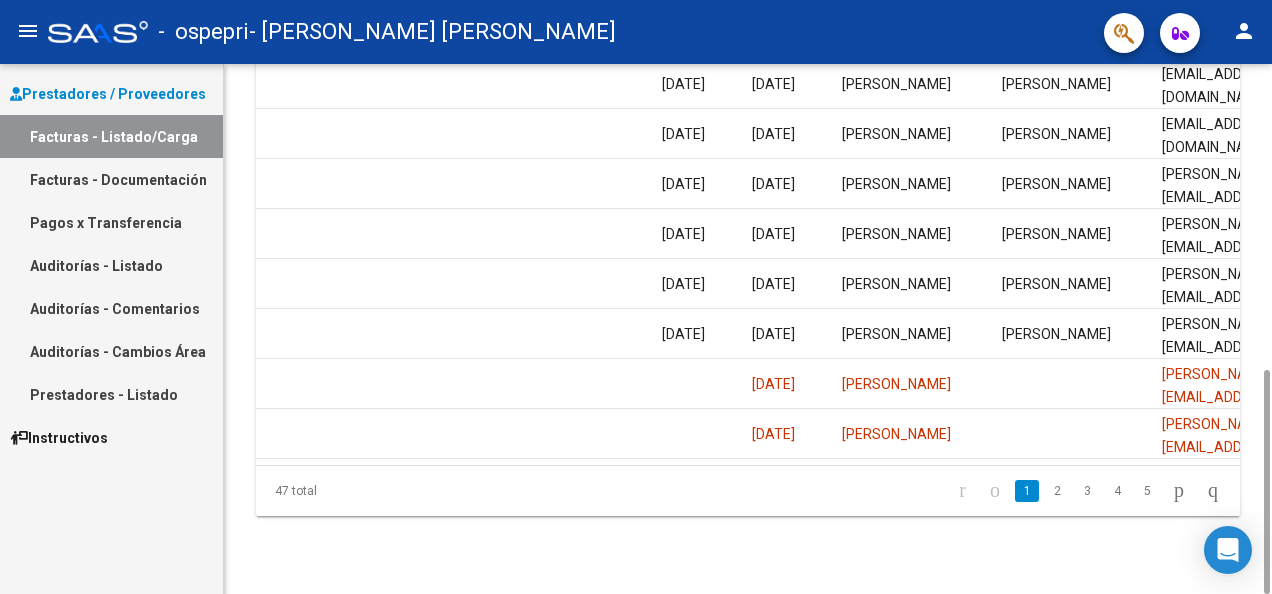 scroll, scrollTop: 0, scrollLeft: 3232, axis: horizontal 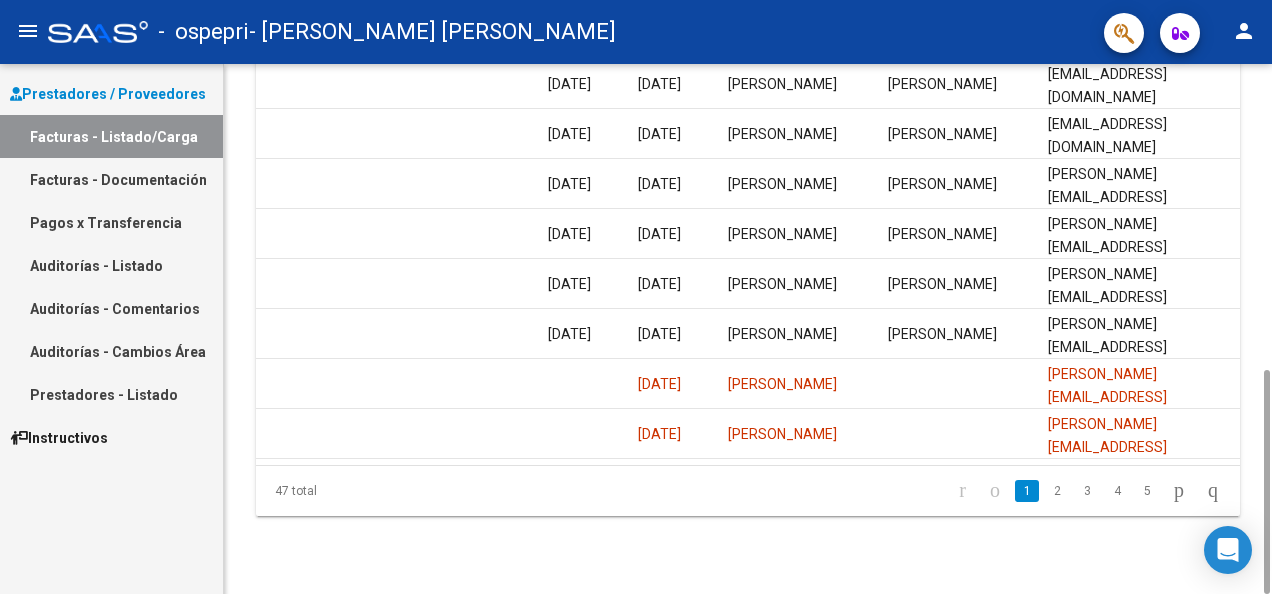 drag, startPoint x: 1264, startPoint y: 256, endPoint x: 1012, endPoint y: 577, distance: 408.09924 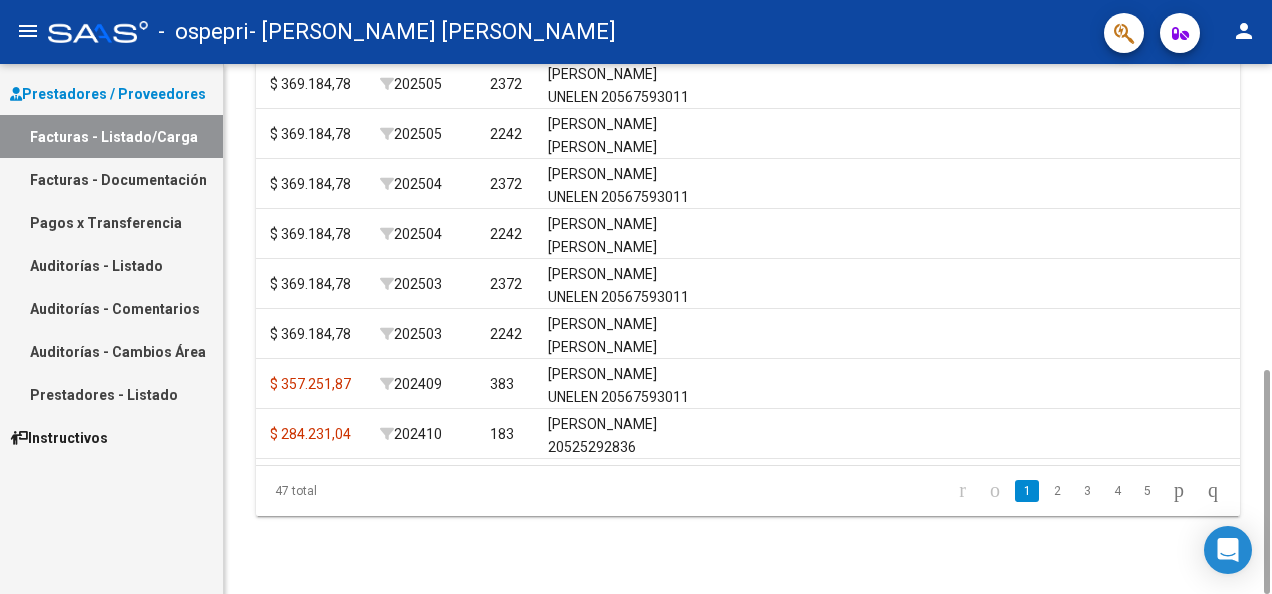 scroll, scrollTop: 0, scrollLeft: 2464, axis: horizontal 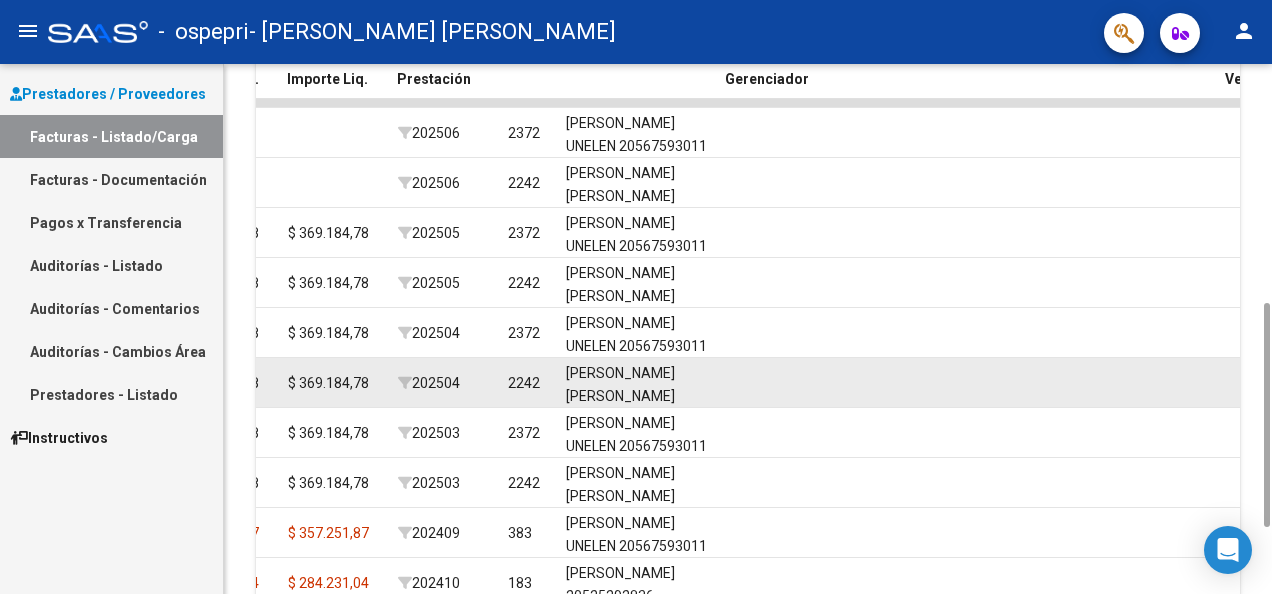 drag, startPoint x: 1264, startPoint y: 405, endPoint x: 1224, endPoint y: 368, distance: 54.48853 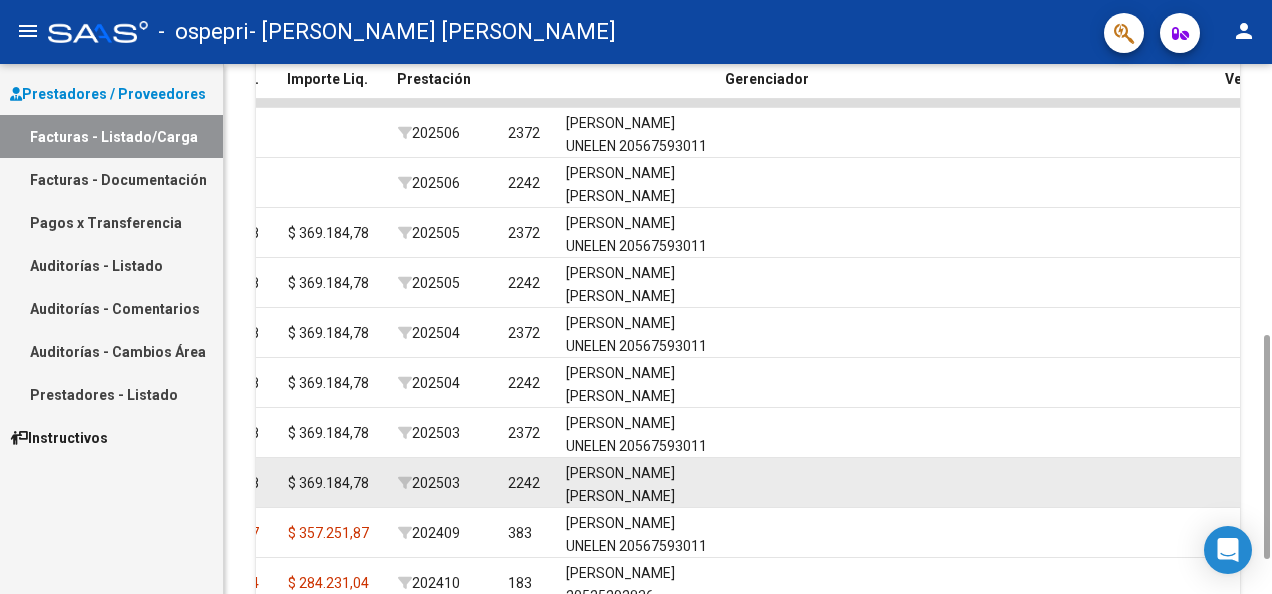 scroll, scrollTop: 592, scrollLeft: 0, axis: vertical 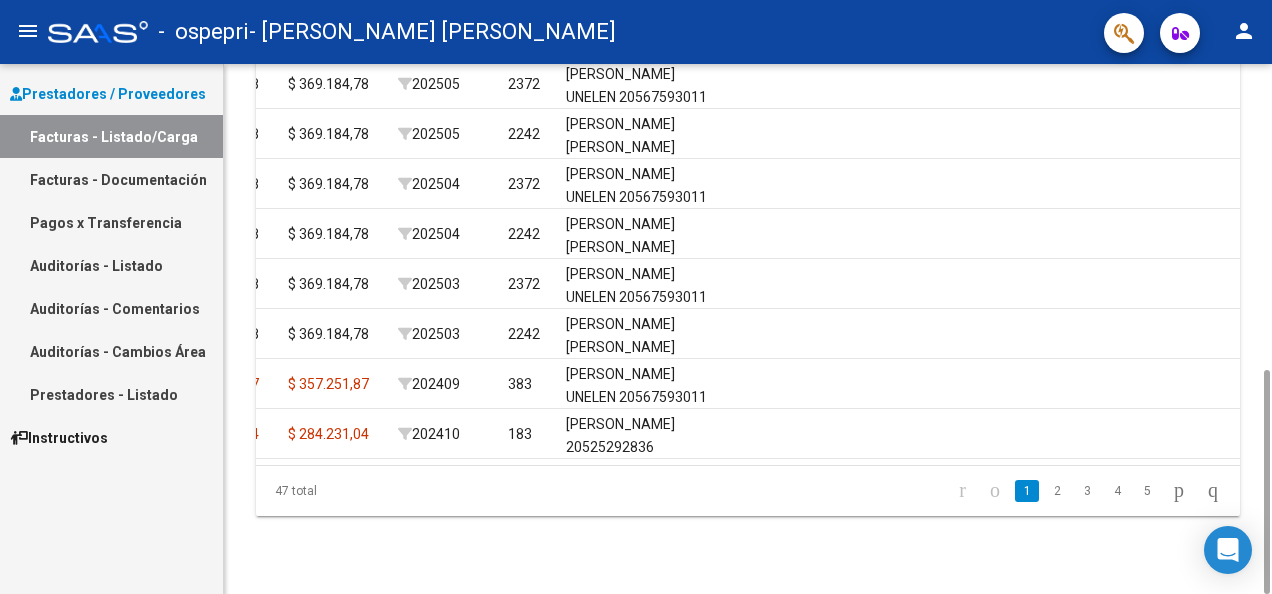drag, startPoint x: 1266, startPoint y: 382, endPoint x: 1242, endPoint y: 471, distance: 92.17918 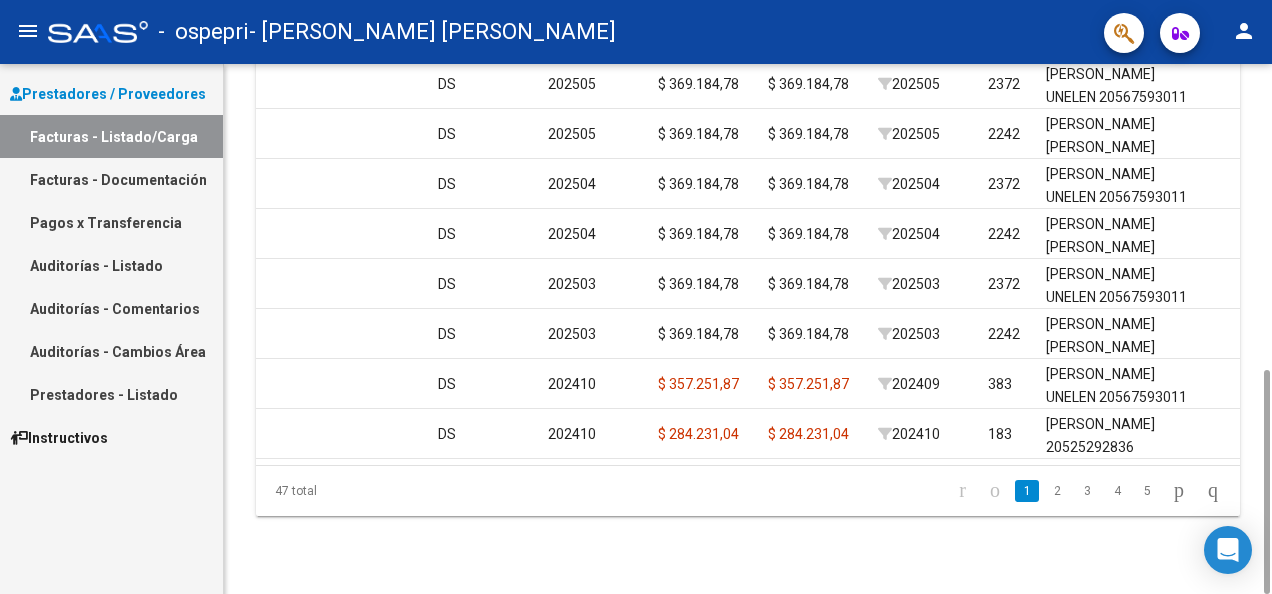 scroll, scrollTop: 0, scrollLeft: 1978, axis: horizontal 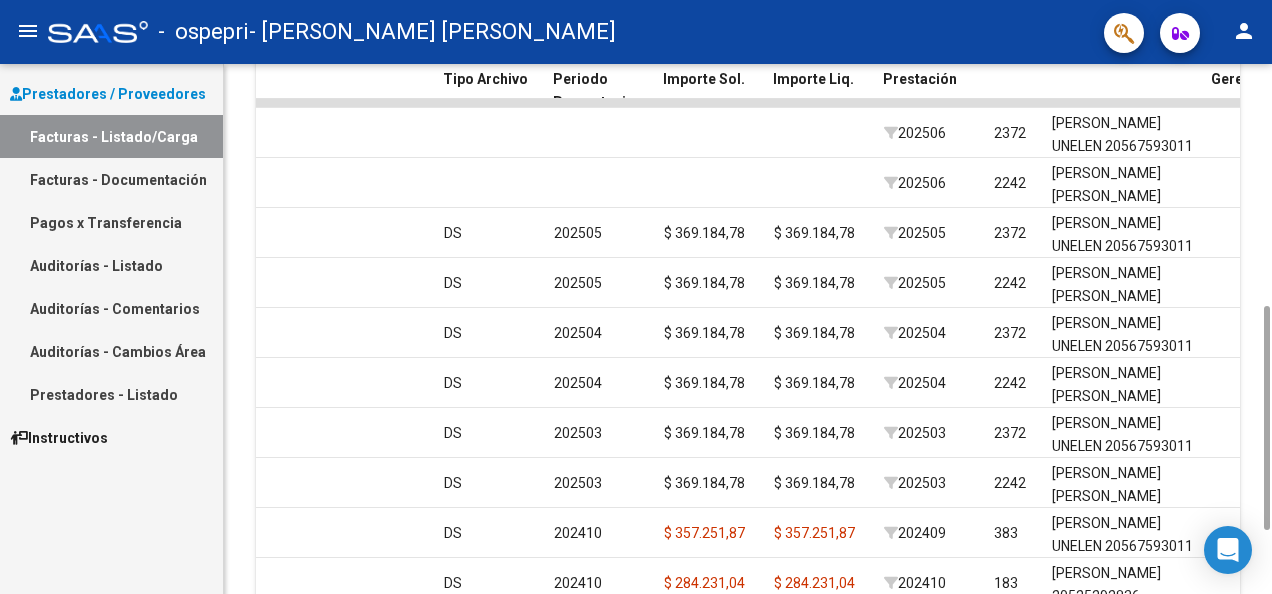 drag, startPoint x: 1264, startPoint y: 398, endPoint x: 1254, endPoint y: 336, distance: 62.801273 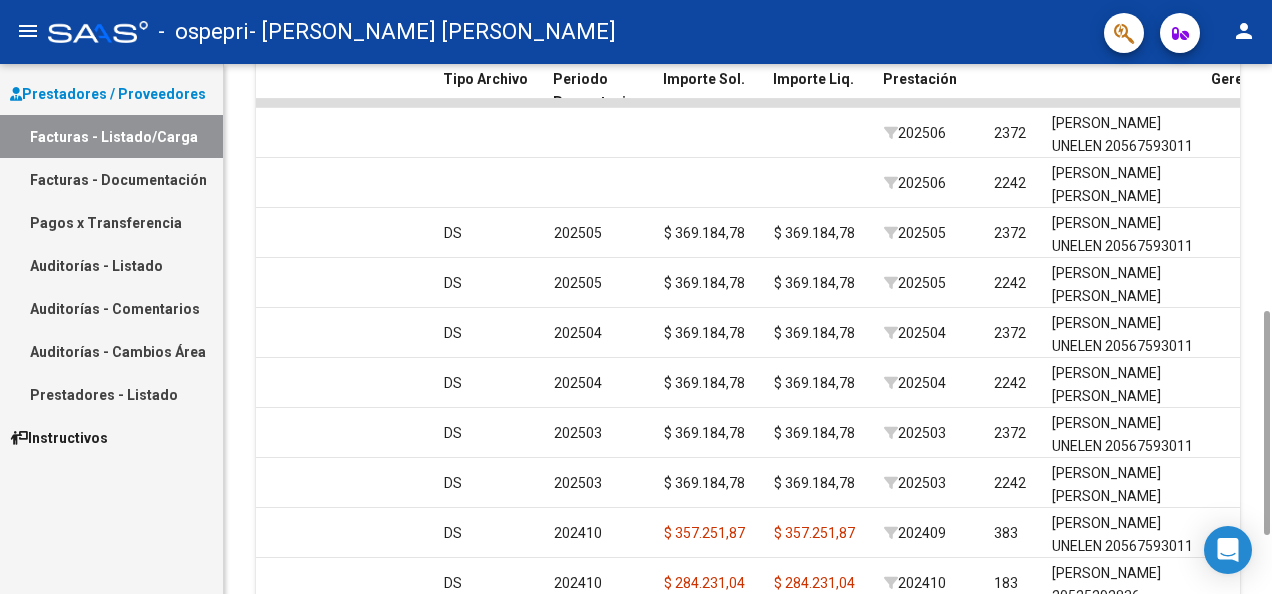 scroll, scrollTop: 575, scrollLeft: 0, axis: vertical 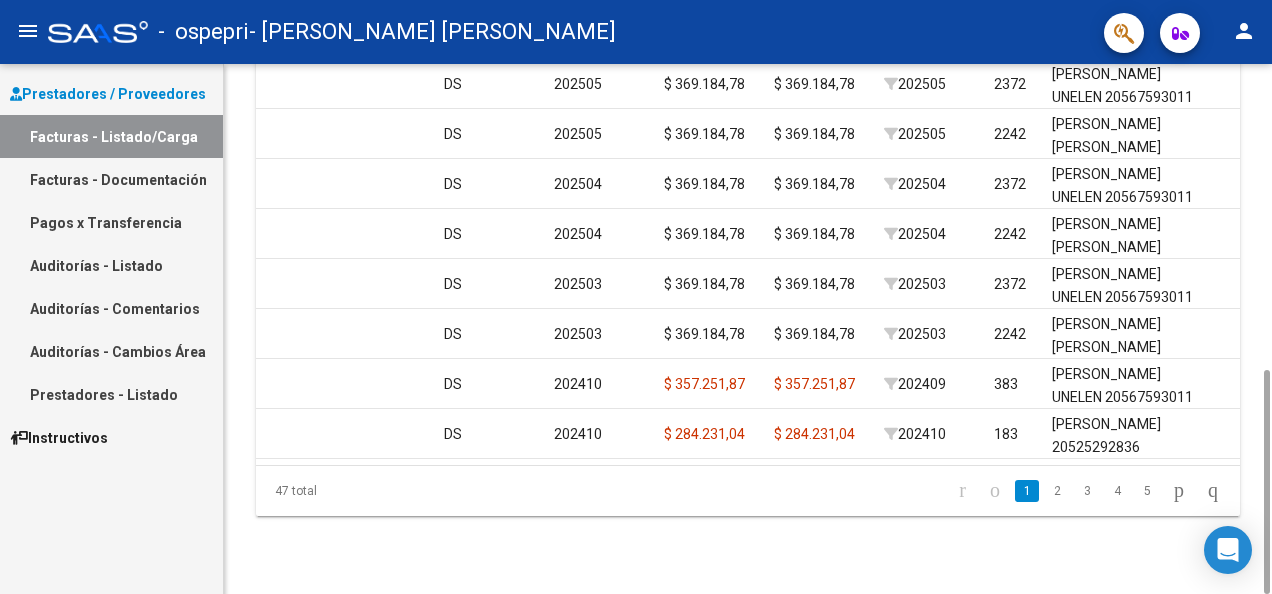 drag, startPoint x: 1262, startPoint y: 412, endPoint x: 1184, endPoint y: 495, distance: 113.89908 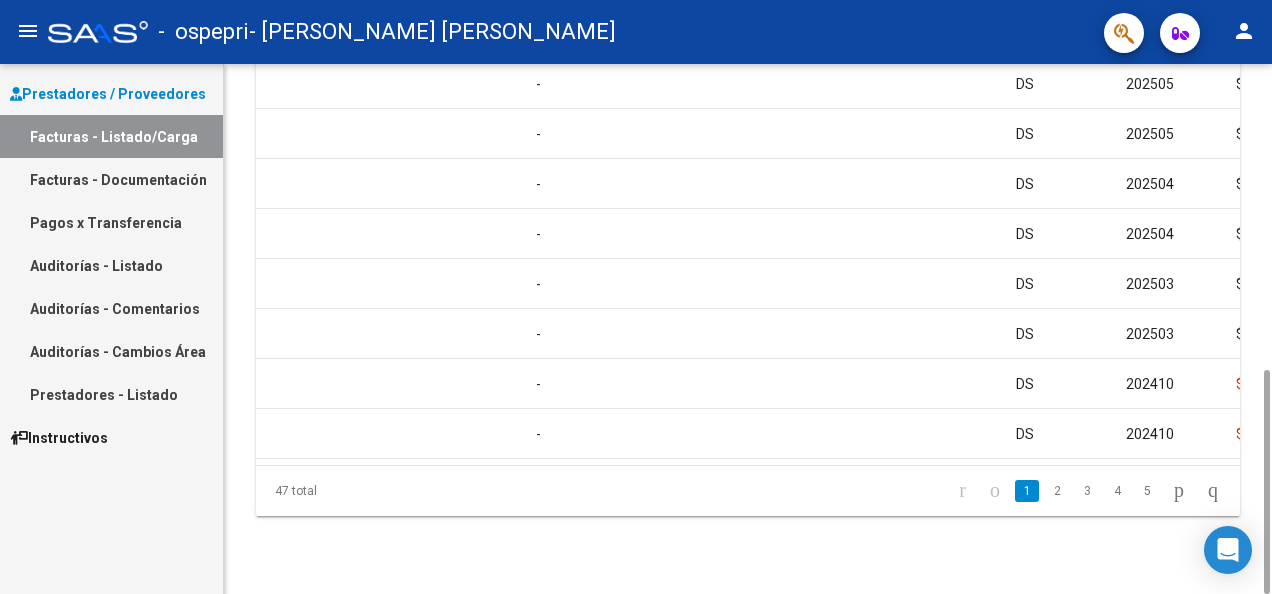 scroll, scrollTop: 0, scrollLeft: 1193, axis: horizontal 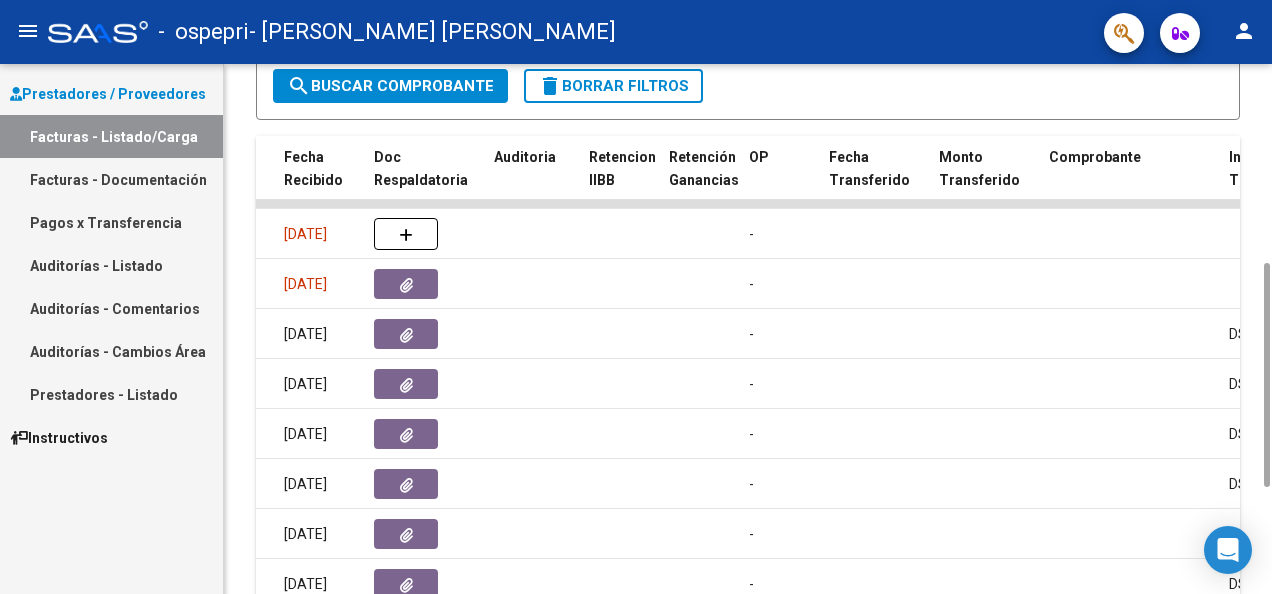 drag, startPoint x: 1264, startPoint y: 378, endPoint x: 1250, endPoint y: 272, distance: 106.92053 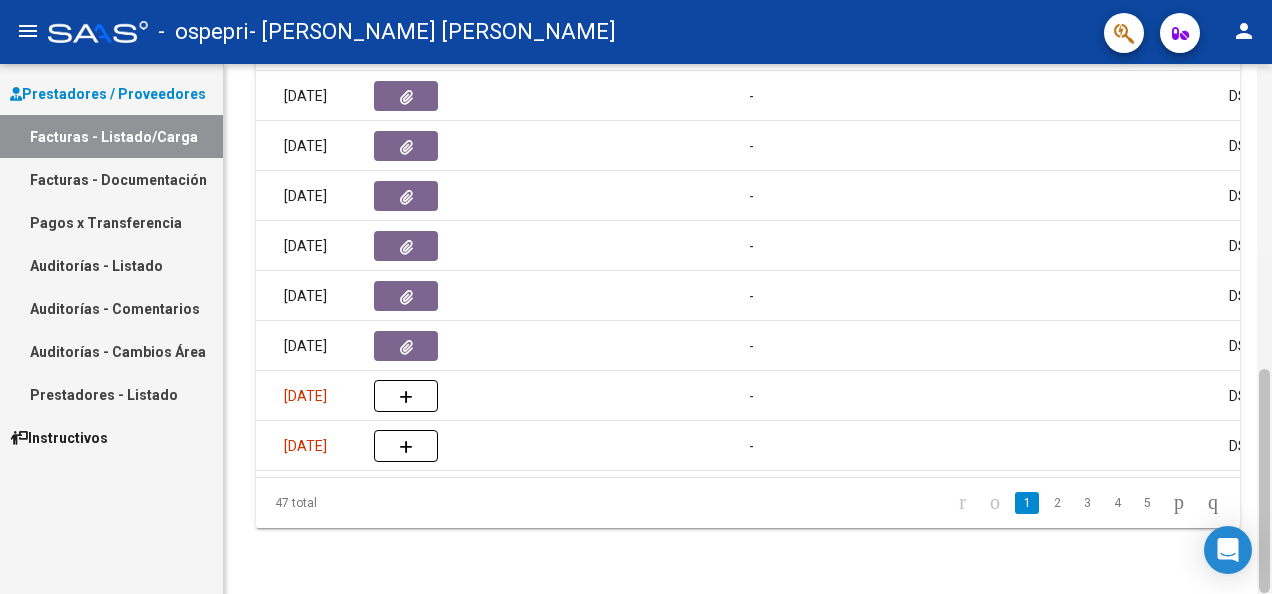 drag, startPoint x: 1262, startPoint y: 368, endPoint x: 1268, endPoint y: 470, distance: 102.176315 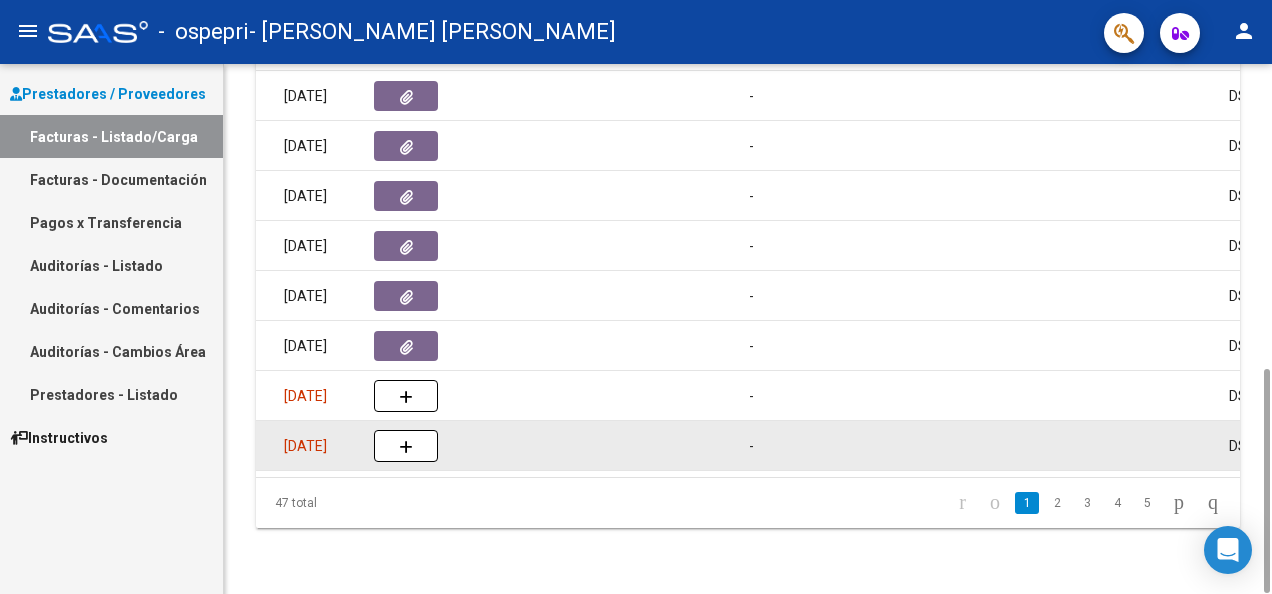 scroll, scrollTop: 712, scrollLeft: 0, axis: vertical 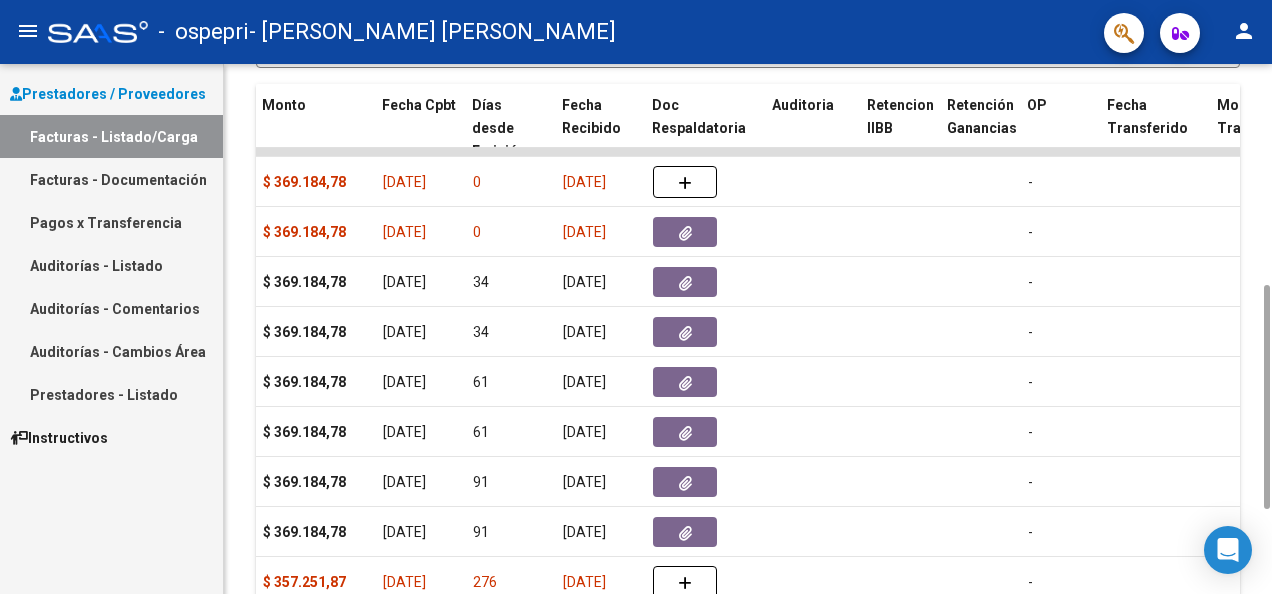 drag, startPoint x: 1260, startPoint y: 426, endPoint x: 1253, endPoint y: 347, distance: 79.30952 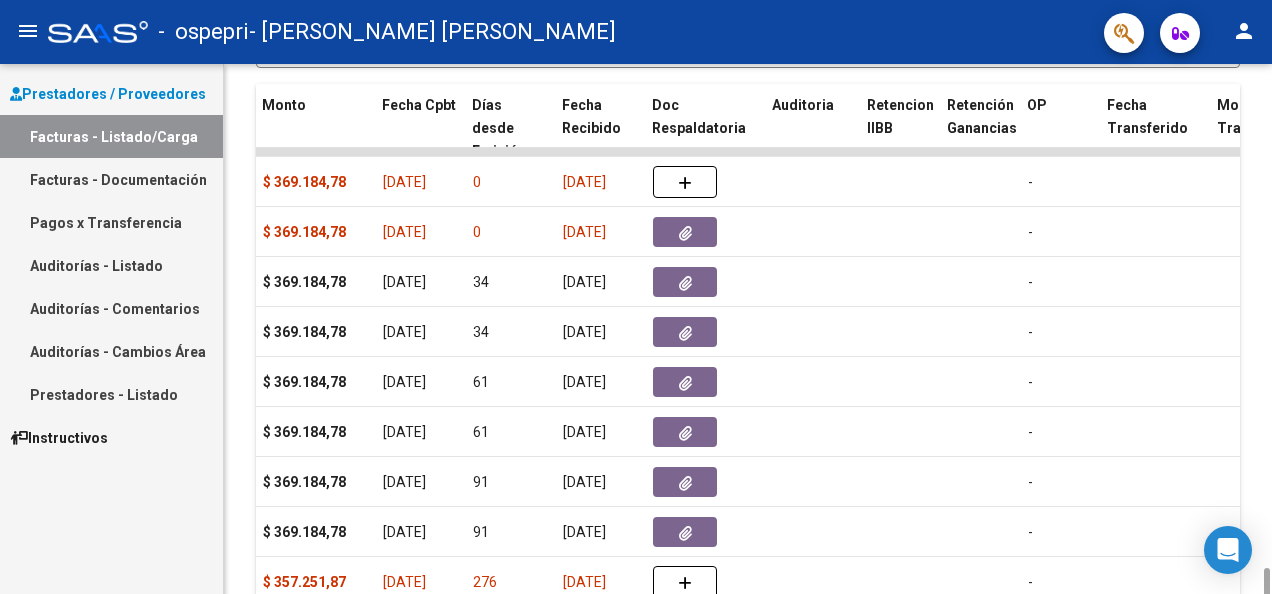 scroll, scrollTop: 721, scrollLeft: 0, axis: vertical 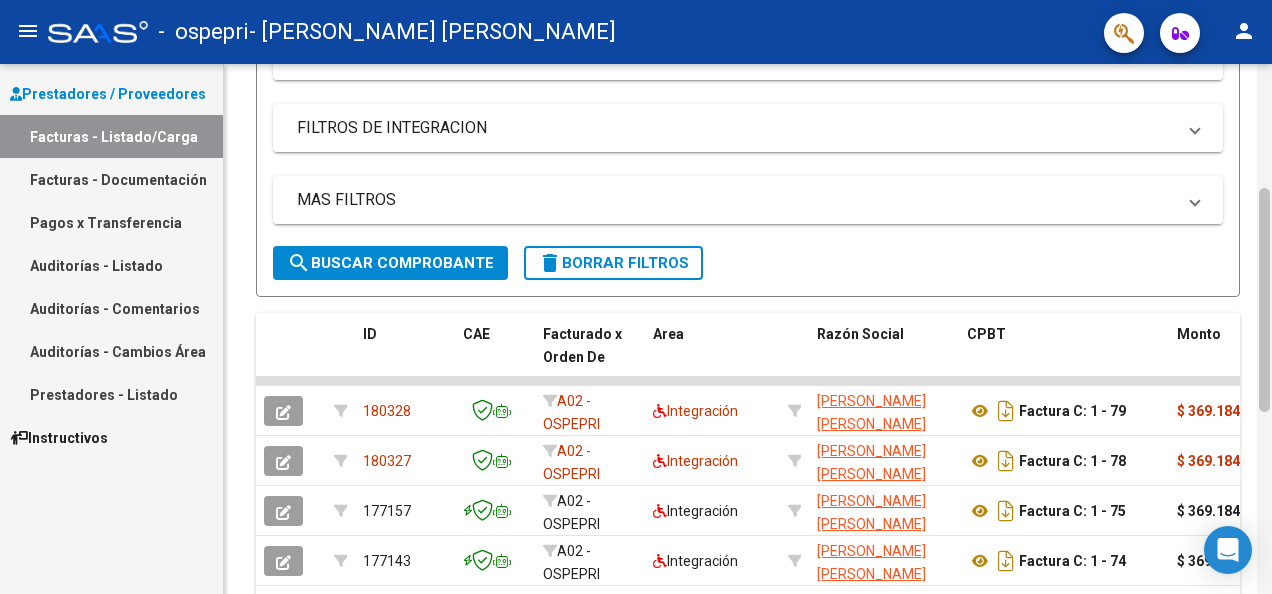 drag, startPoint x: 1270, startPoint y: 240, endPoint x: 1267, endPoint y: 364, distance: 124.036285 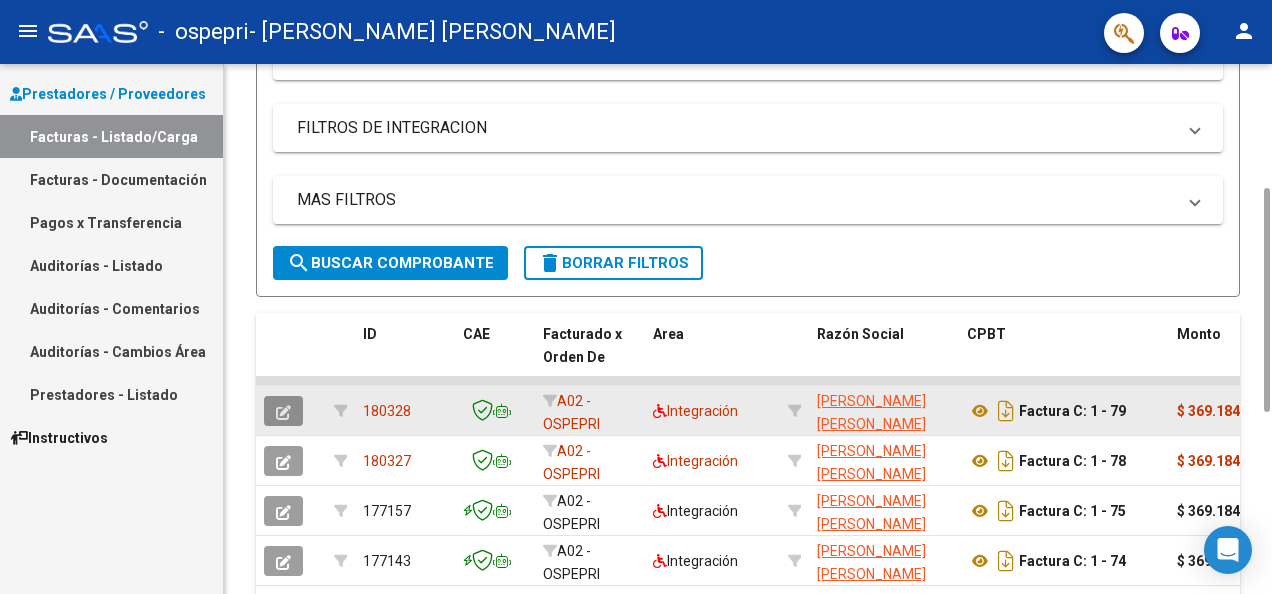 click 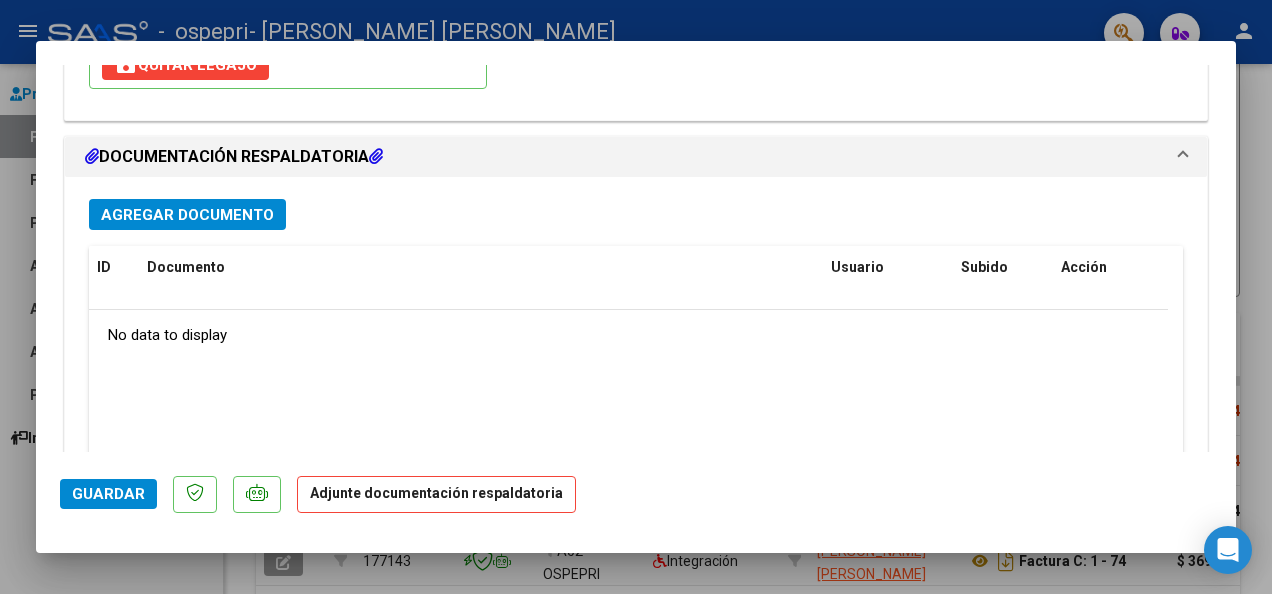 scroll, scrollTop: 2041, scrollLeft: 0, axis: vertical 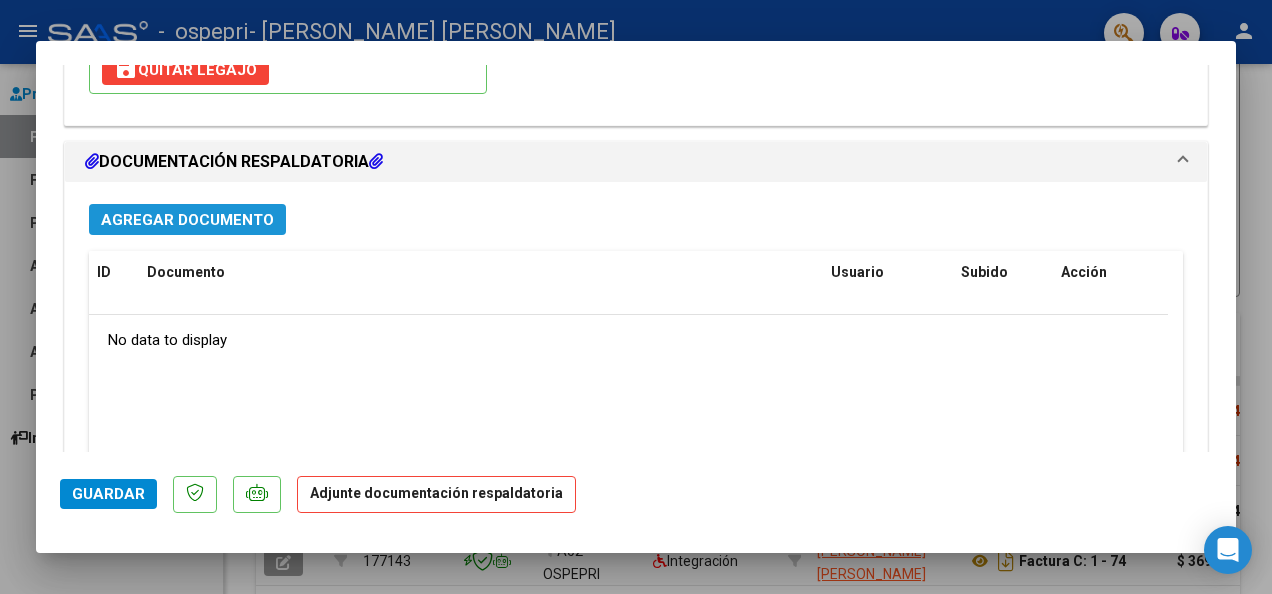 click on "Agregar Documento" at bounding box center (187, 220) 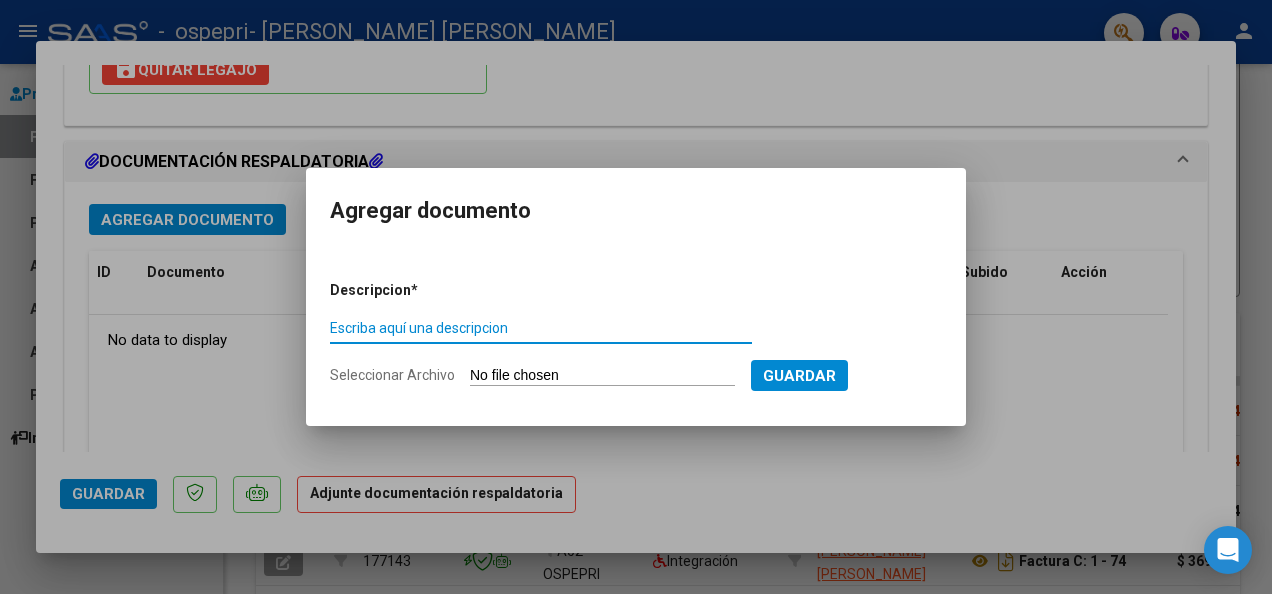click on "Escriba aquí una descripcion" at bounding box center (541, 328) 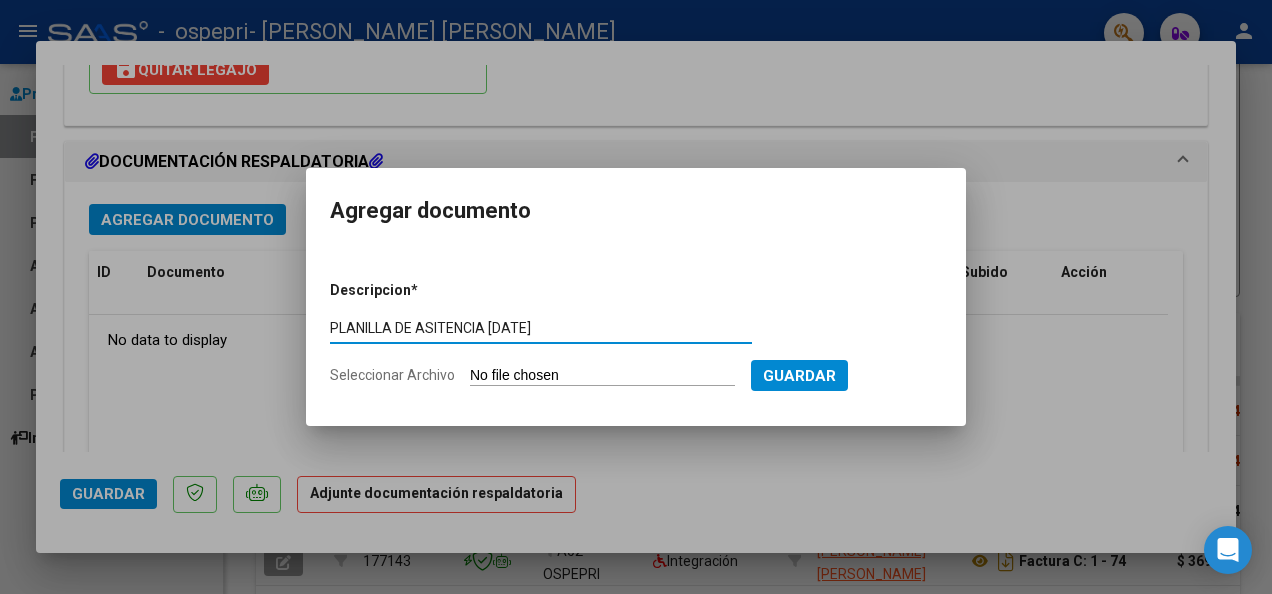 type on "PLANILLA DE ASITENCIA [DATE]" 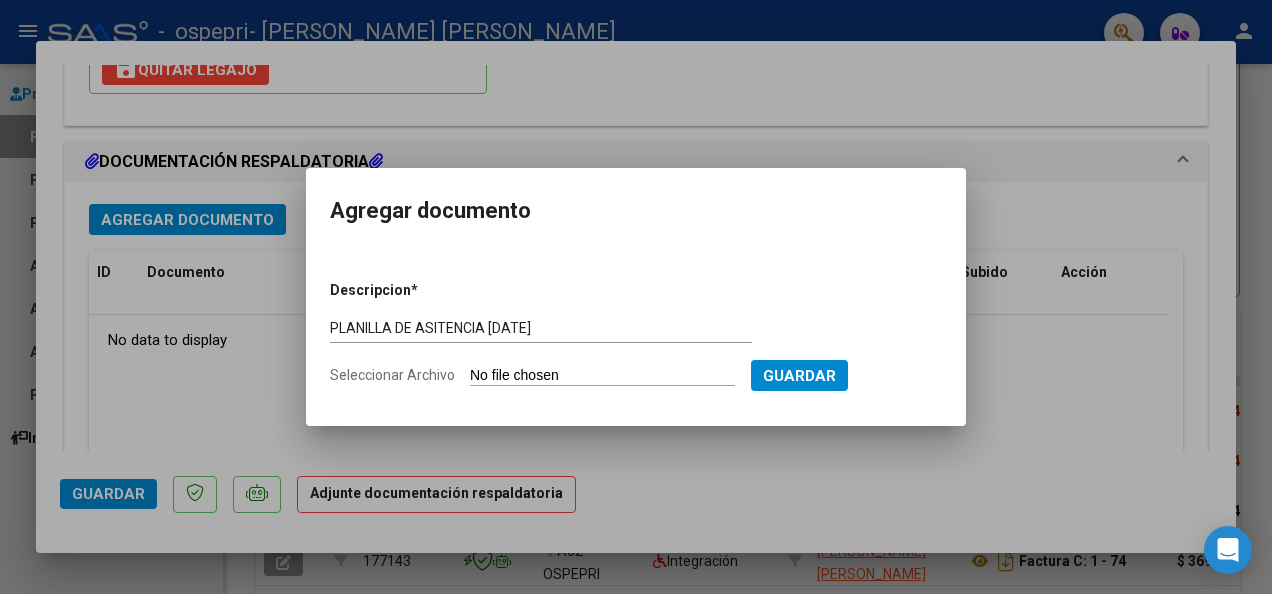 click on "Seleccionar Archivo" 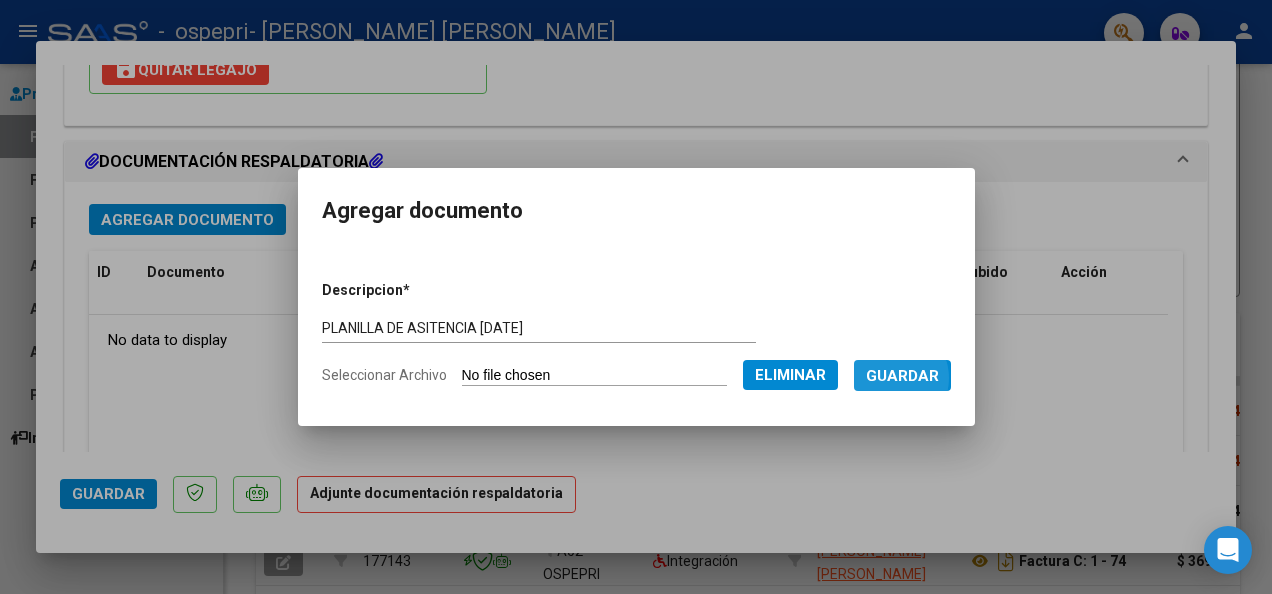 click on "Guardar" at bounding box center (902, 376) 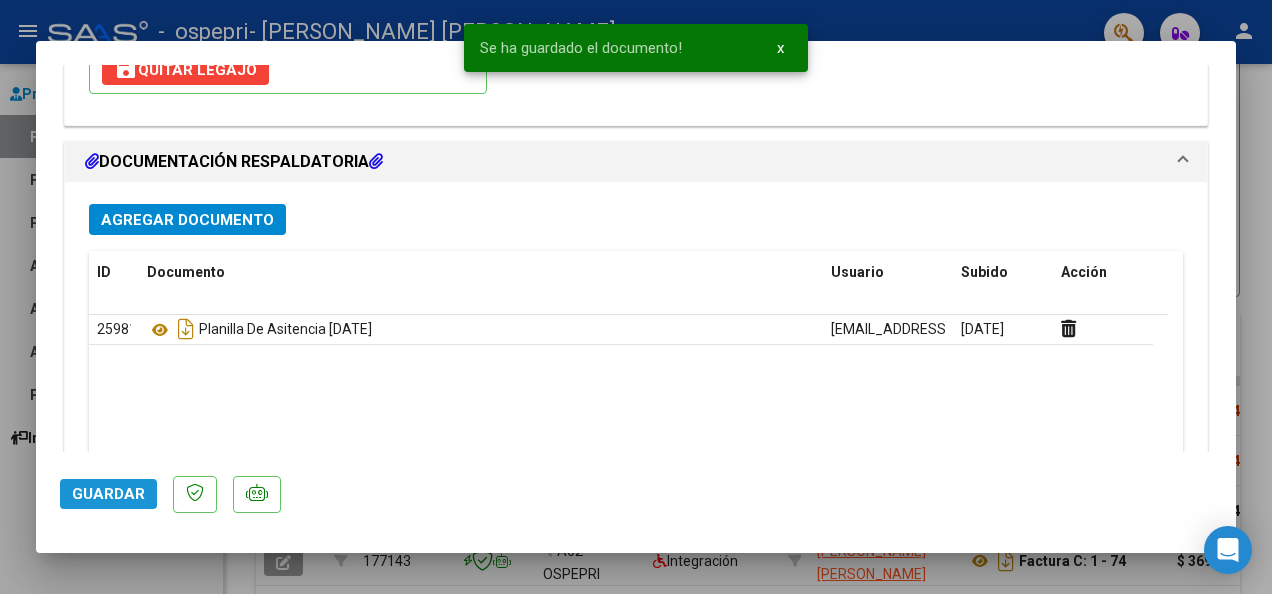click on "Guardar" 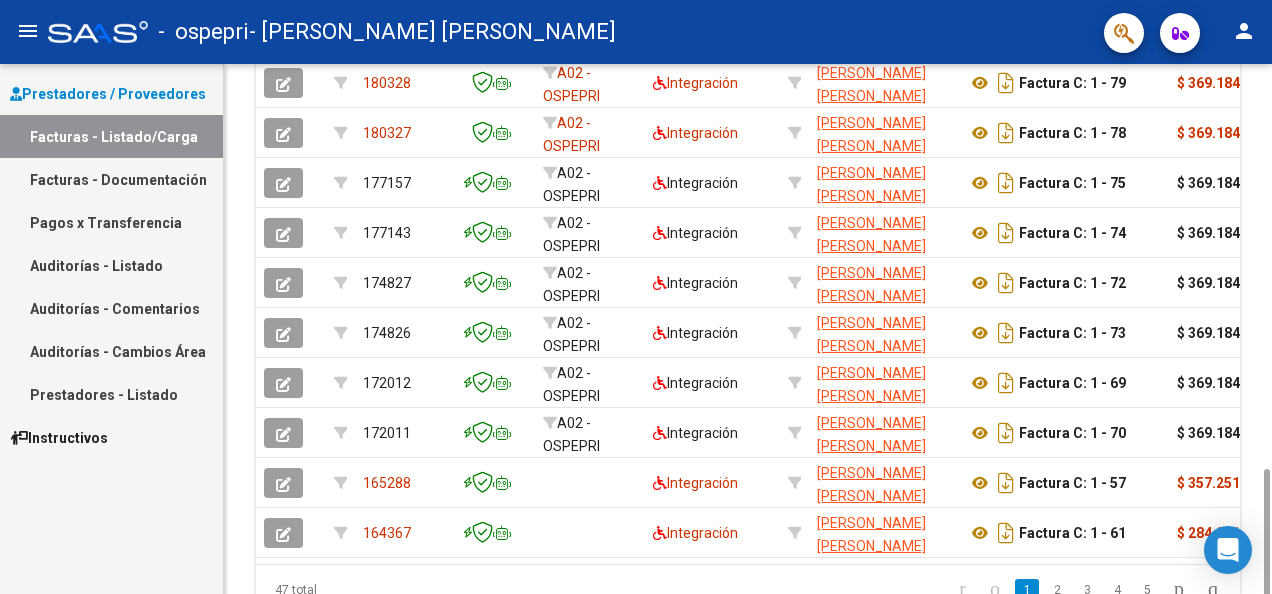 scroll, scrollTop: 721, scrollLeft: 0, axis: vertical 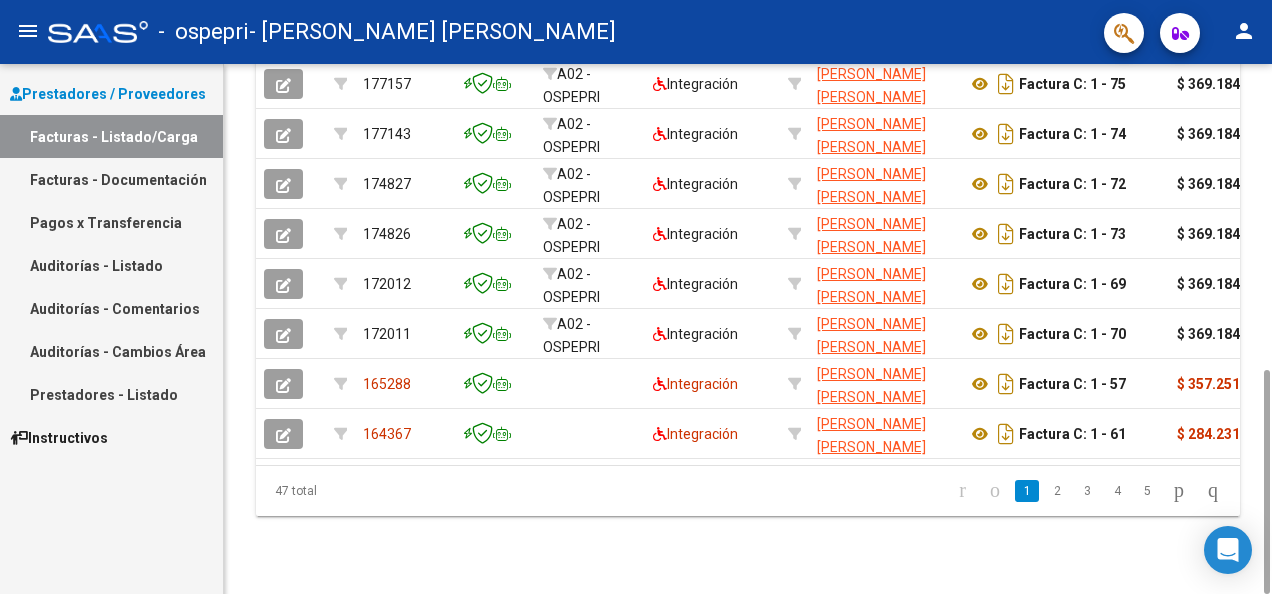 drag, startPoint x: 1266, startPoint y: 334, endPoint x: 1142, endPoint y: 536, distance: 237.02321 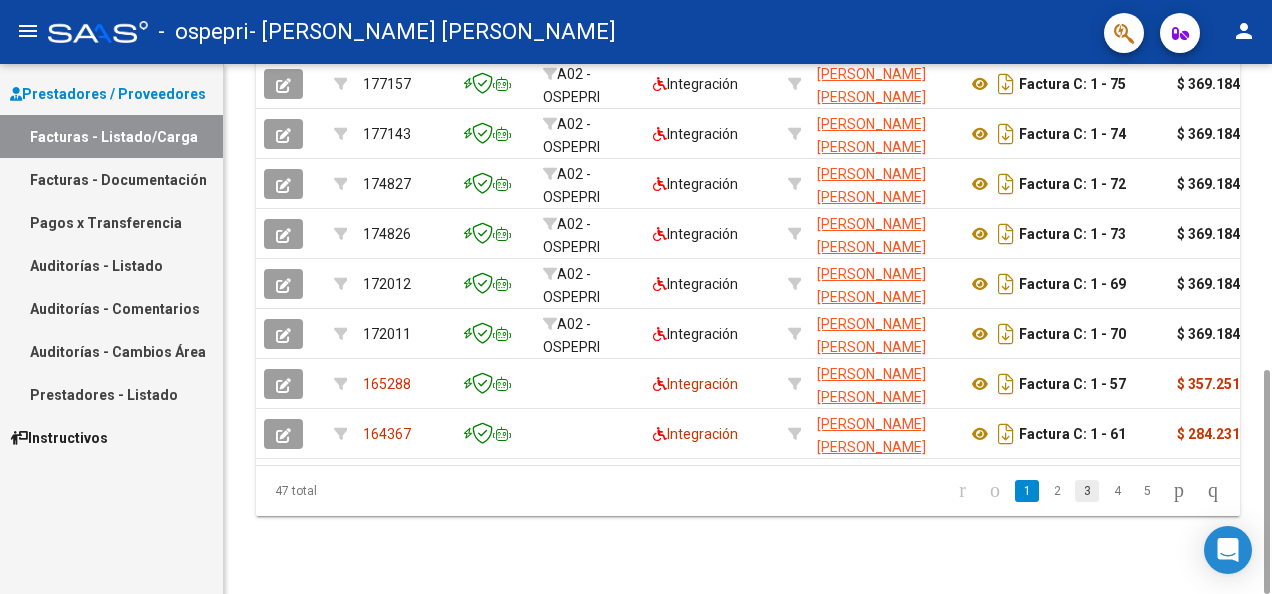 scroll, scrollTop: 0, scrollLeft: 2674, axis: horizontal 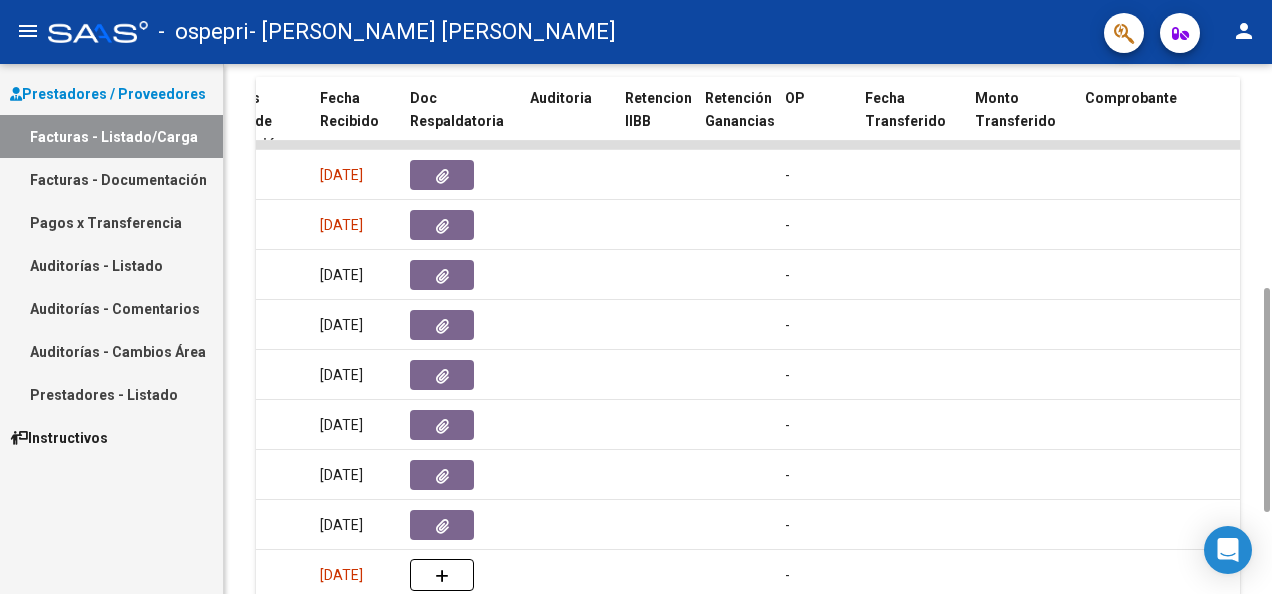 drag, startPoint x: 1270, startPoint y: 237, endPoint x: 1272, endPoint y: 259, distance: 22.090721 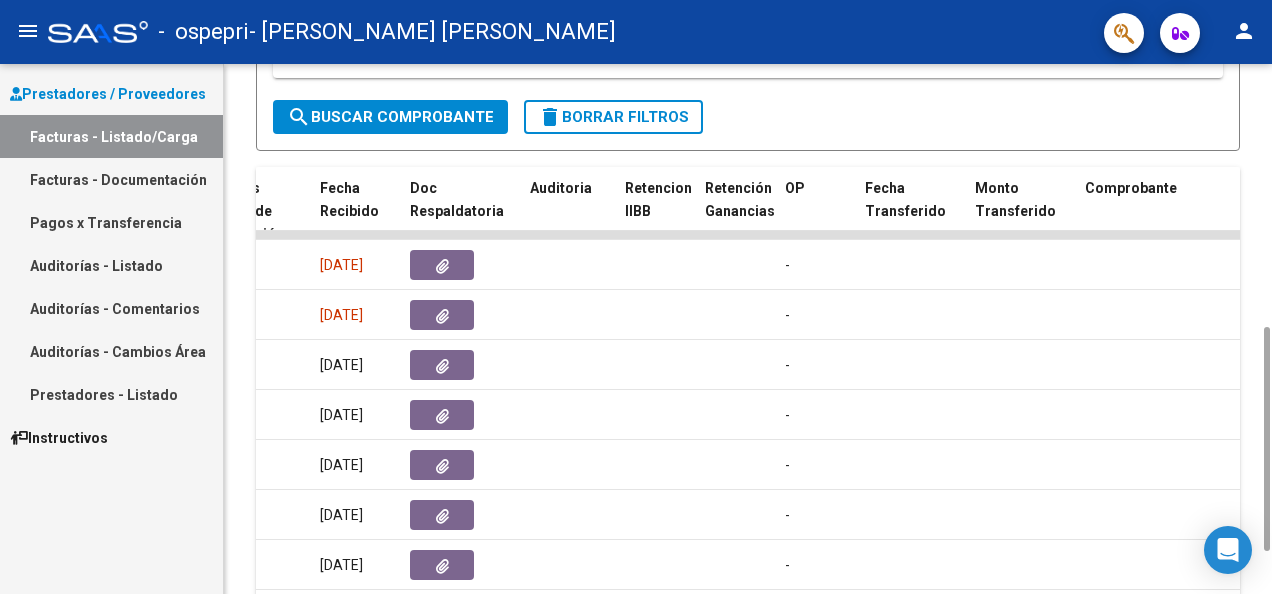scroll, scrollTop: 494, scrollLeft: 0, axis: vertical 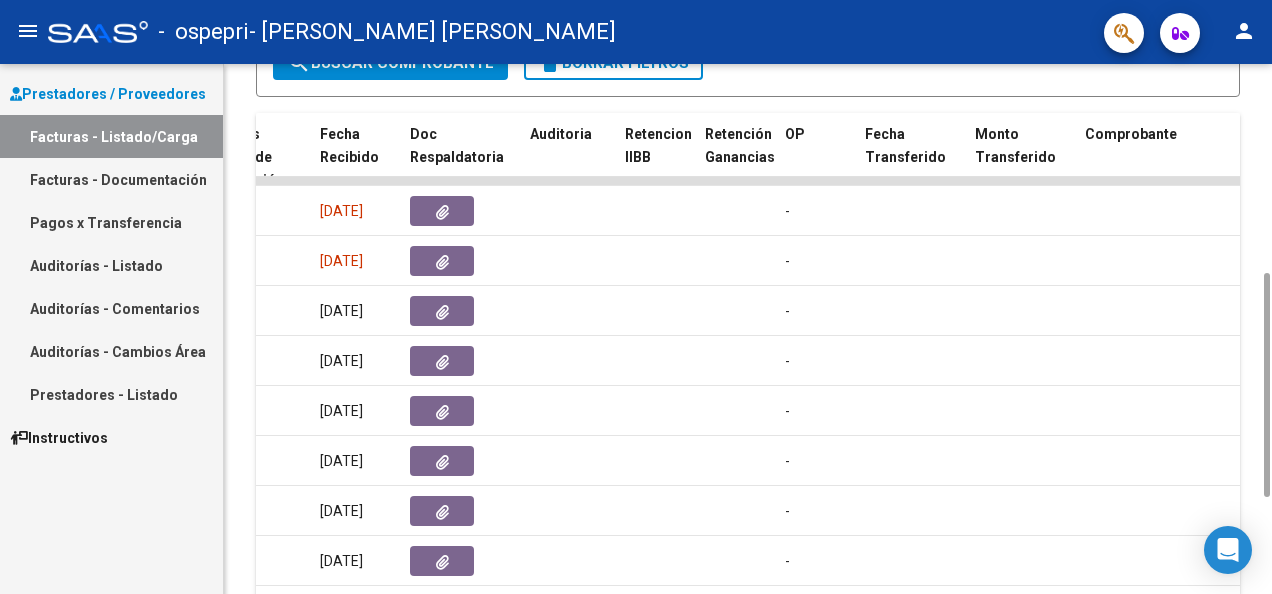 drag, startPoint x: 1265, startPoint y: 381, endPoint x: 1275, endPoint y: 366, distance: 18.027756 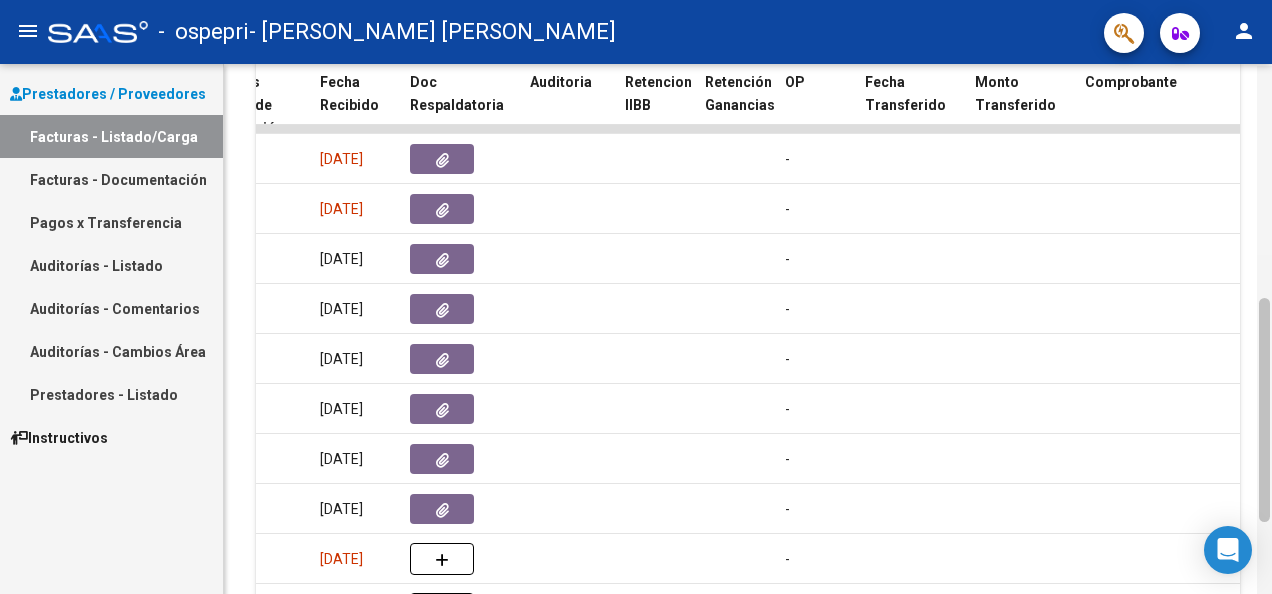 scroll, scrollTop: 548, scrollLeft: 0, axis: vertical 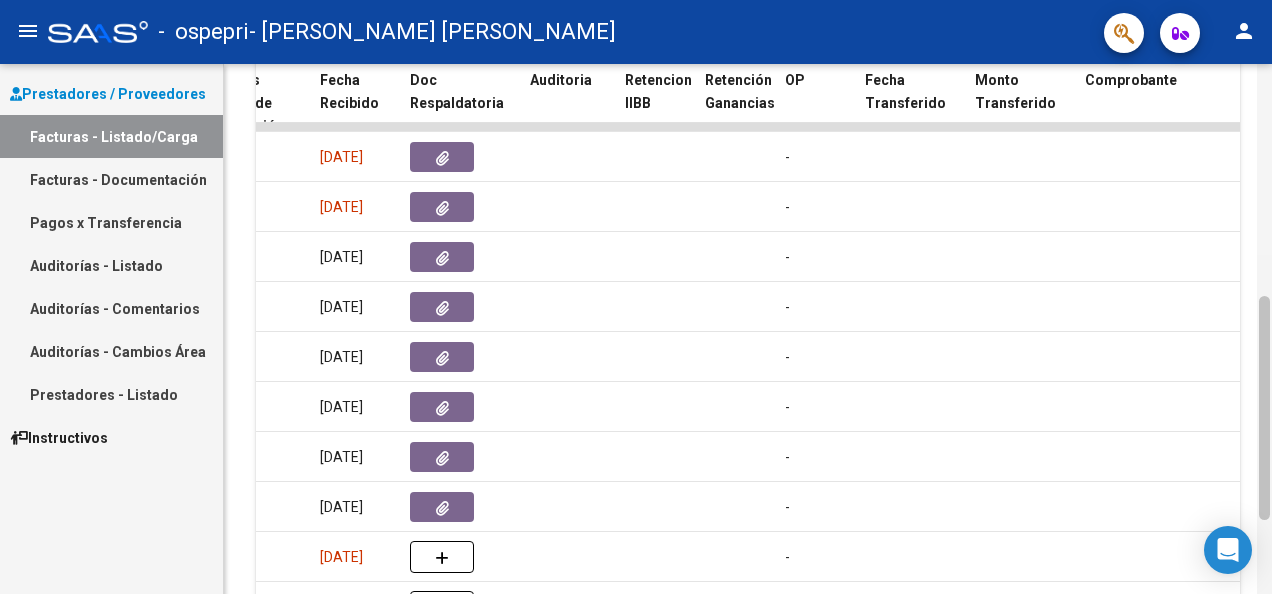 drag, startPoint x: 1264, startPoint y: 322, endPoint x: 1271, endPoint y: 345, distance: 24.04163 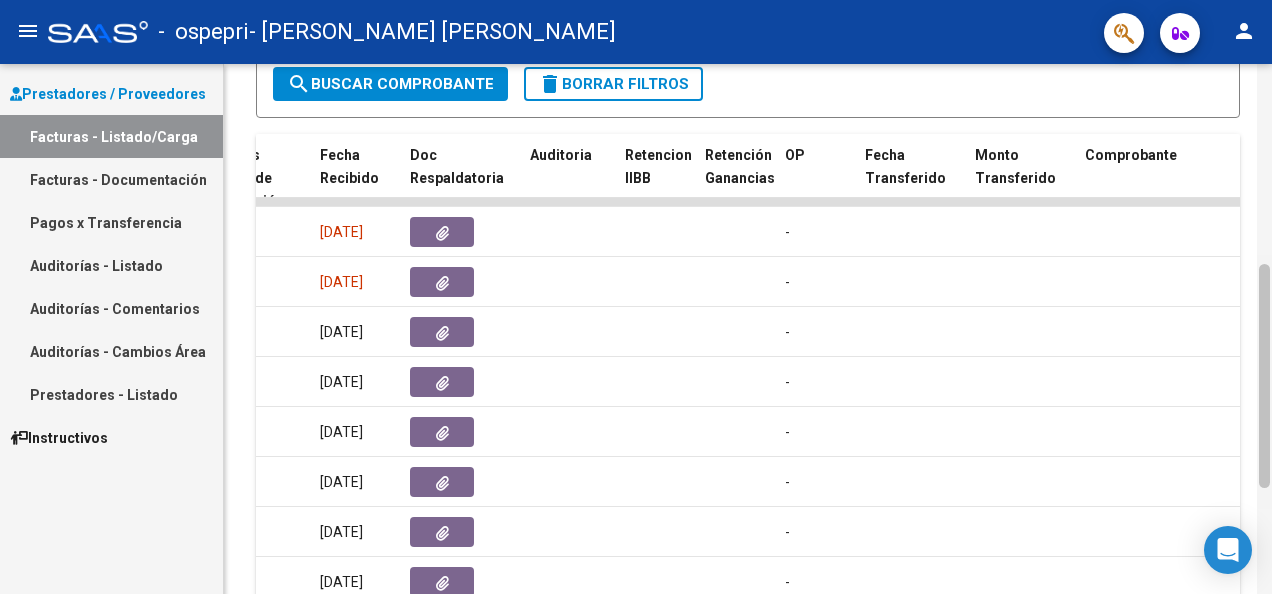 drag, startPoint x: 1266, startPoint y: 324, endPoint x: 1271, endPoint y: 293, distance: 31.400637 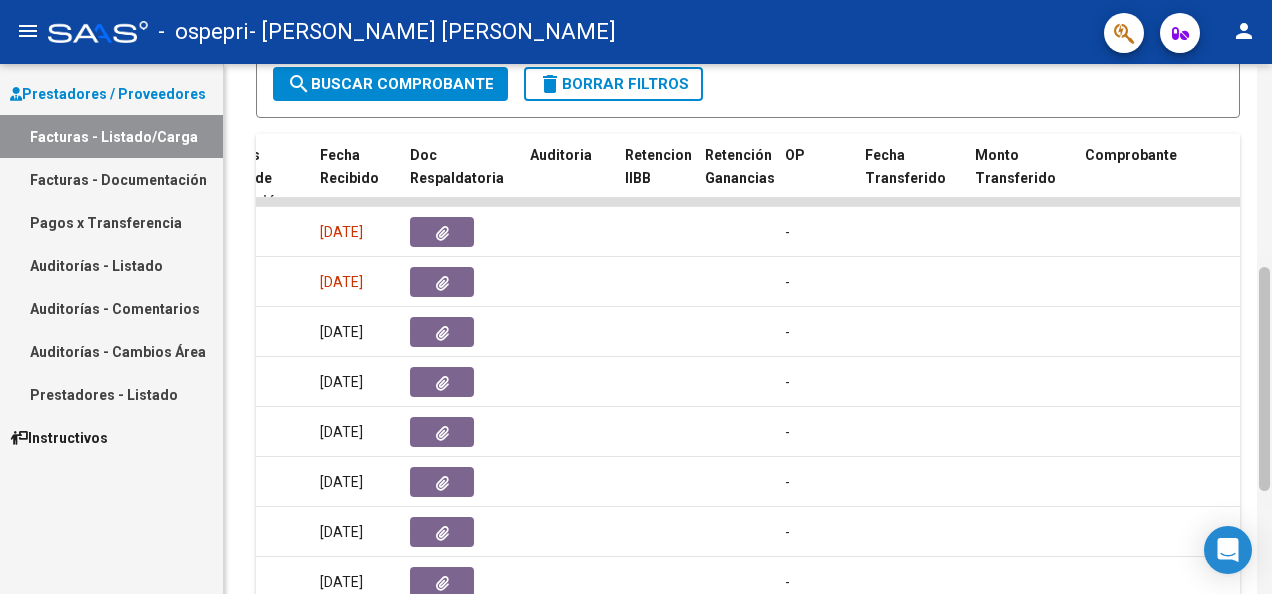 scroll, scrollTop: 475, scrollLeft: 0, axis: vertical 